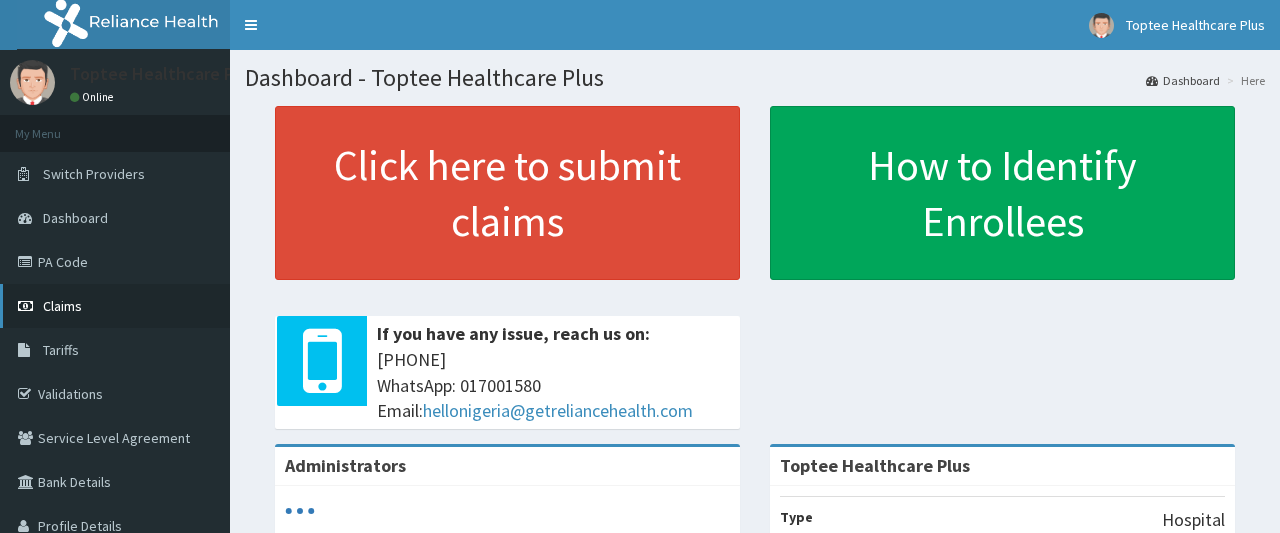 scroll, scrollTop: 0, scrollLeft: 0, axis: both 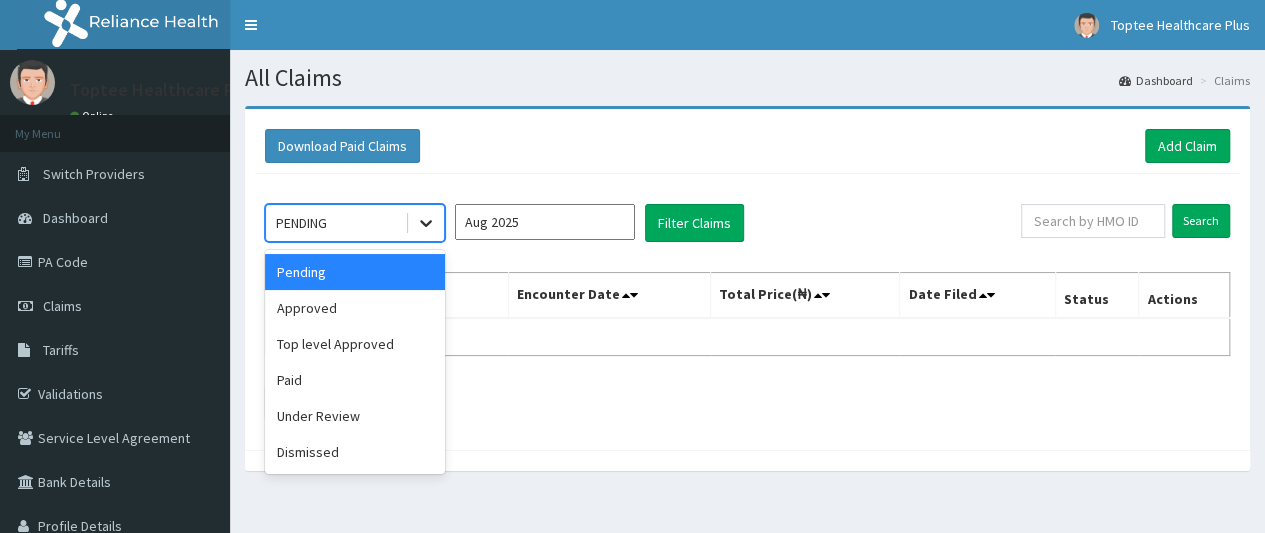 click 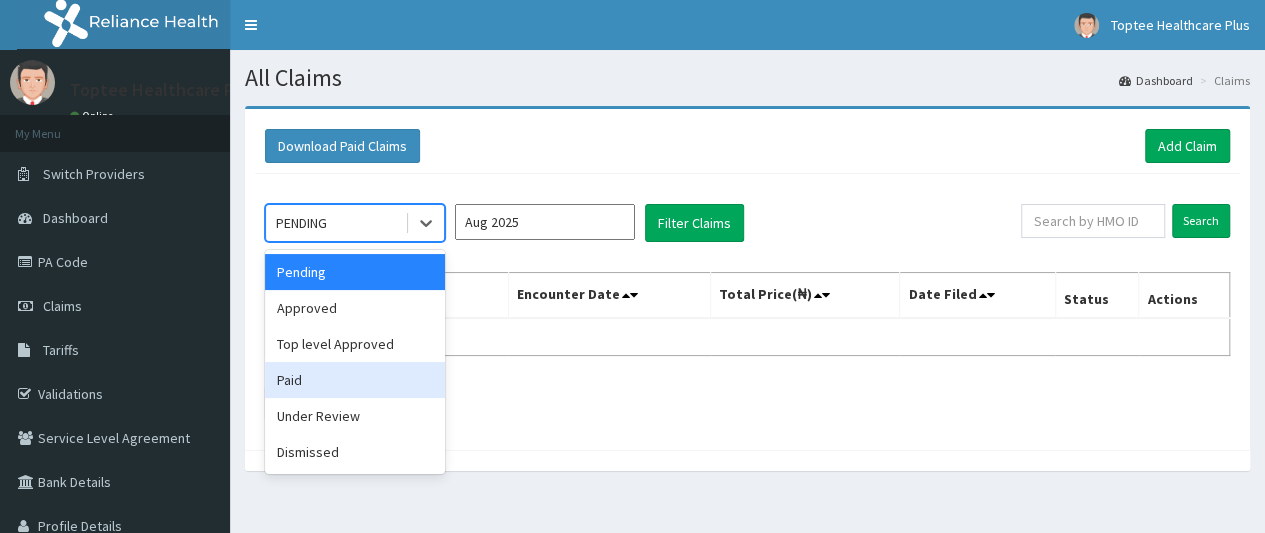 click on "Paid" at bounding box center [355, 380] 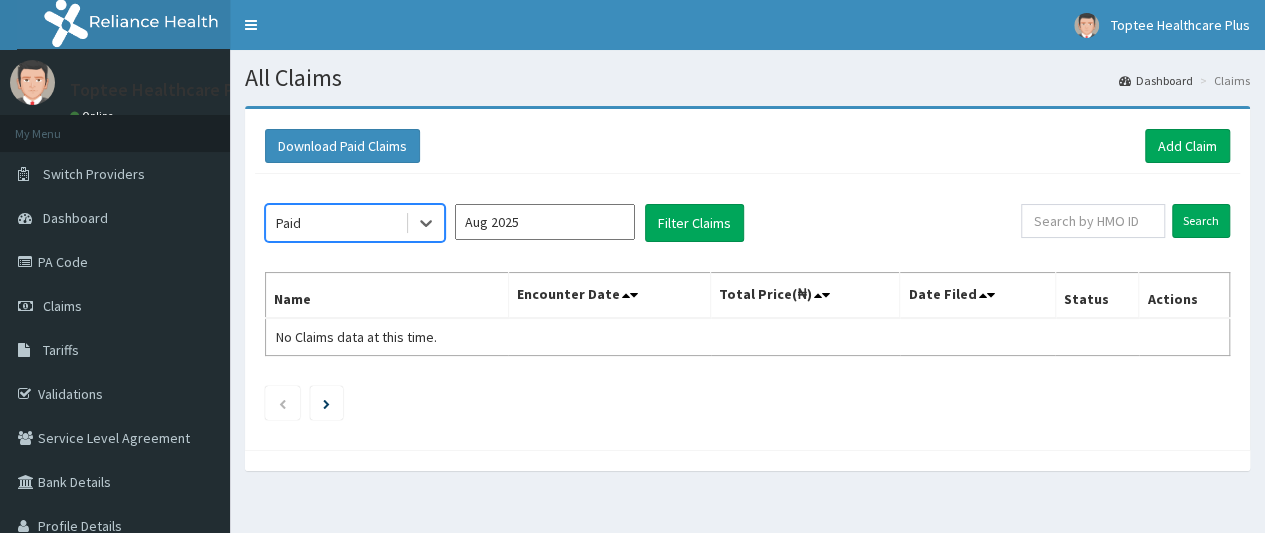 click on "Aug 2025" at bounding box center (545, 222) 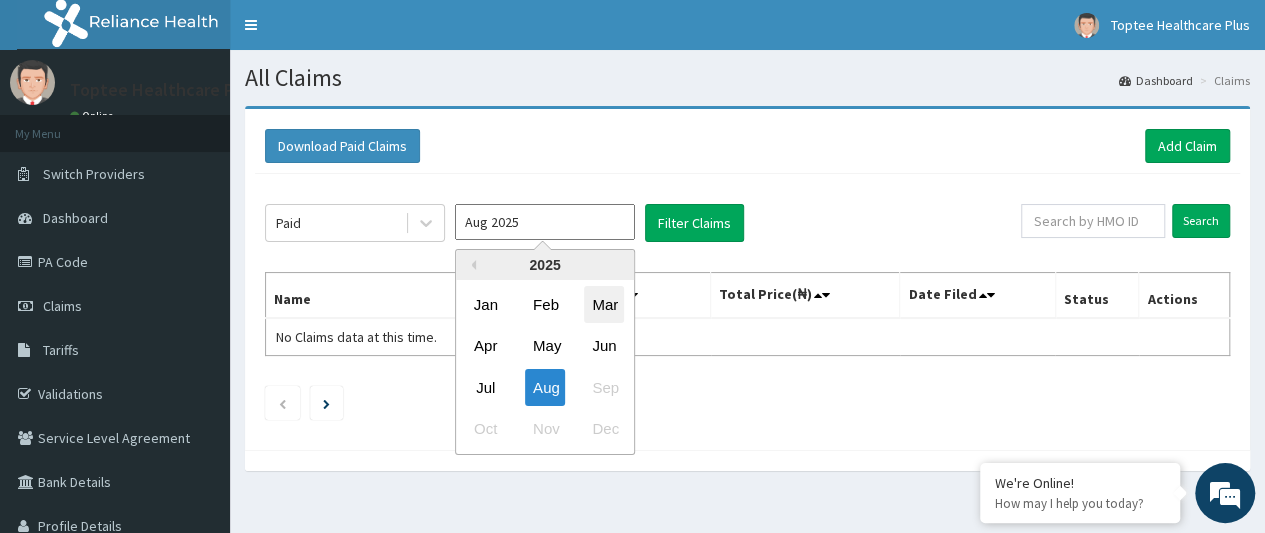 click on "Mar" at bounding box center [604, 304] 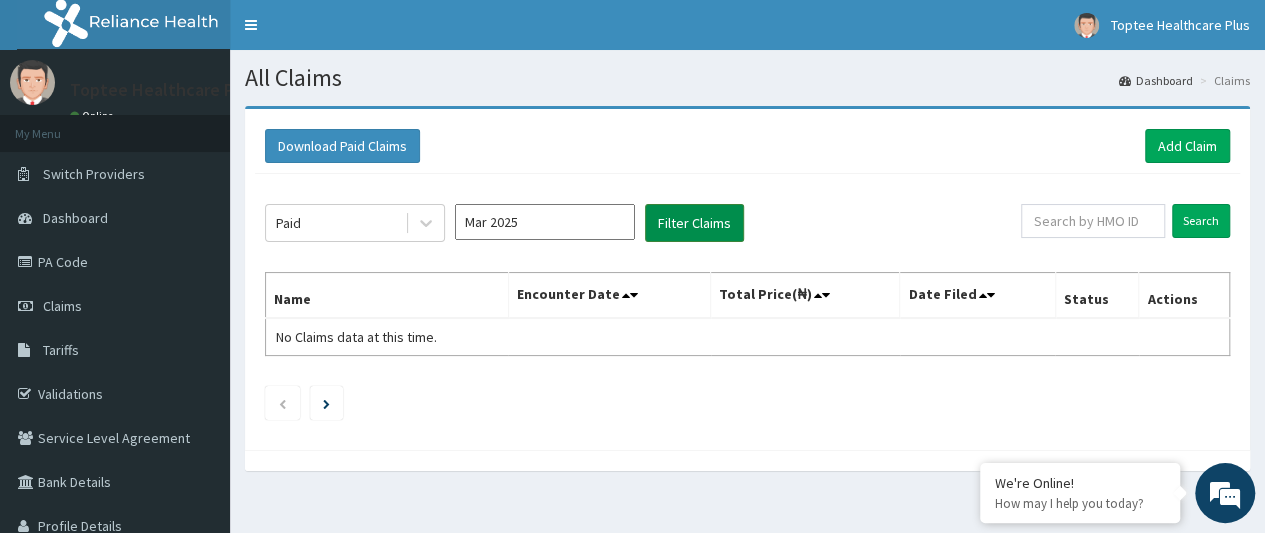 click on "Filter Claims" at bounding box center [694, 223] 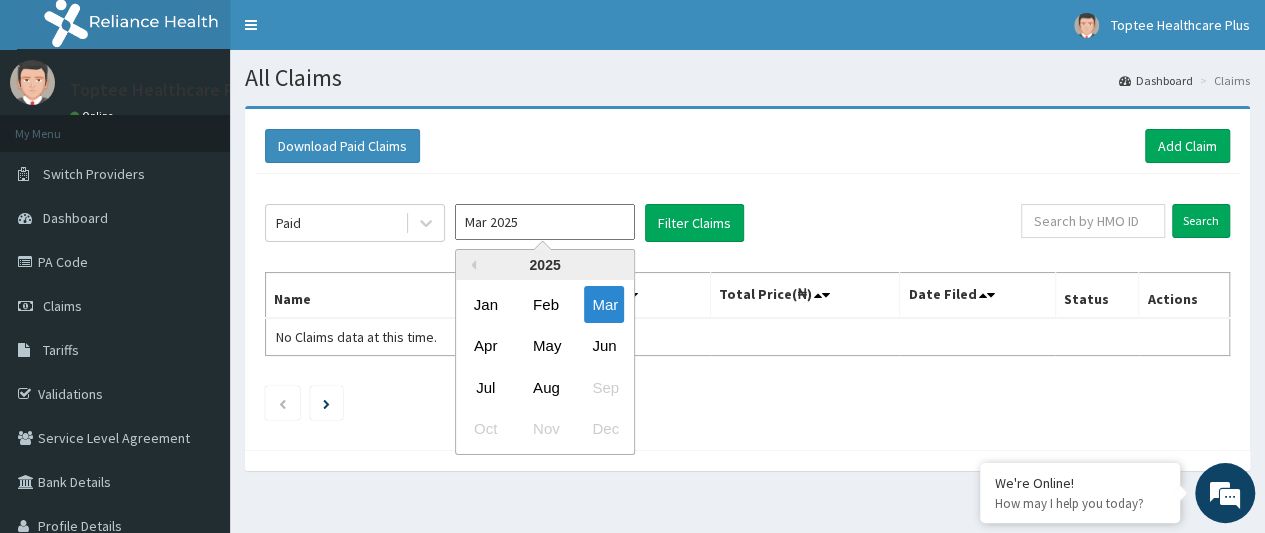 click on "Mar 2025" at bounding box center (545, 222) 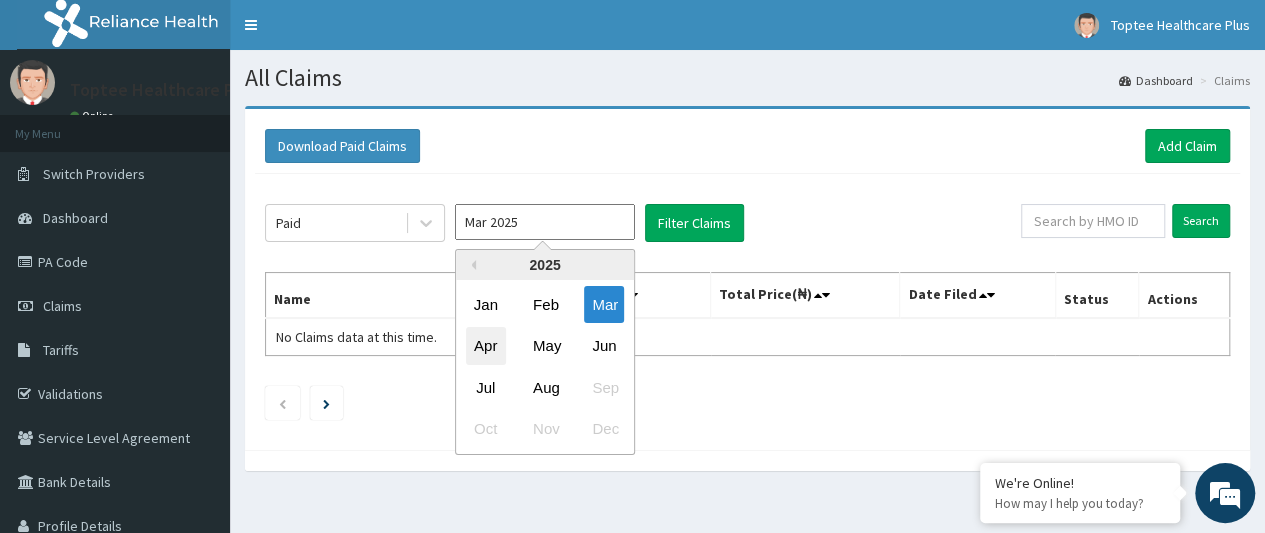 click on "Apr" at bounding box center (486, 346) 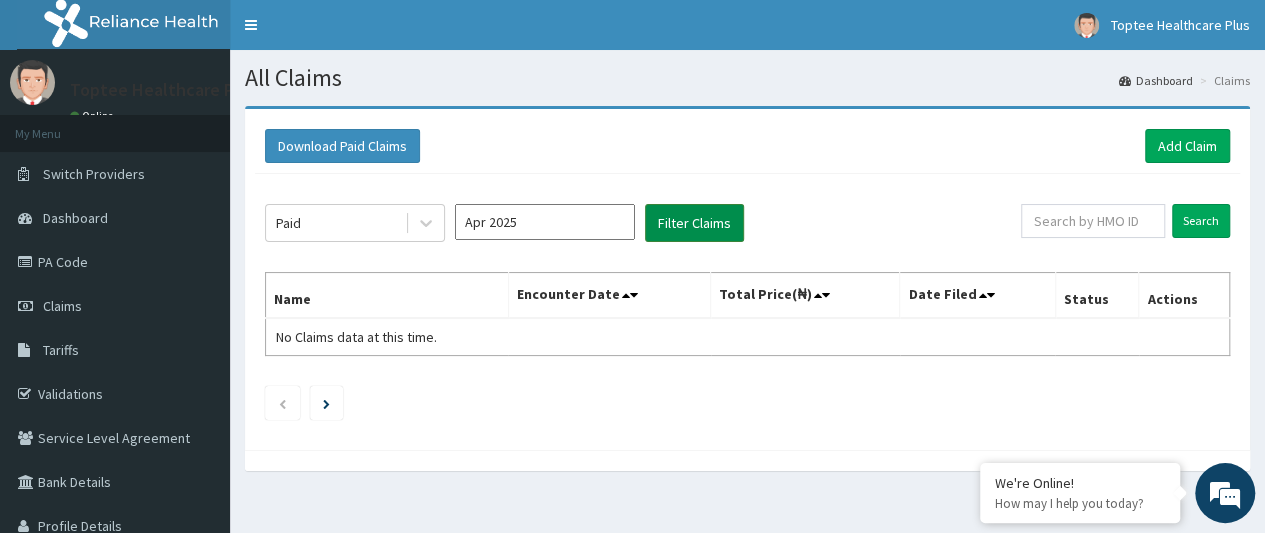 click on "Filter Claims" at bounding box center (694, 223) 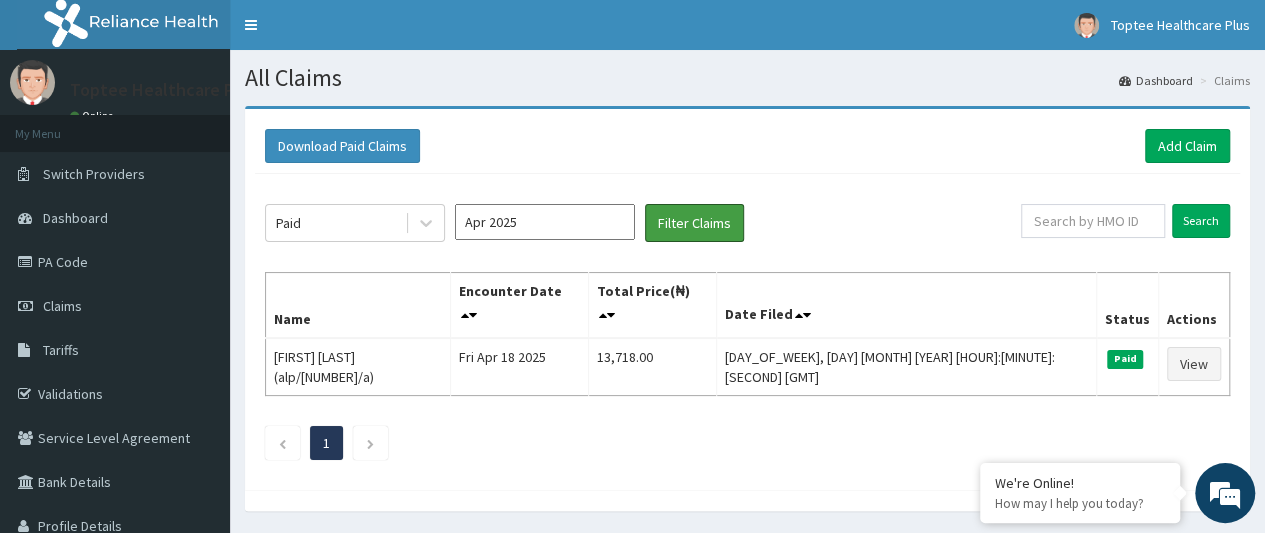scroll, scrollTop: 0, scrollLeft: 0, axis: both 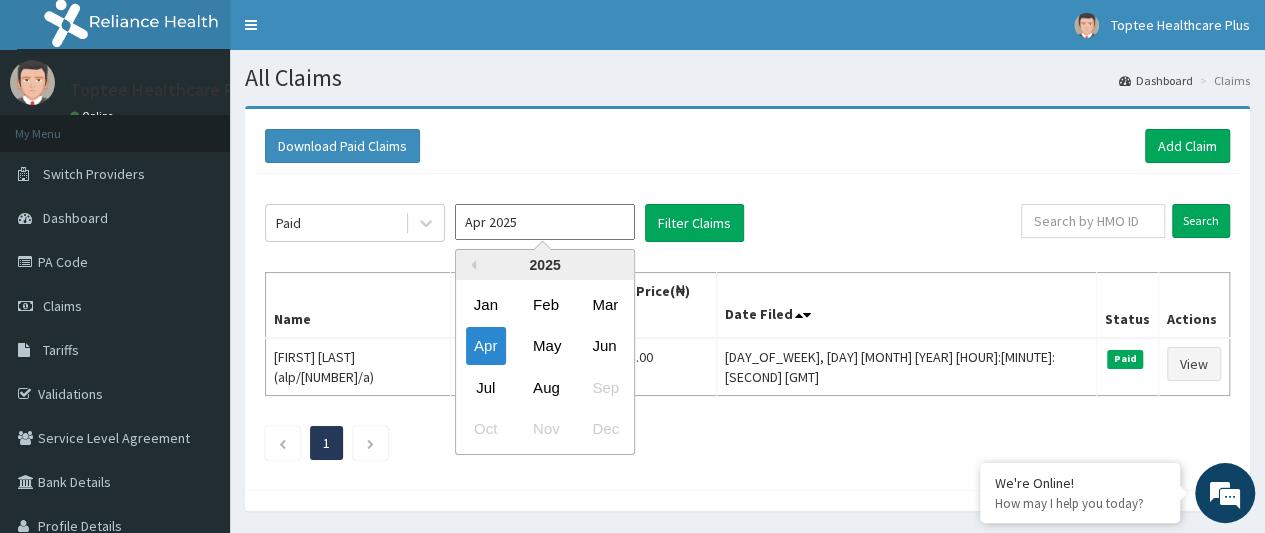 click on "Apr 2025" at bounding box center [545, 222] 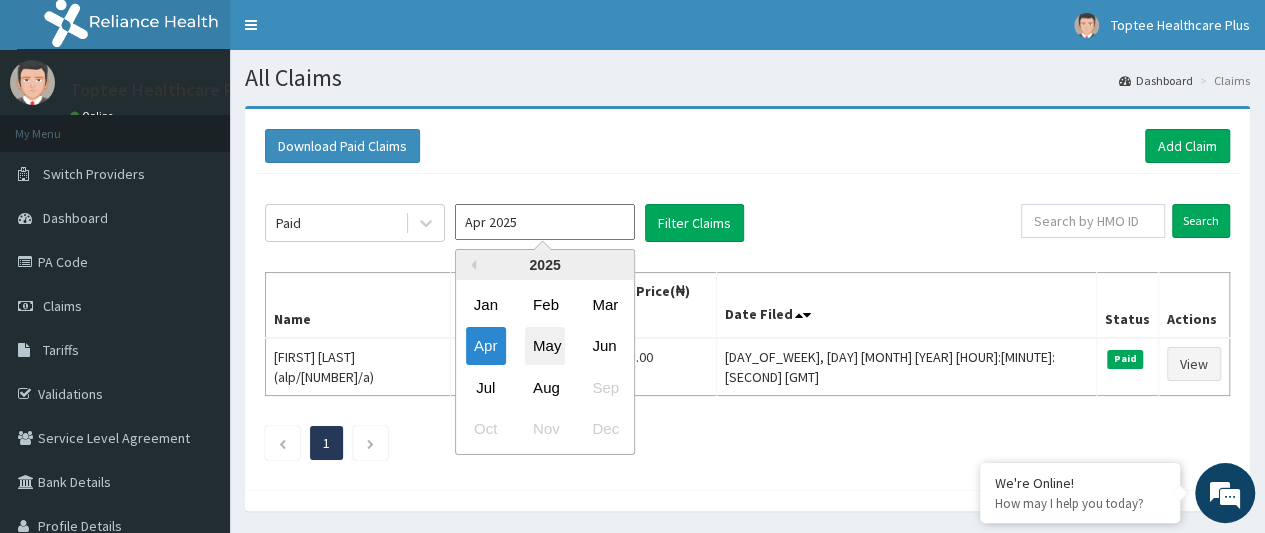 click on "May" at bounding box center (545, 346) 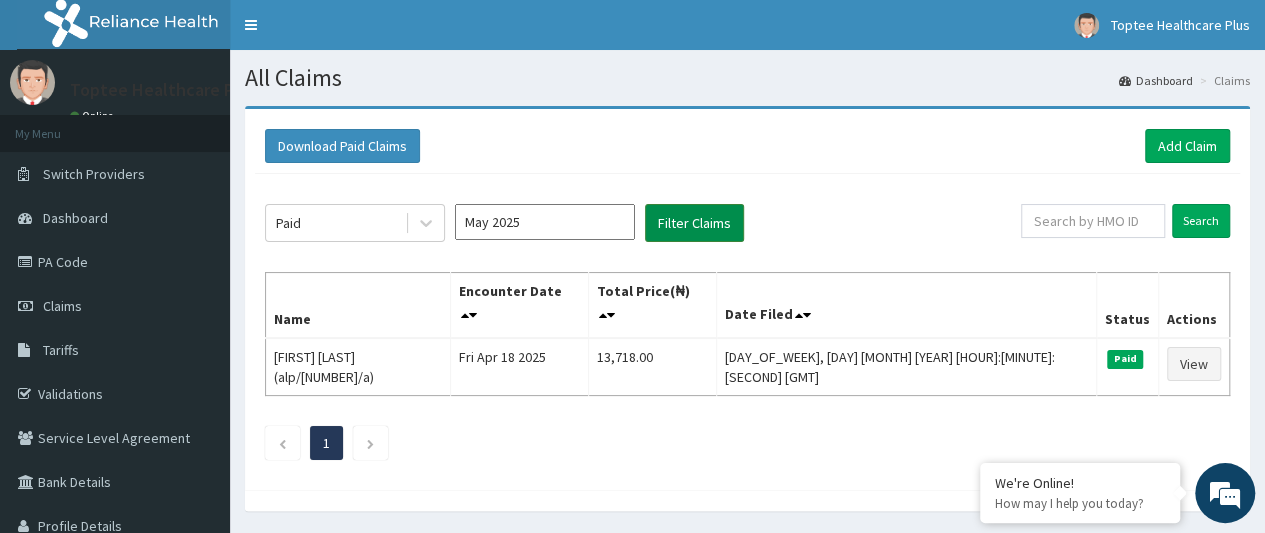 click on "Filter Claims" at bounding box center (694, 223) 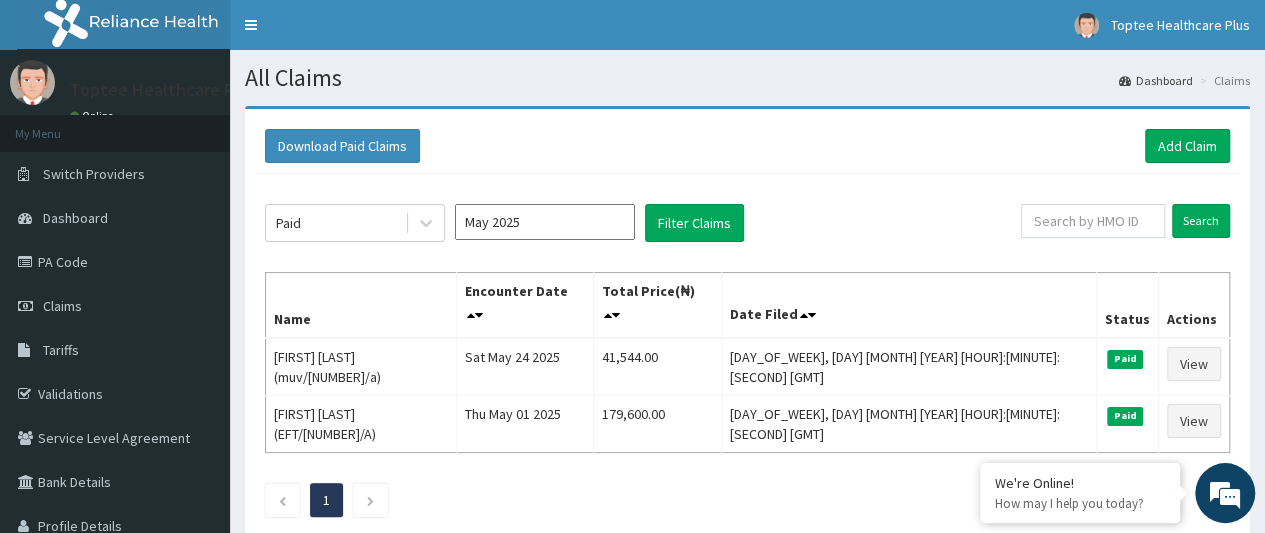 click on "May 2025" at bounding box center (545, 222) 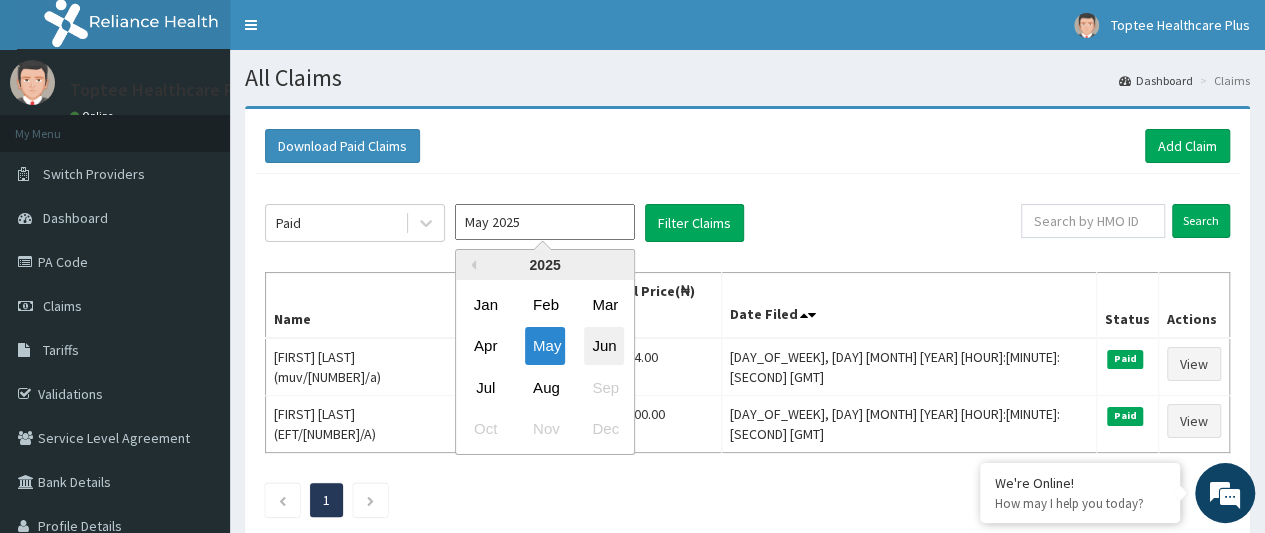 click on "Jun" at bounding box center [604, 346] 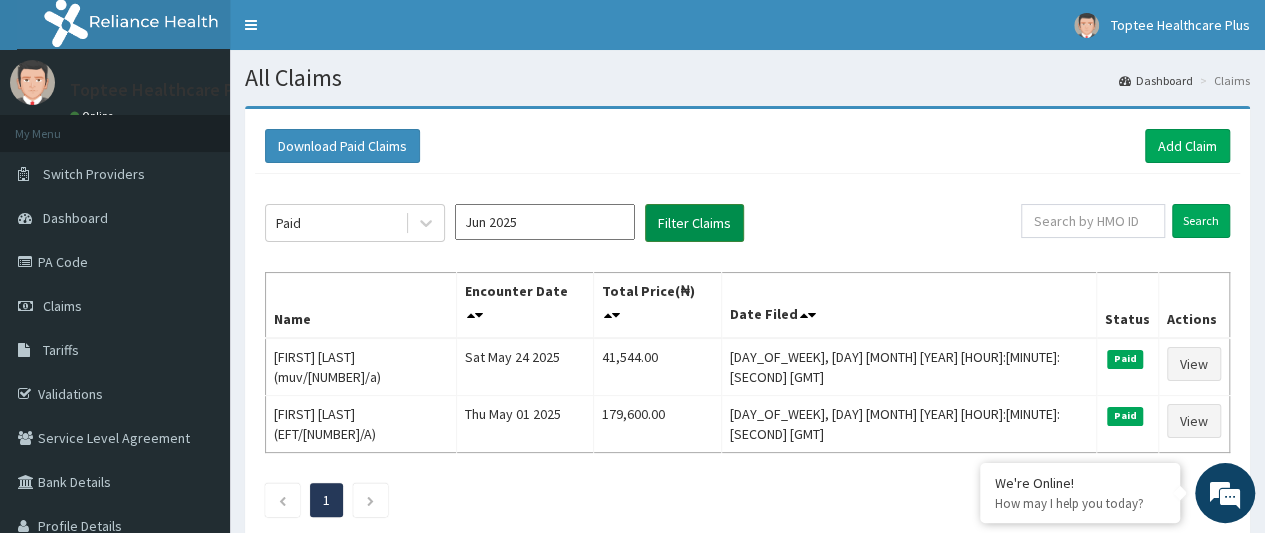click on "Filter Claims" at bounding box center [694, 223] 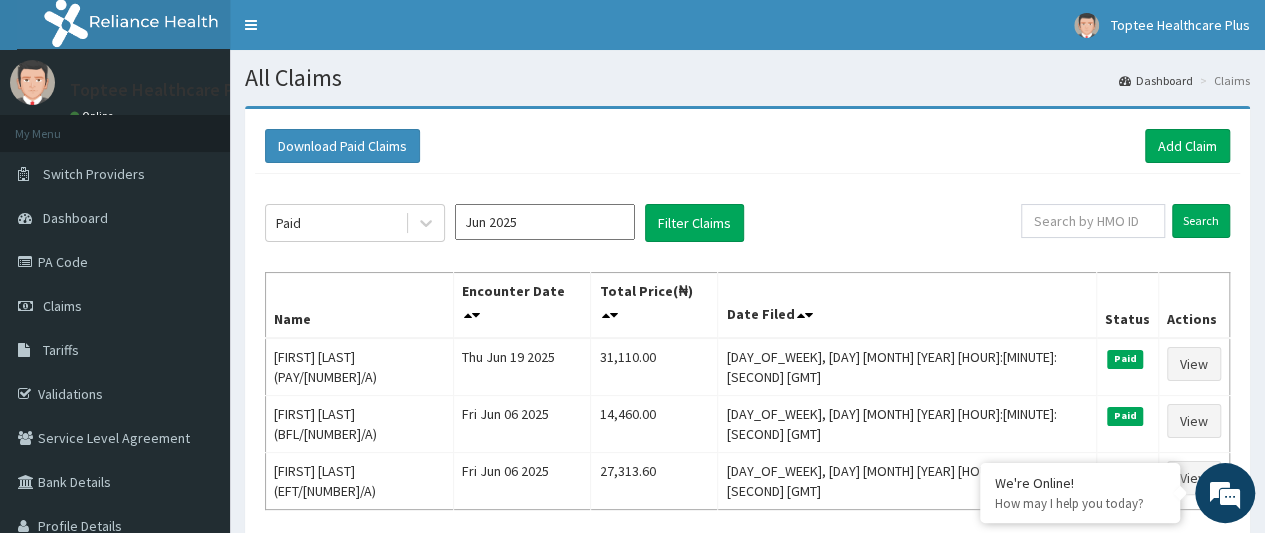 click on "Jun 2025" at bounding box center (545, 222) 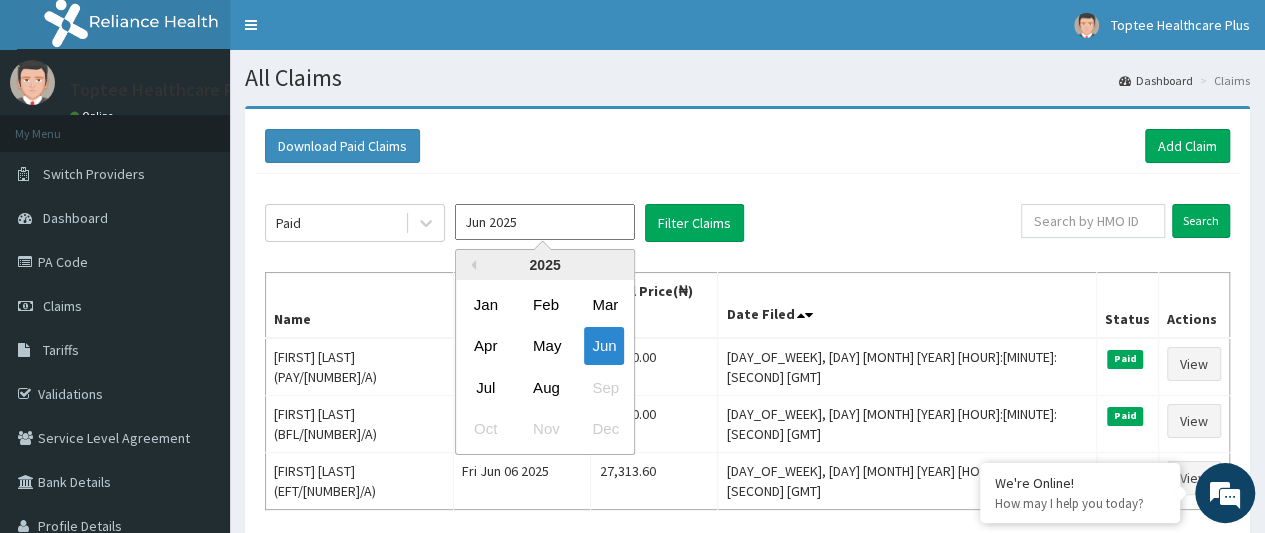 click on "Paid Jun 2025 Previous Year 2025 Jan Feb Mar Apr May Jun Jul Aug Sep Oct Nov Dec Filter Claims Search Name Encounter Date Total Price(₦) Date Filed Status Actions Onyinye Uche (PAY/10162/A) Thu Jun 19 2025 31,110.00 Mon, 30 Jun 2025 08:37:14 GMT Paid View Okorie Peter Chukwuka (BFL/10111/A) Fri Jun 06 2025 14,460.00 Fri, 20 Jun 2025 12:22:32 GMT Paid View Uzoma NZEWI (EFT/10145/A) Fri Jun 06 2025 27,313.60 Fri, 20 Jun 2025 11:49:48 GMT Paid View 1" 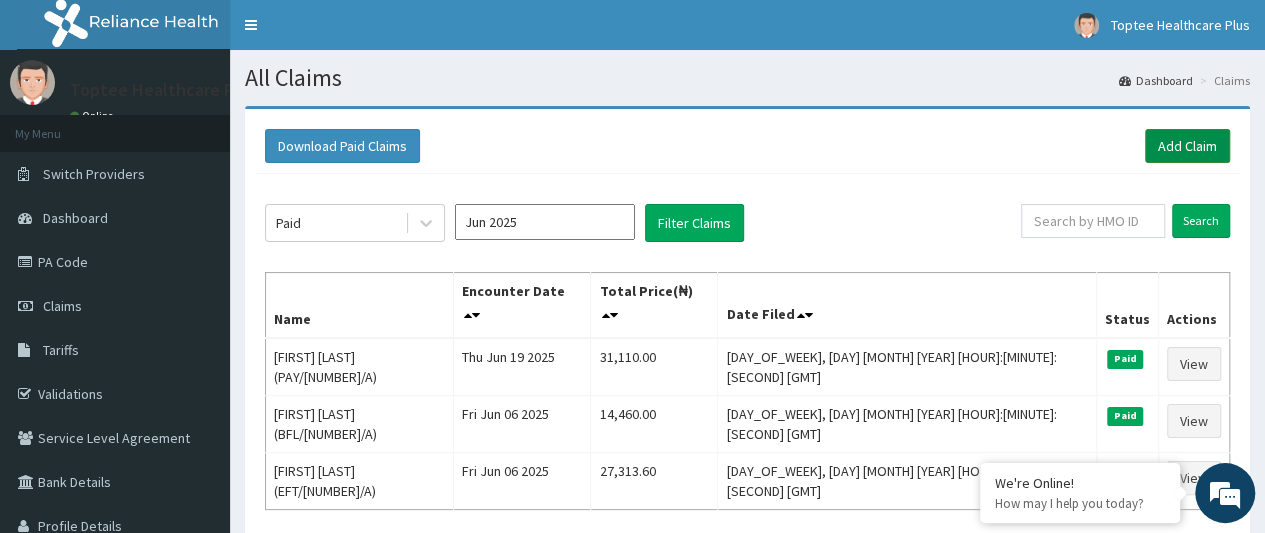 click on "Add Claim" at bounding box center [1187, 146] 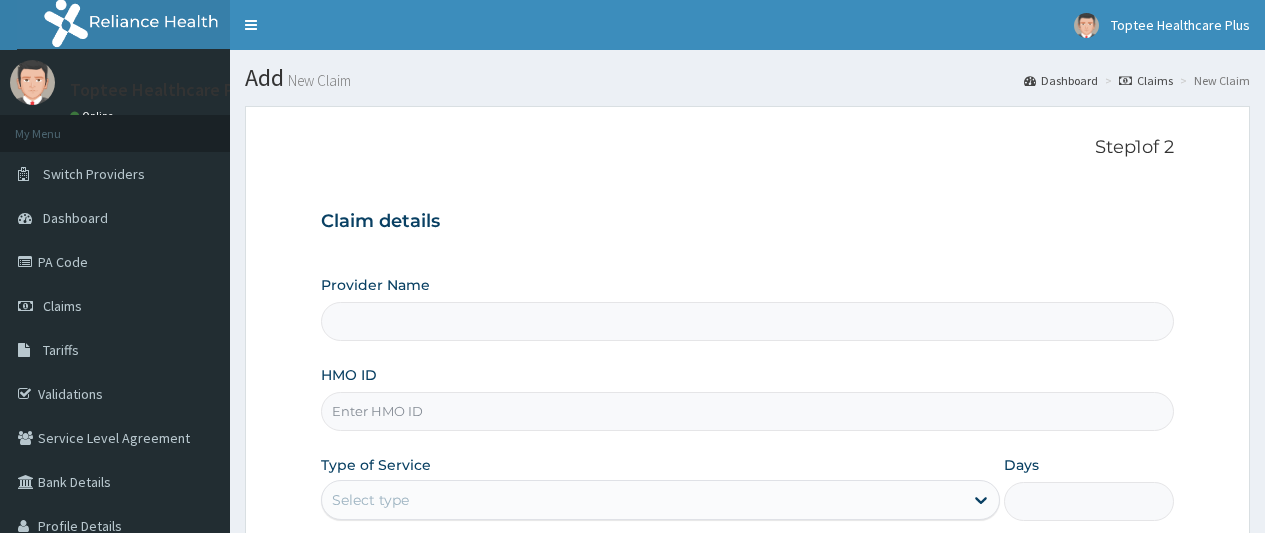 scroll, scrollTop: 0, scrollLeft: 0, axis: both 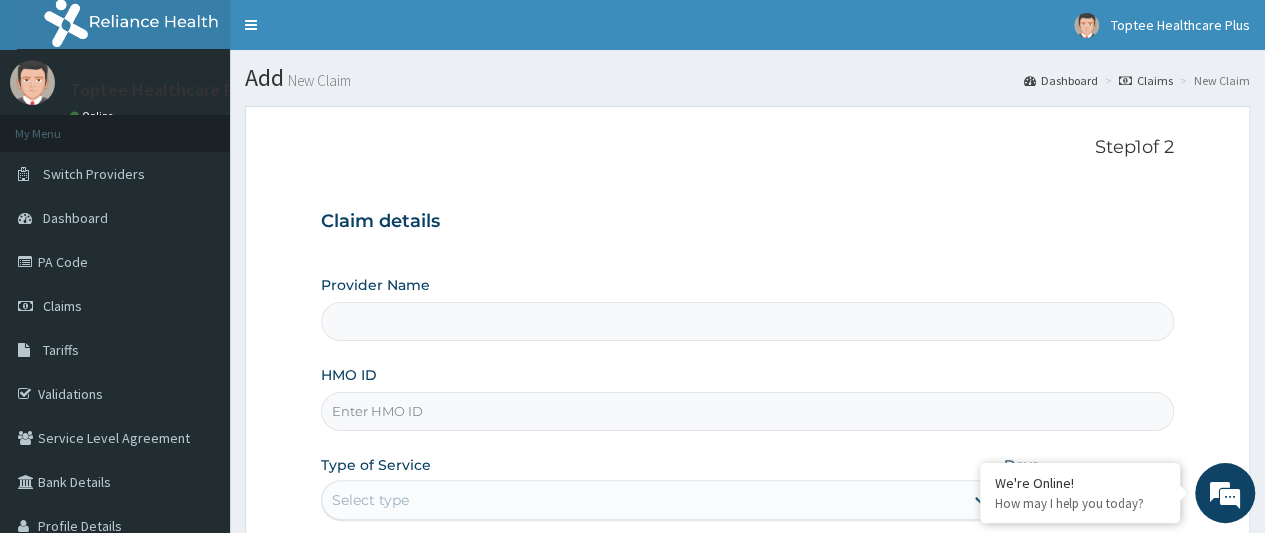 click on "HMO ID" at bounding box center (747, 411) 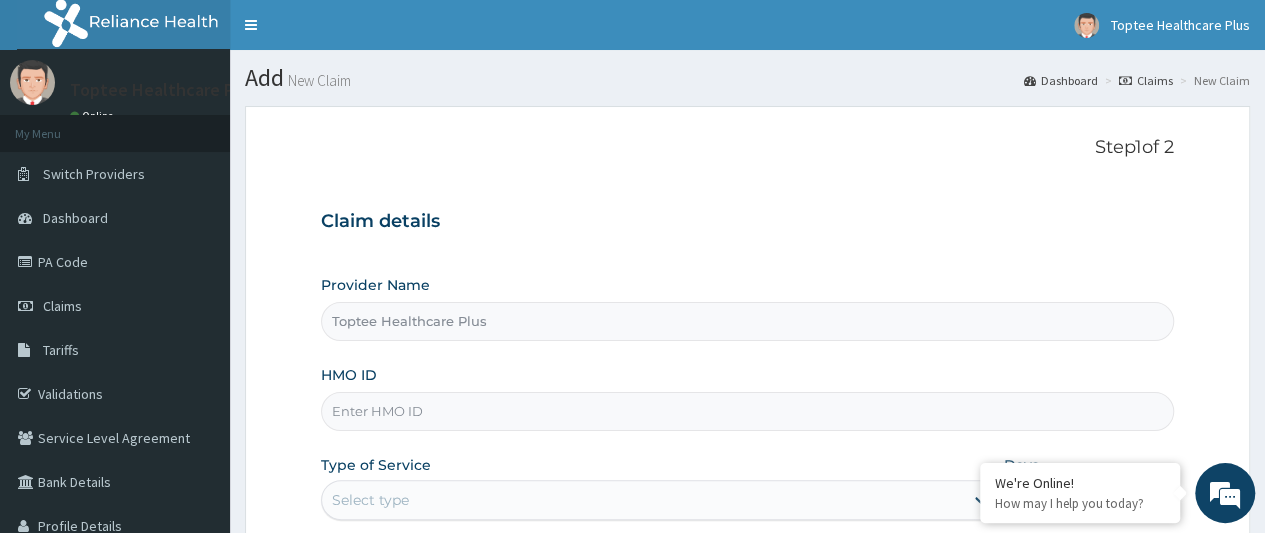 scroll, scrollTop: 0, scrollLeft: 0, axis: both 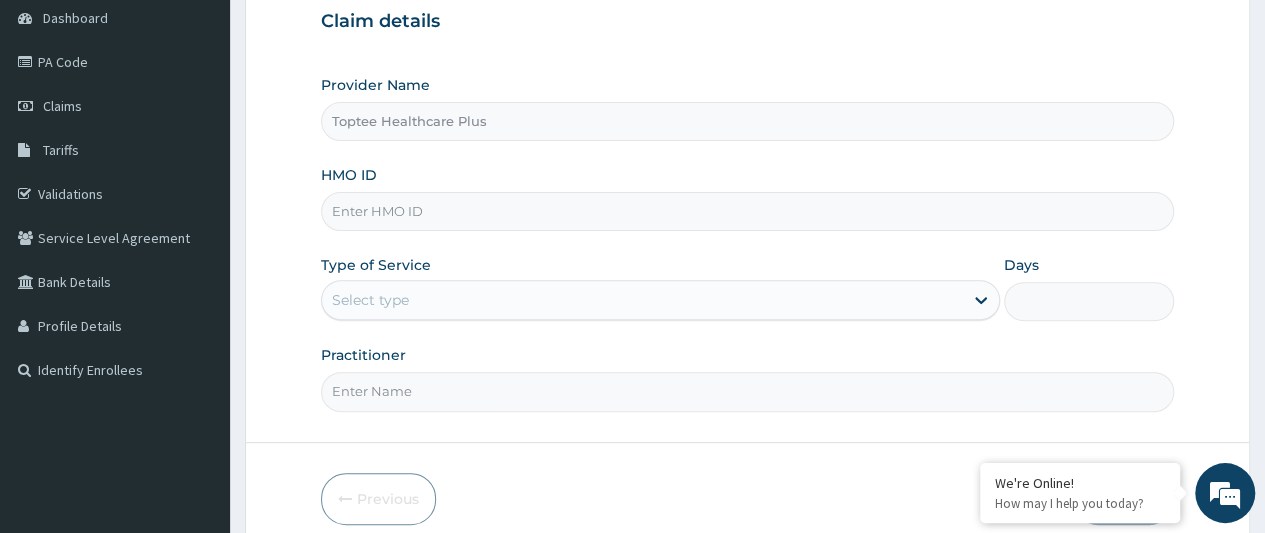 paste on "ALP/10222/A" 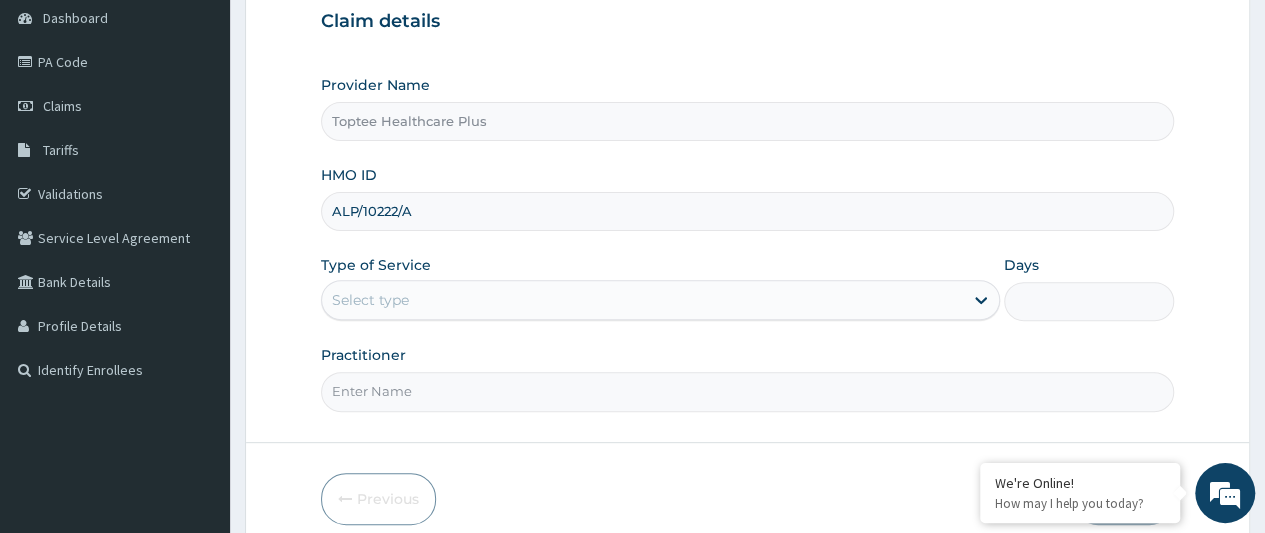 type on "ALP/10222/A" 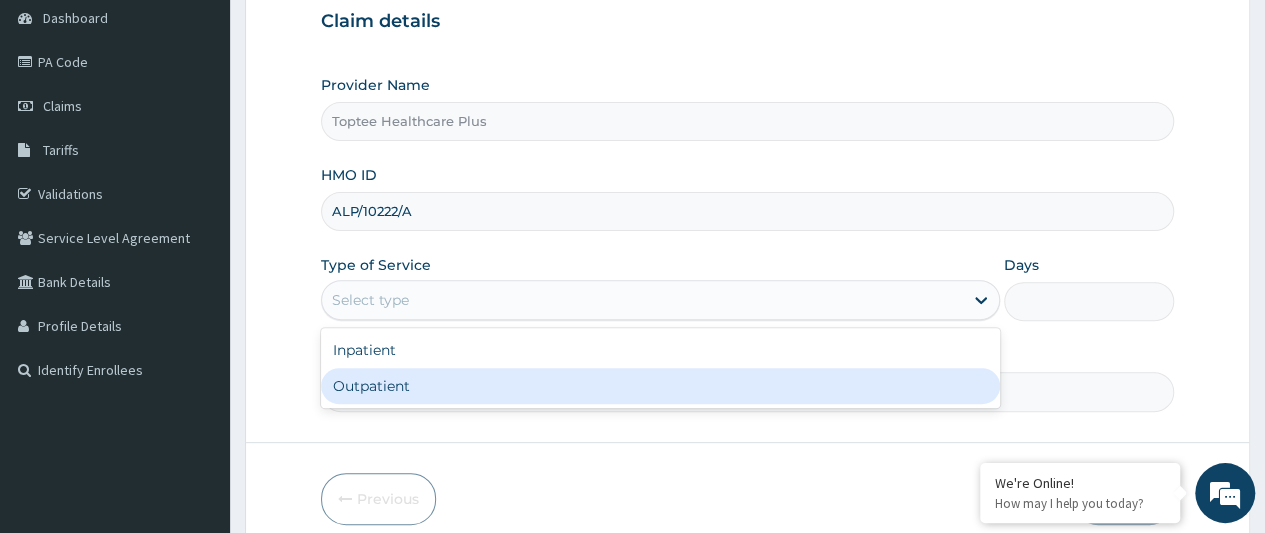 click on "Outpatient" at bounding box center [660, 386] 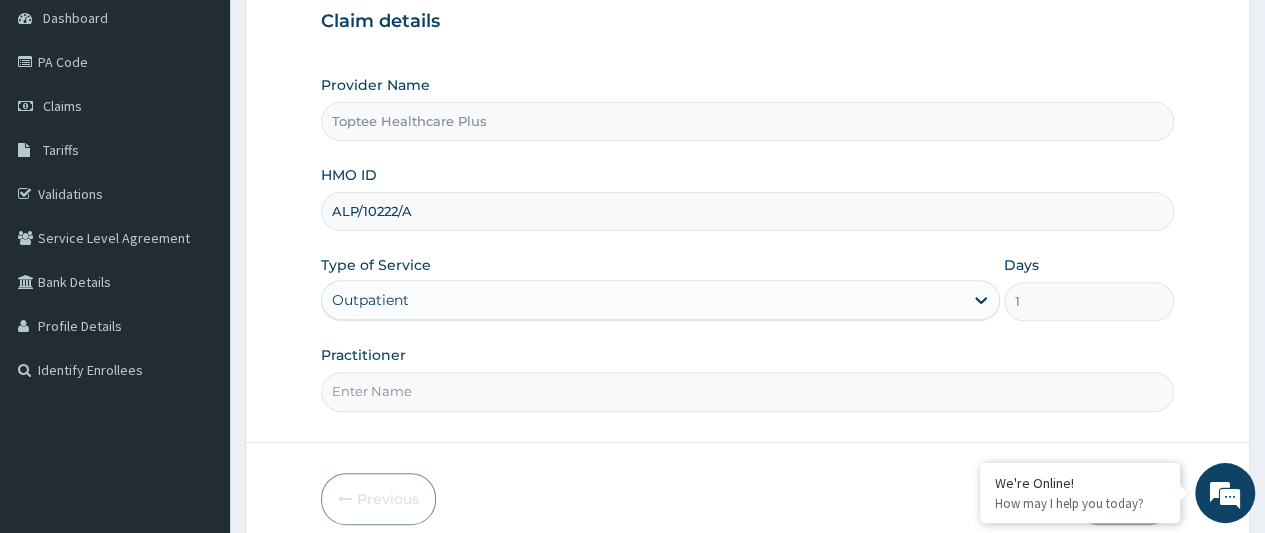 click on "Practitioner" at bounding box center (747, 391) 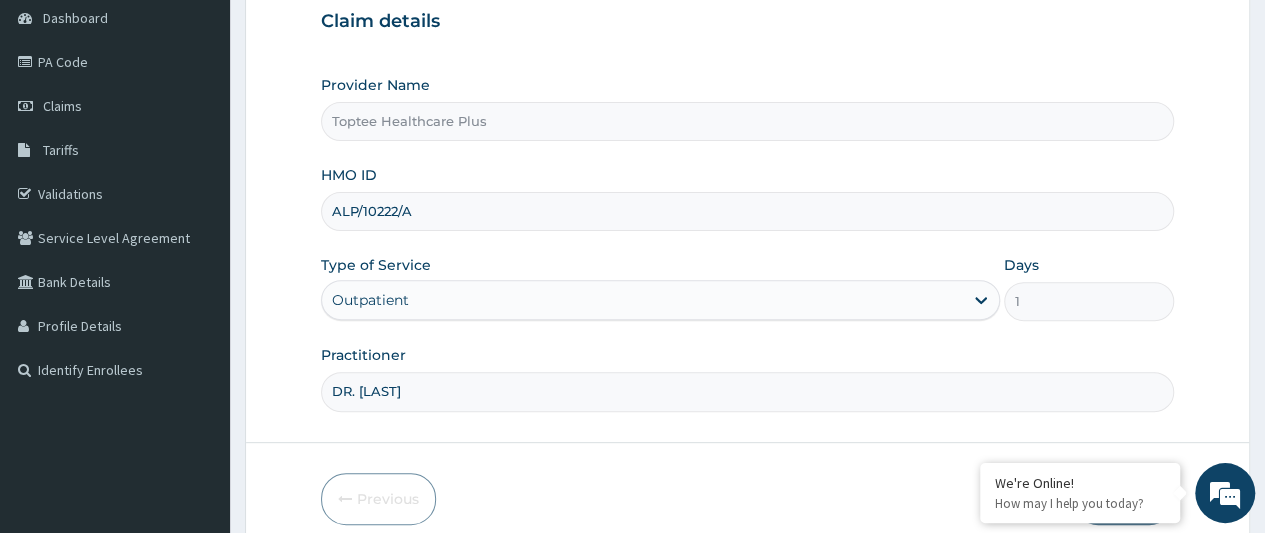 click on "DR. [LAST]" at bounding box center [747, 391] 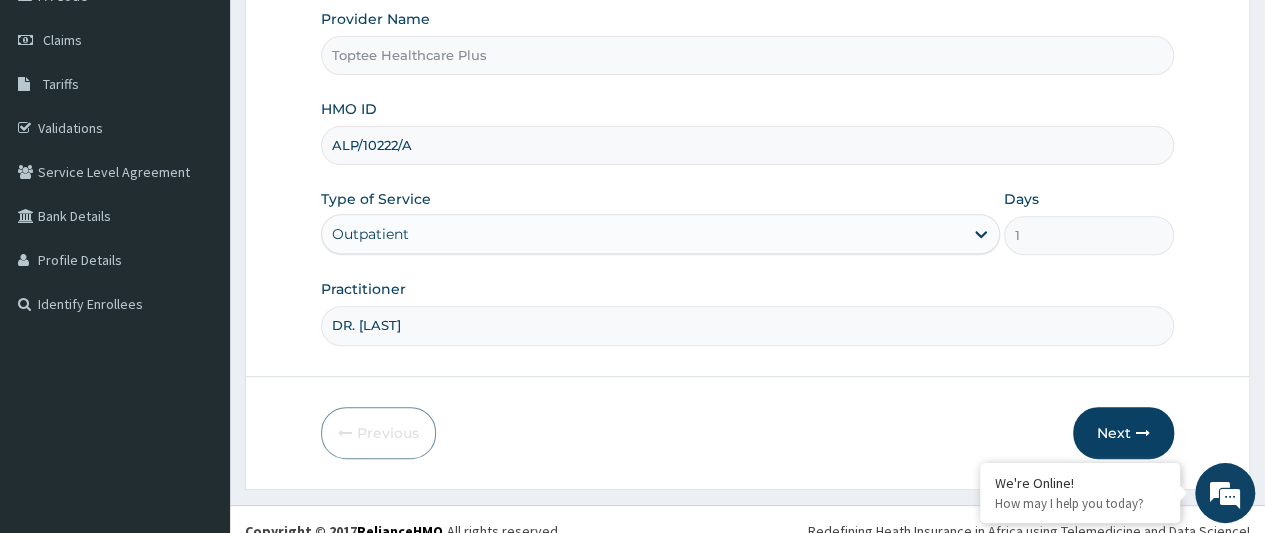 scroll, scrollTop: 284, scrollLeft: 0, axis: vertical 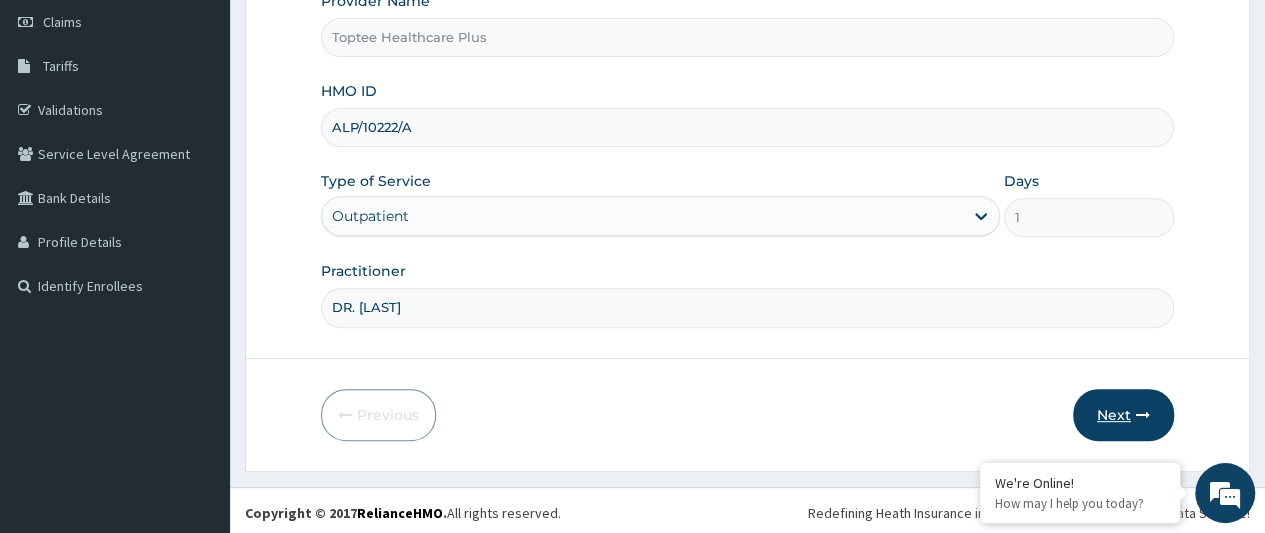 type on "DR. [LAST]" 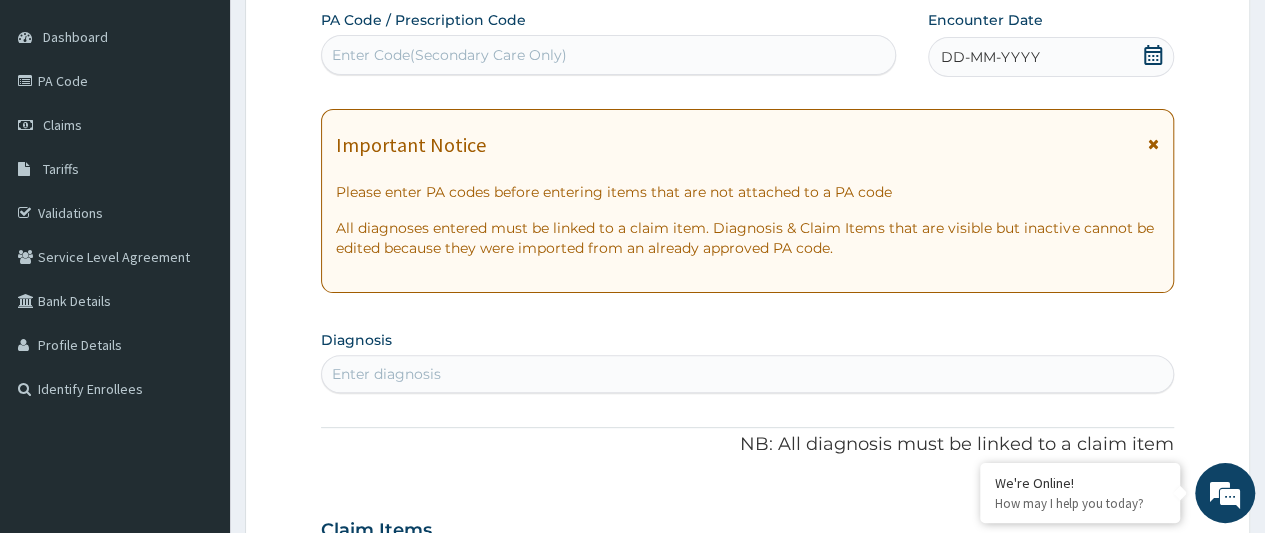 scroll, scrollTop: 200, scrollLeft: 0, axis: vertical 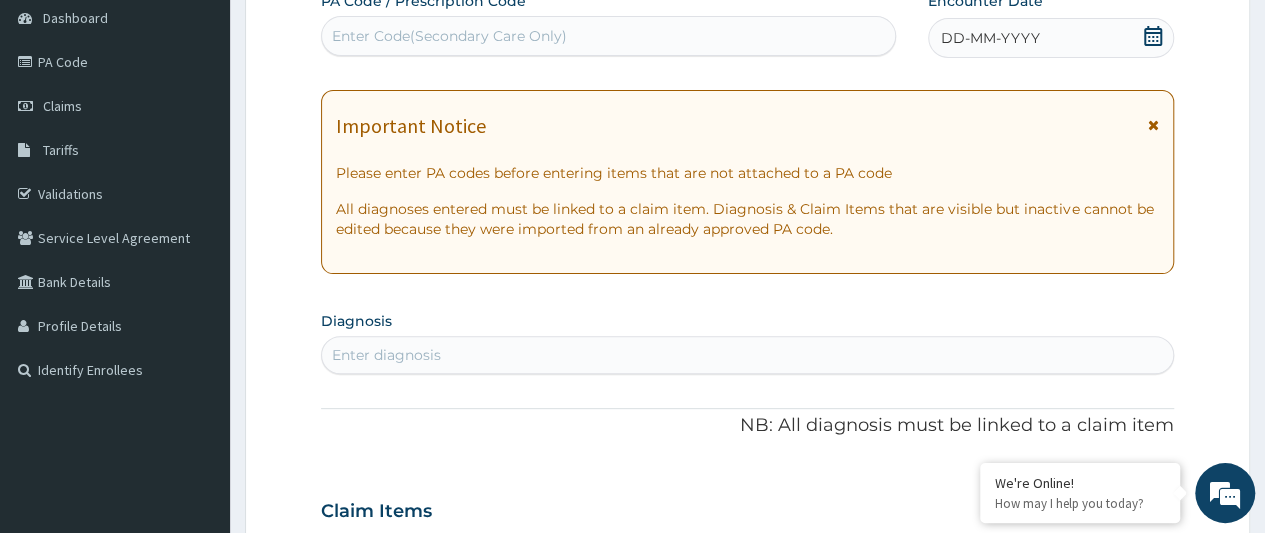 click 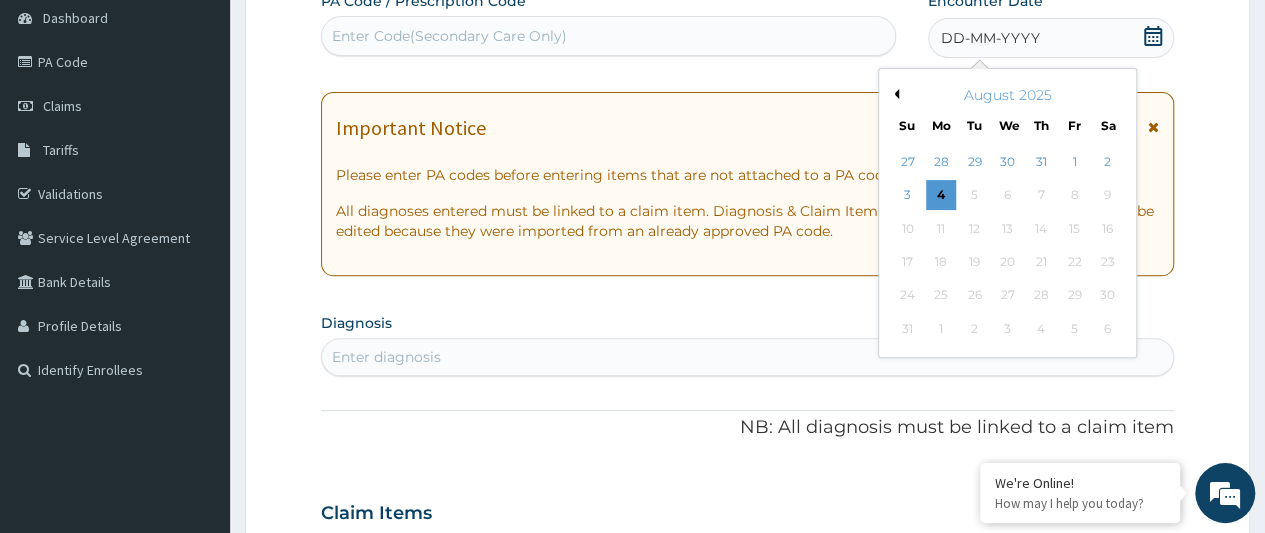 click on "August 2025" at bounding box center [1007, 95] 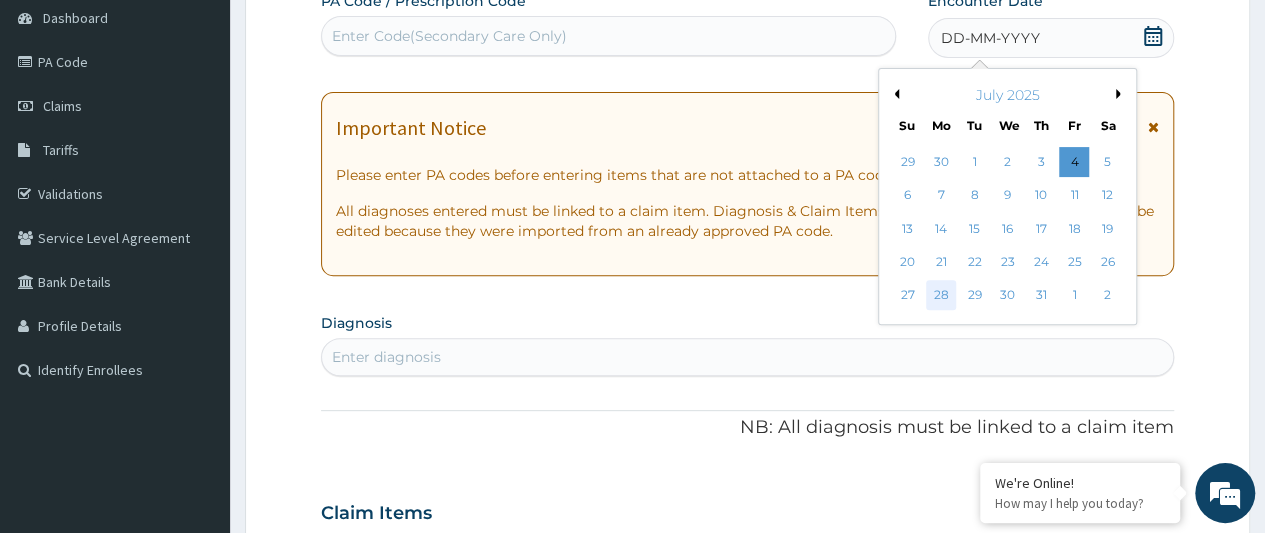 click on "28" at bounding box center [941, 296] 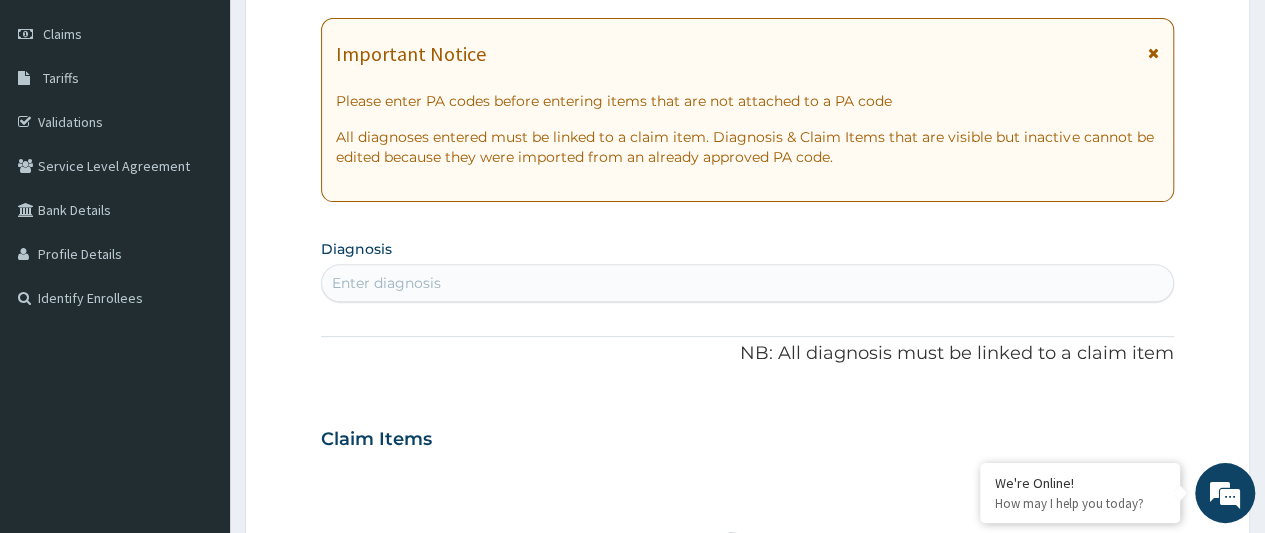scroll, scrollTop: 300, scrollLeft: 0, axis: vertical 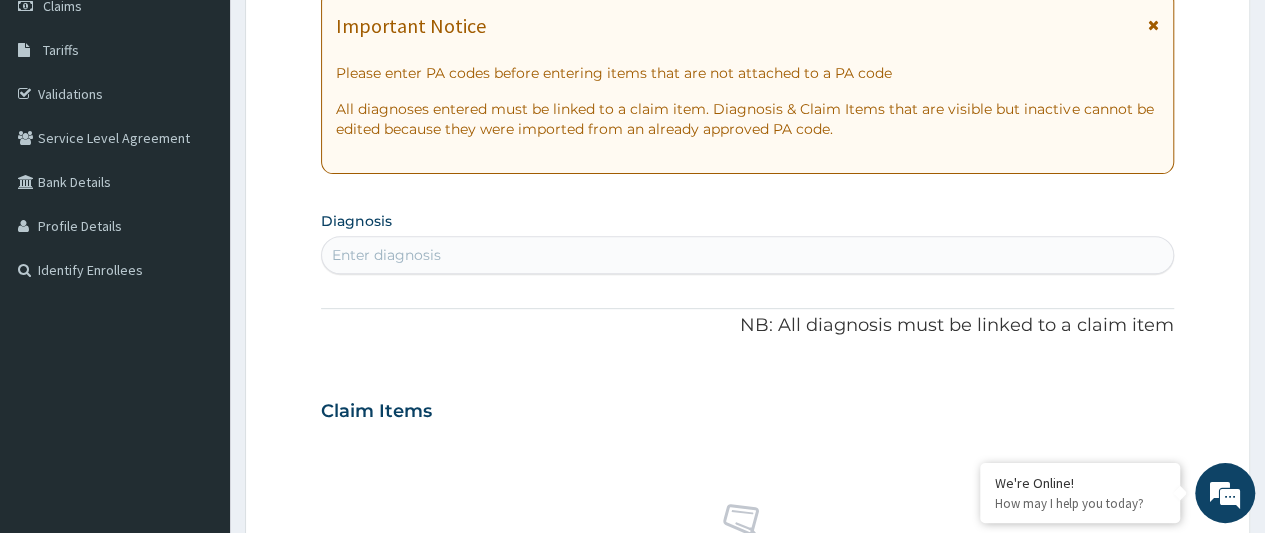 click on "Enter diagnosis" at bounding box center [386, 255] 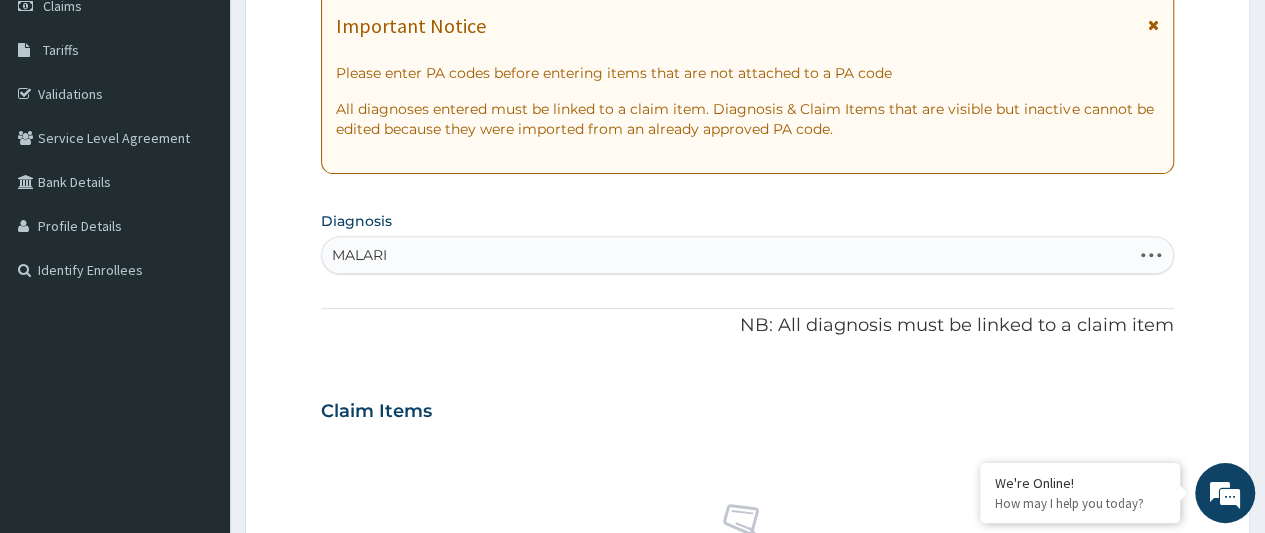 type on "MALARIA" 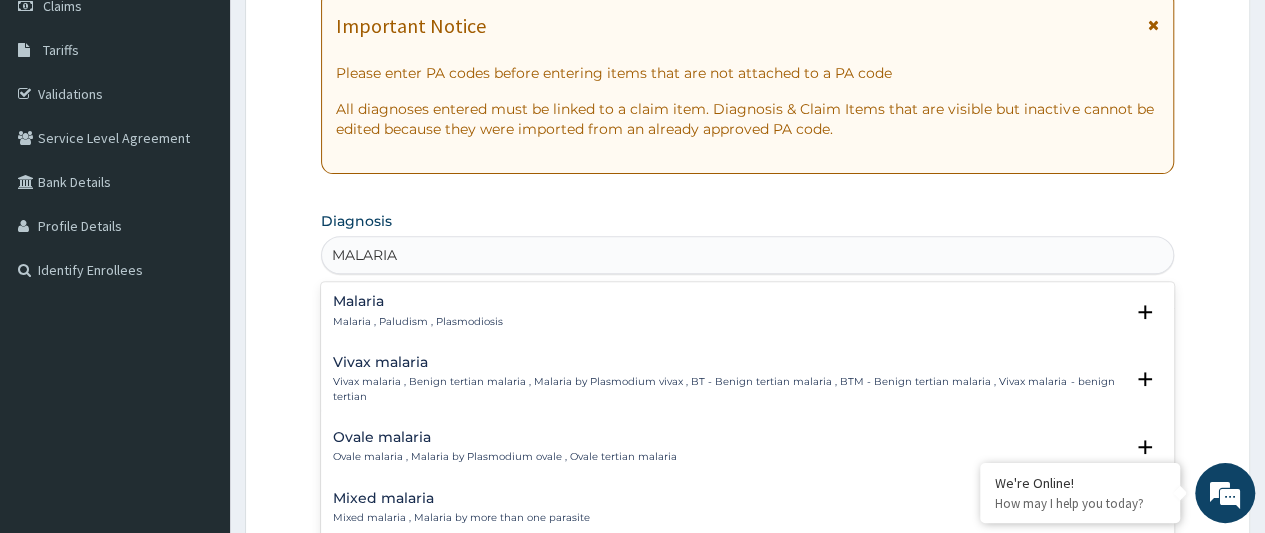 click on "Malaria" at bounding box center (418, 301) 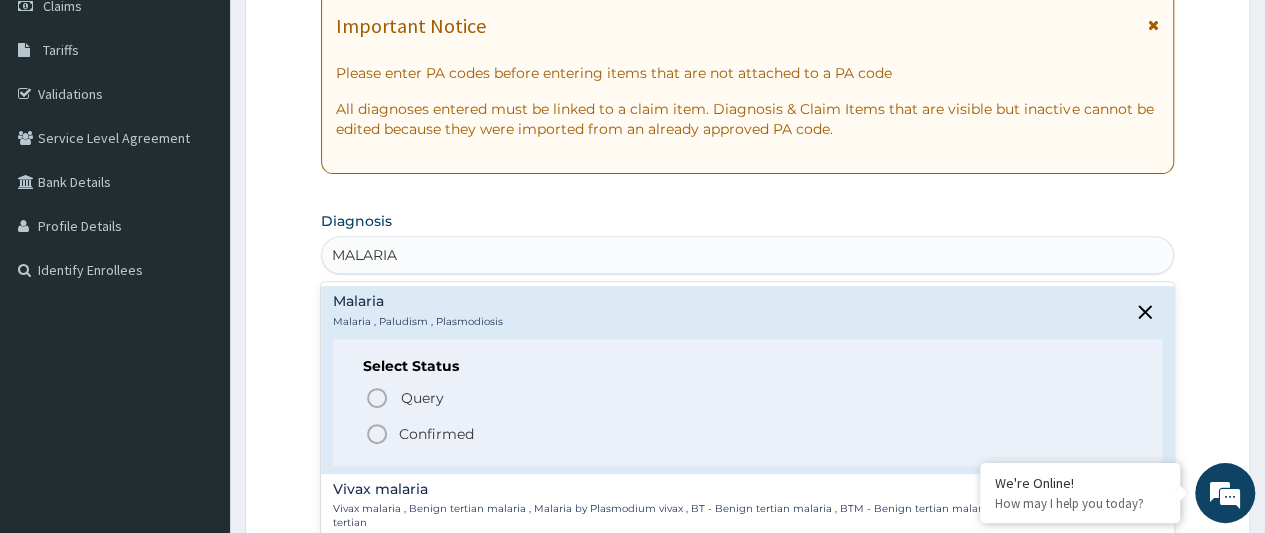 click on "Confirmed" at bounding box center (748, 434) 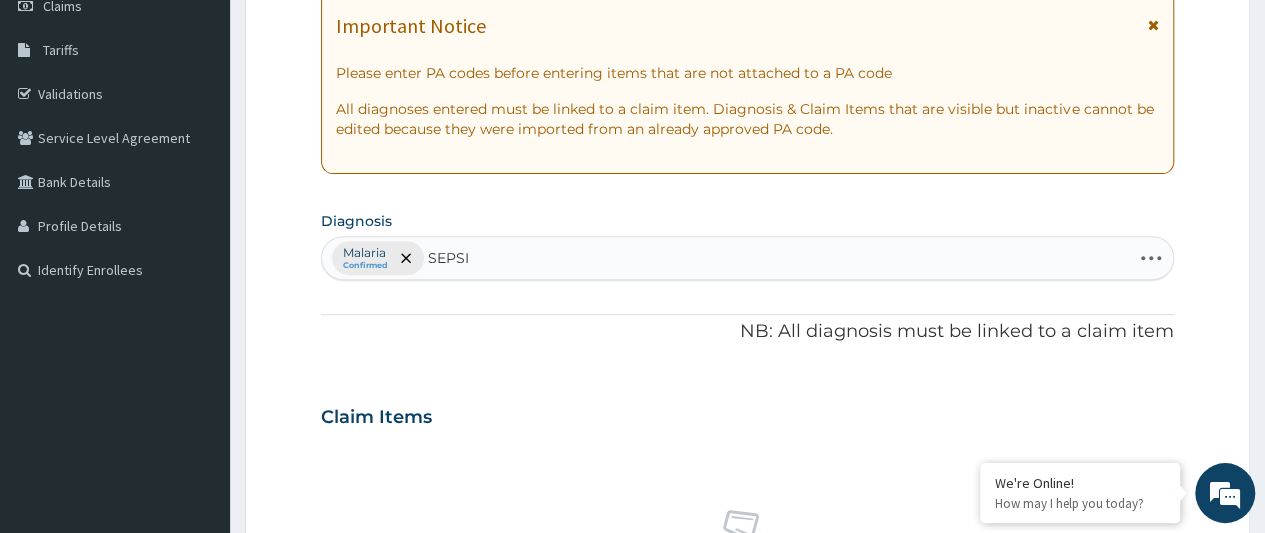 type on "SEPSIS" 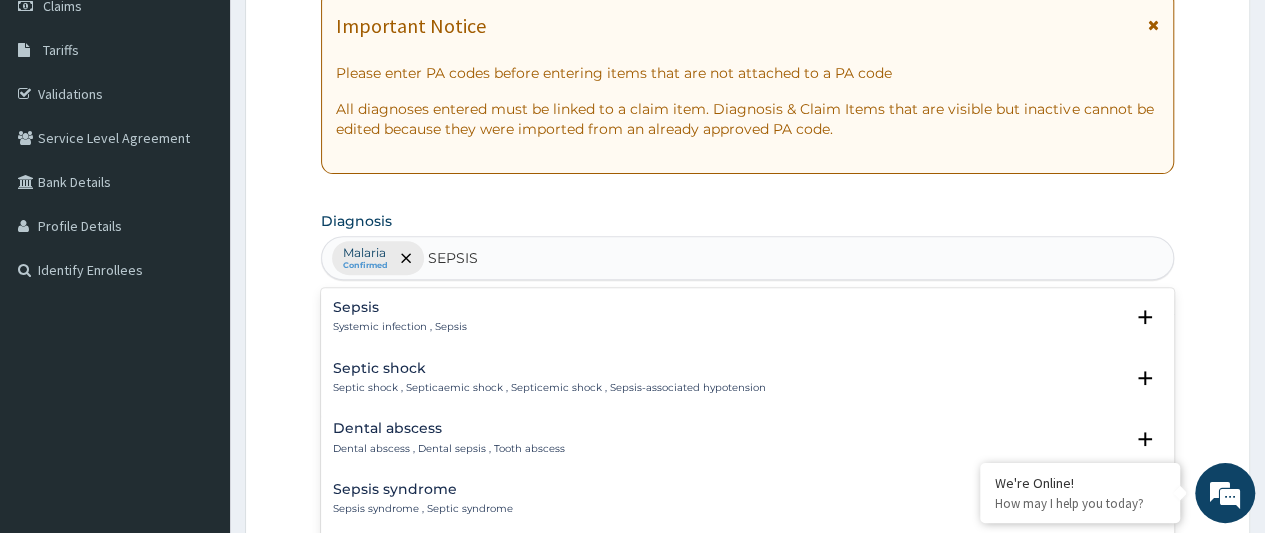 click on "Sepsis" at bounding box center [400, 307] 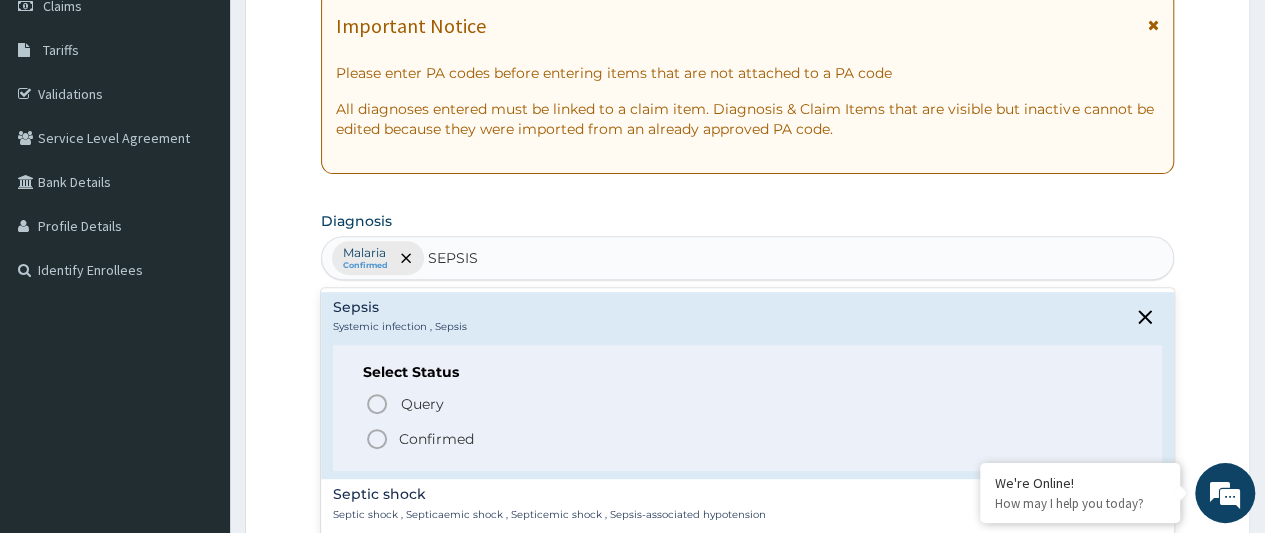 click on "Confirmed" at bounding box center (436, 439) 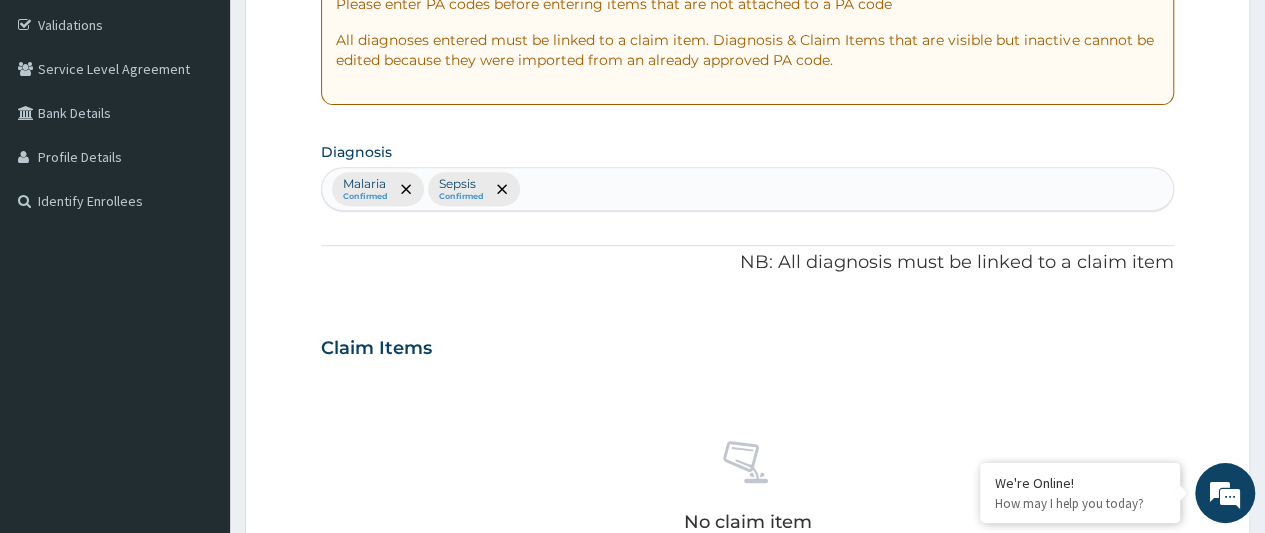 scroll, scrollTop: 400, scrollLeft: 0, axis: vertical 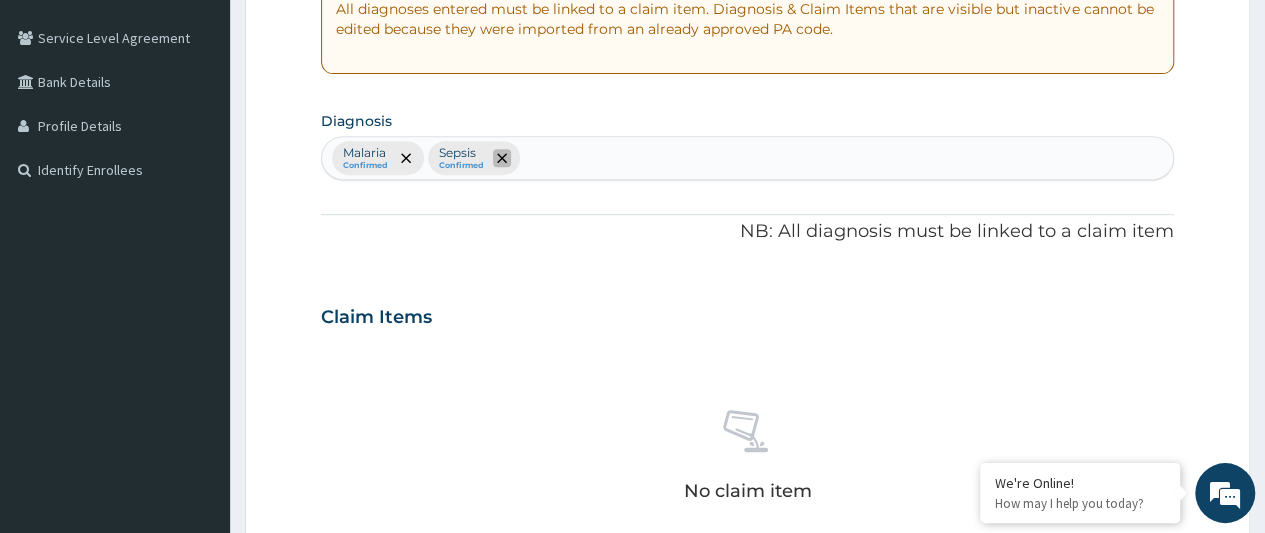 click 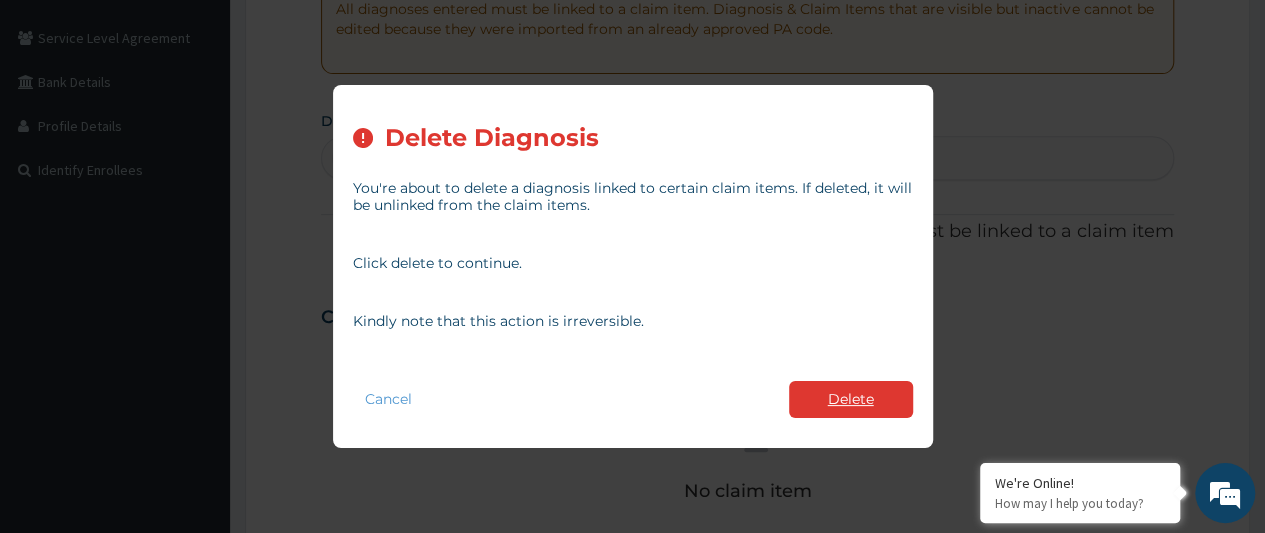 click on "Delete" at bounding box center (851, 399) 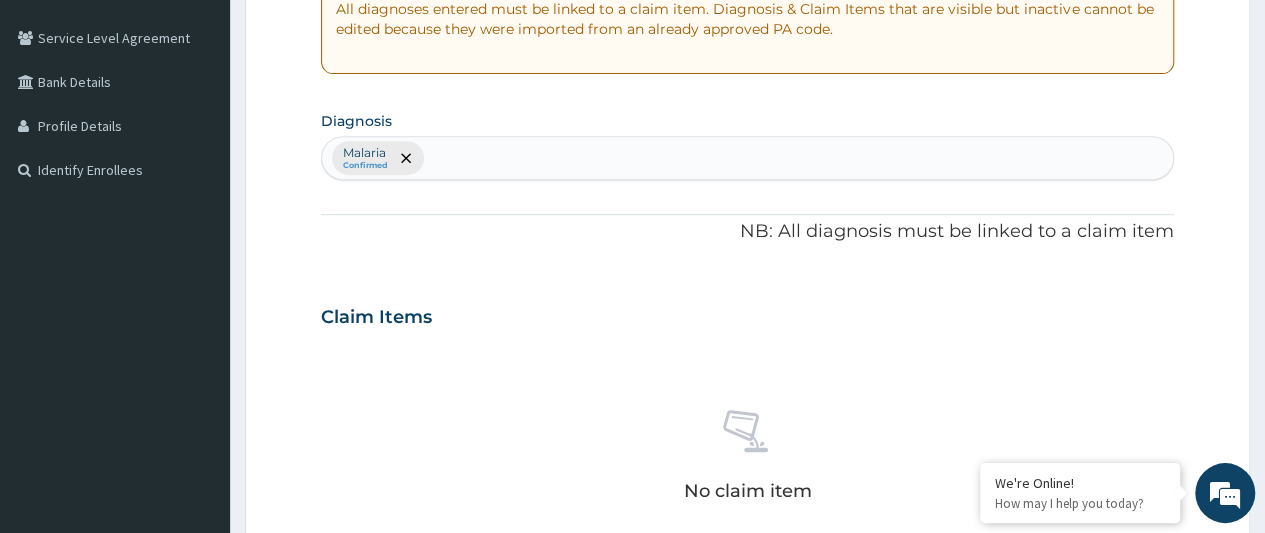 click on "Malaria Confirmed" at bounding box center (747, 158) 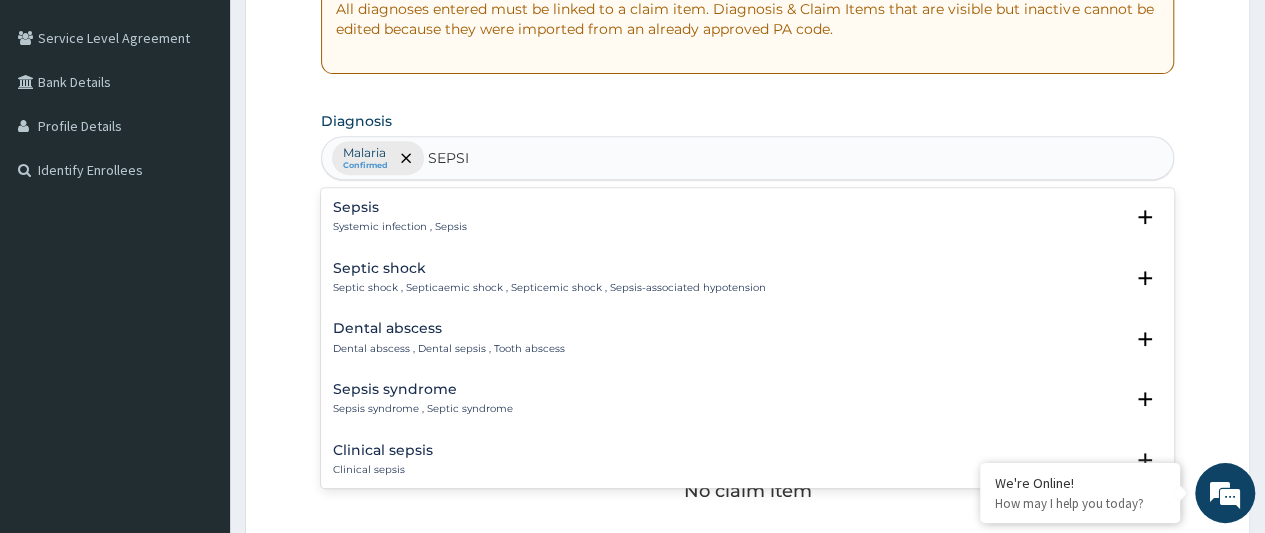 type on "SEPSIS" 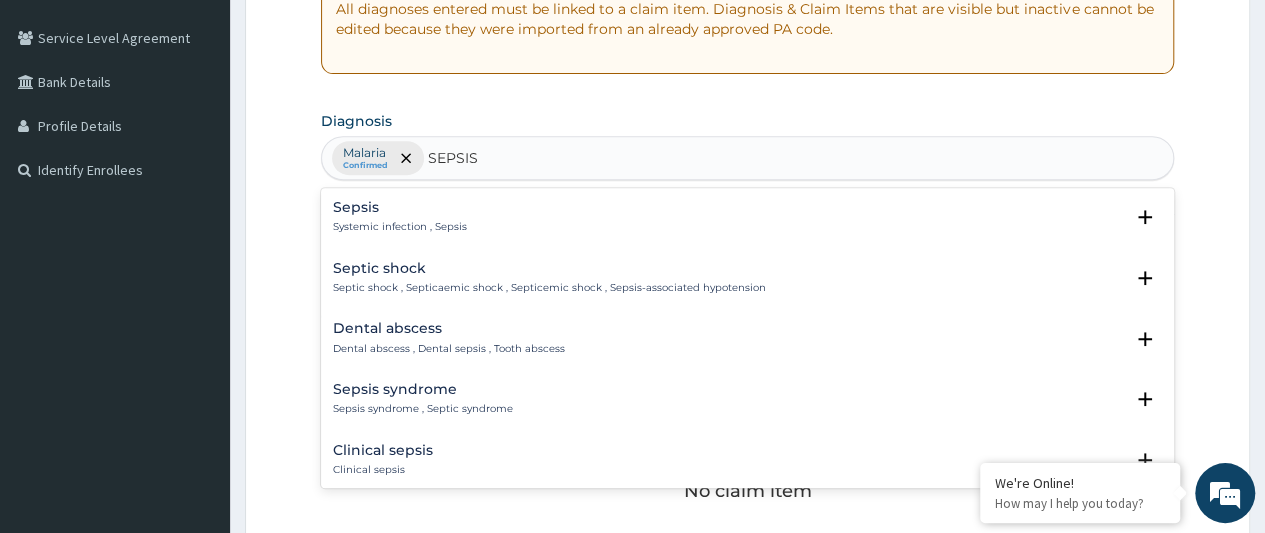 click on "Systemic infection , Sepsis" at bounding box center (400, 227) 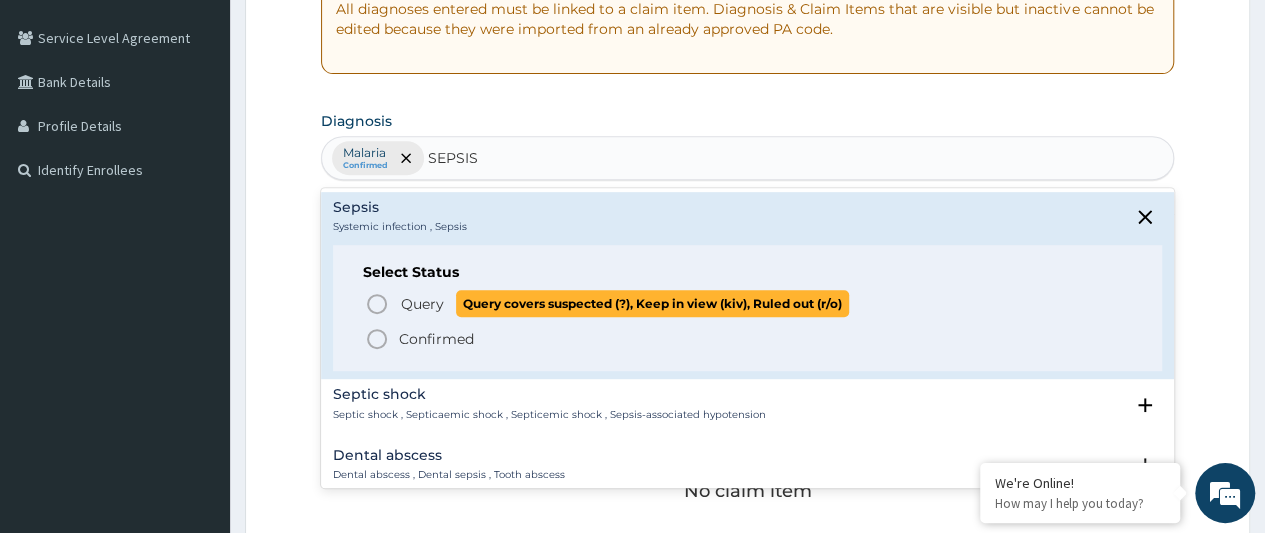 click on "Query Query covers suspected (?), Keep in view (kiv), Ruled out (r/o)" at bounding box center [748, 303] 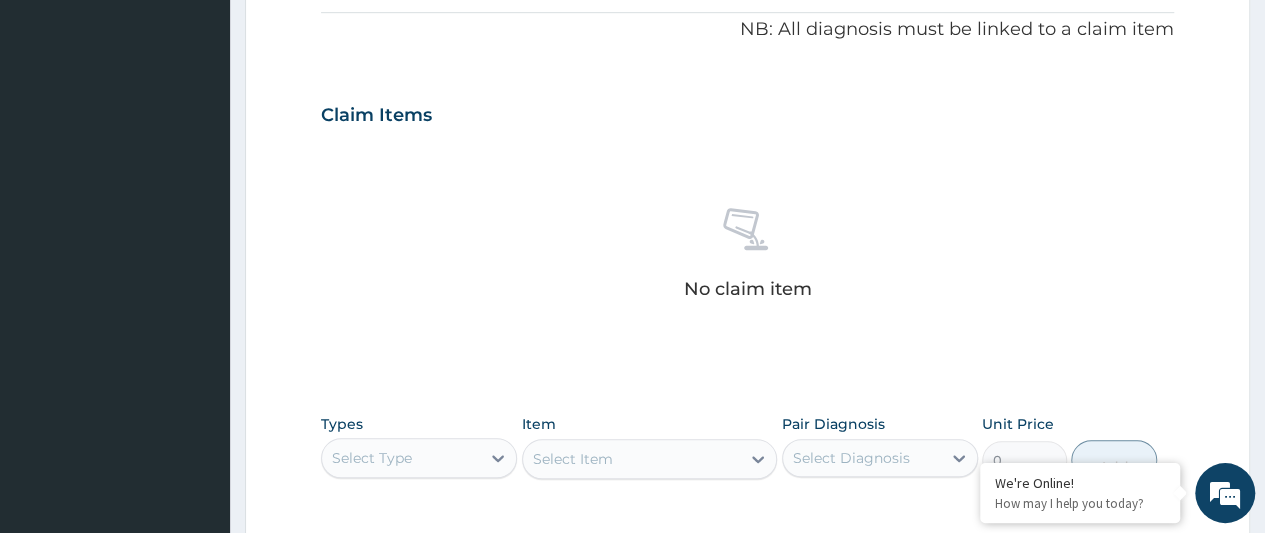scroll, scrollTop: 800, scrollLeft: 0, axis: vertical 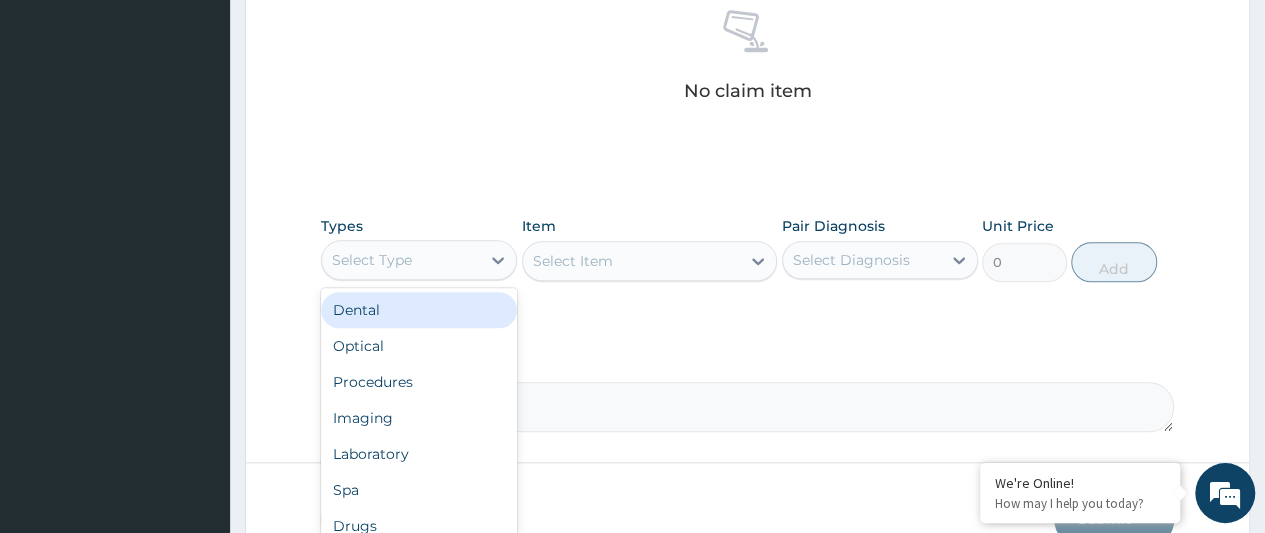 click on "Select Type" at bounding box center [401, 260] 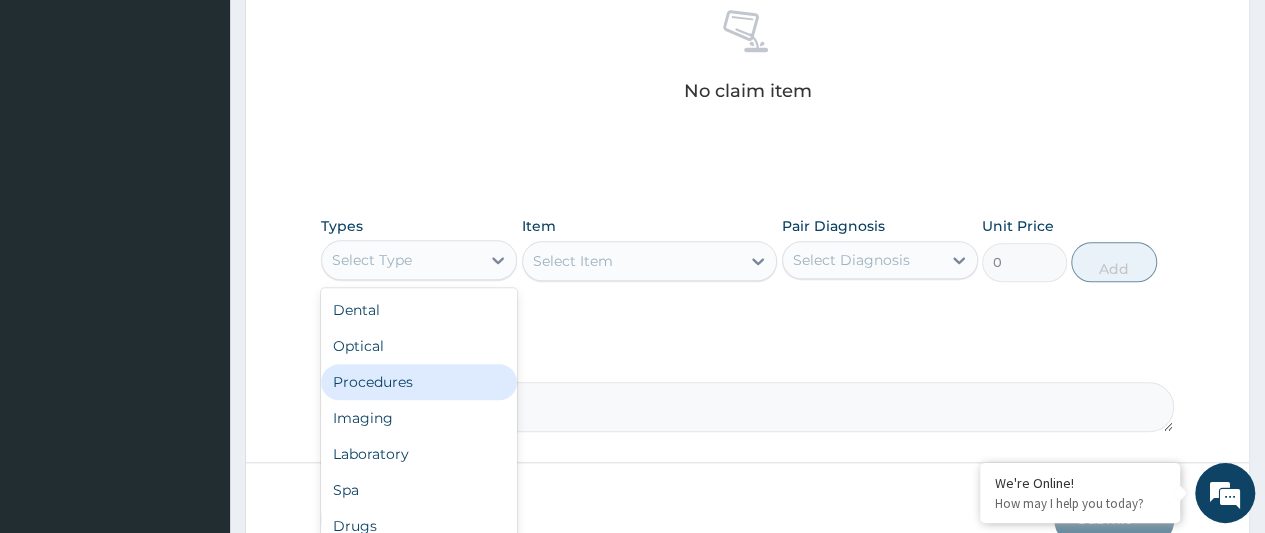 click on "Procedures" at bounding box center (419, 382) 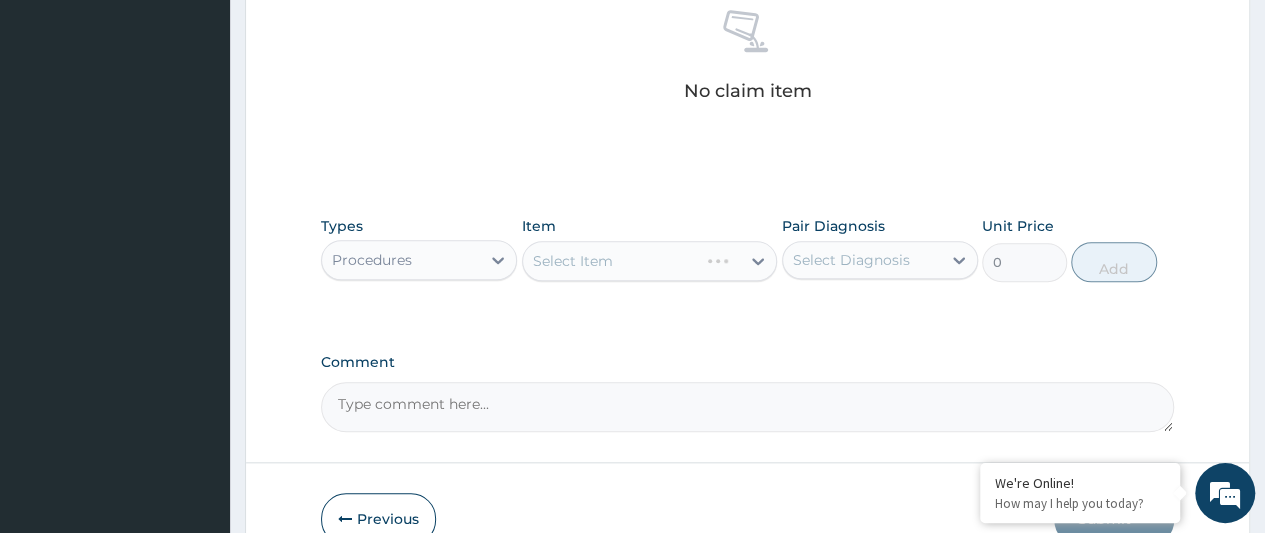 click on "Select Item" at bounding box center [650, 261] 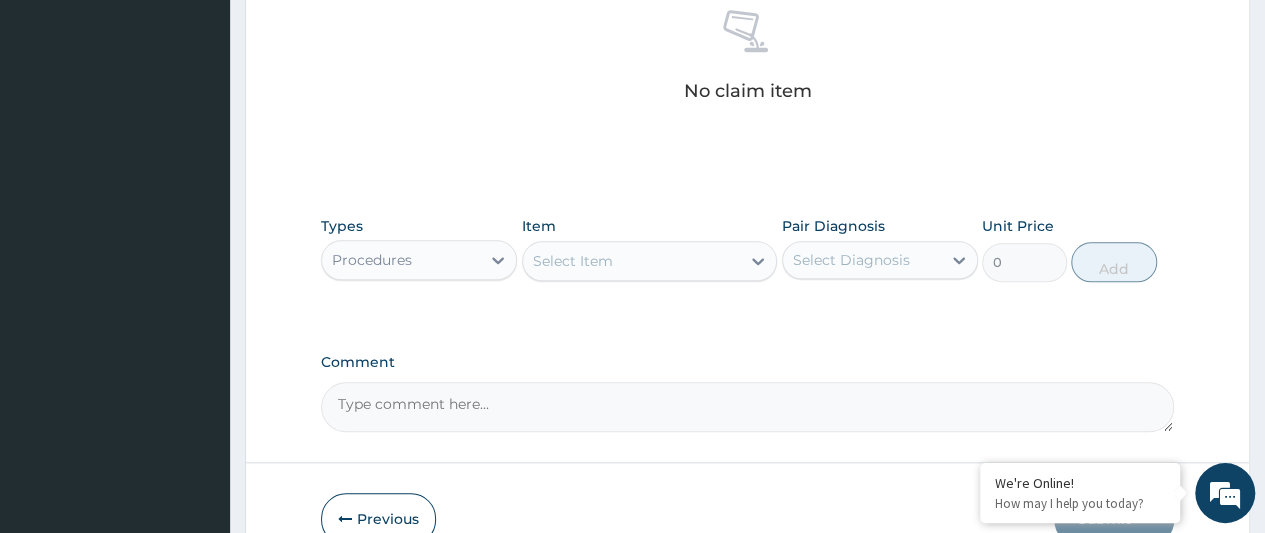 click on "Select Item" at bounding box center (573, 261) 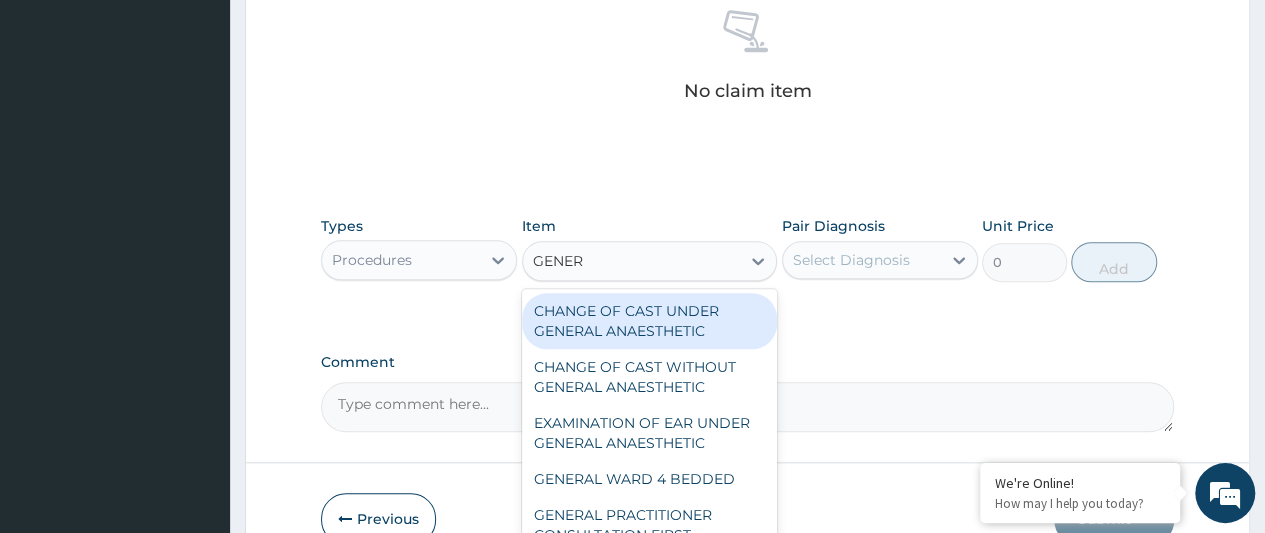 type on "GENERA" 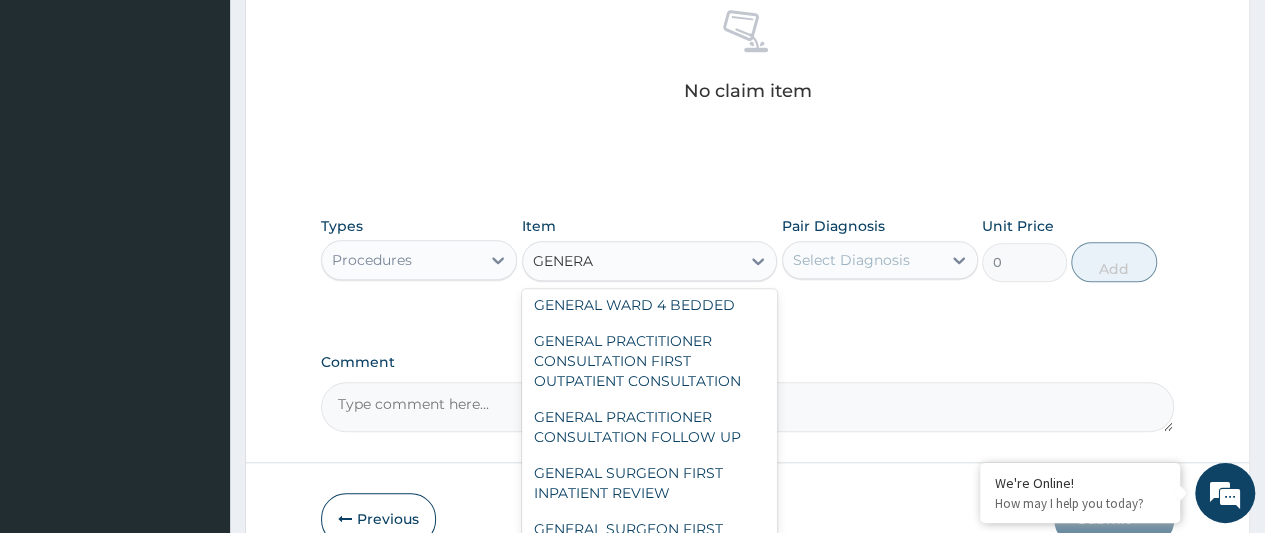 scroll, scrollTop: 200, scrollLeft: 0, axis: vertical 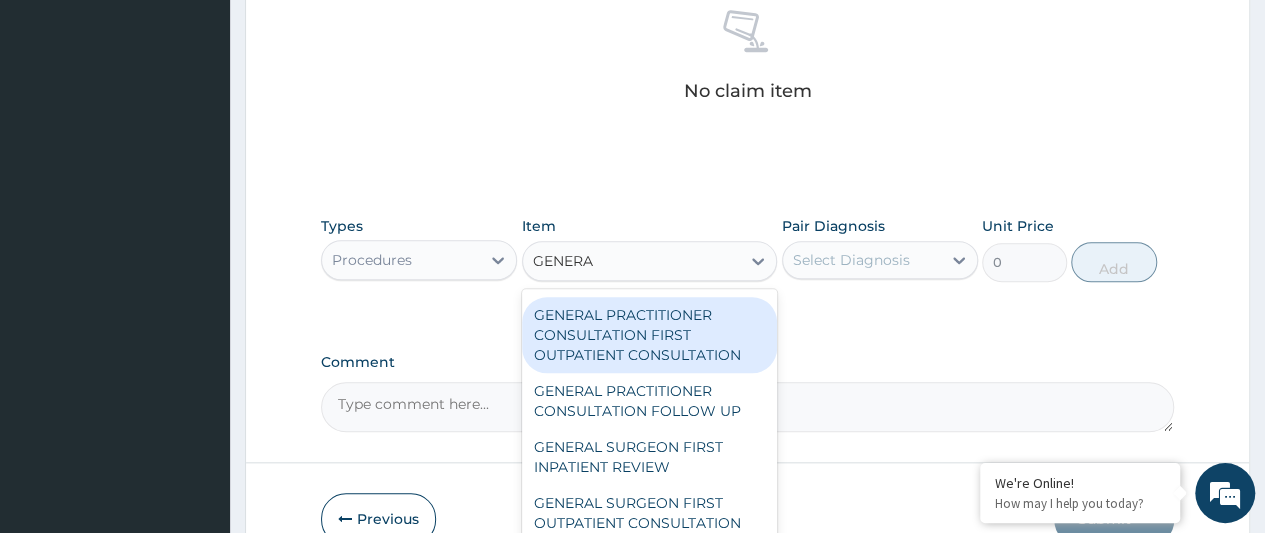 click on "GENERAL PRACTITIONER CONSULTATION FIRST OUTPATIENT CONSULTATION" at bounding box center [650, 335] 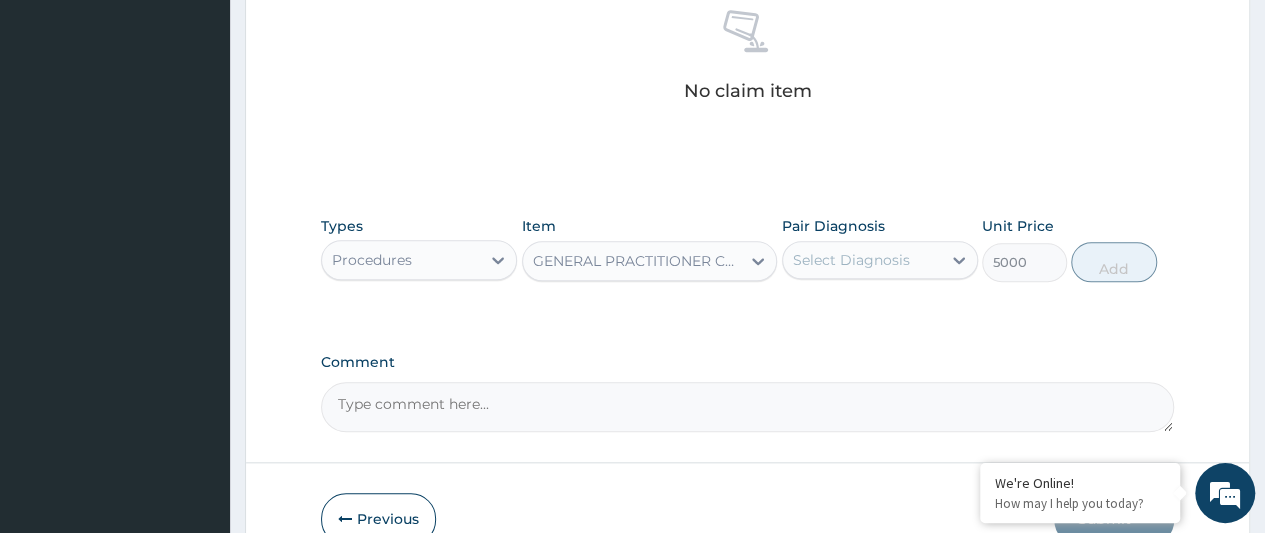 click on "Select Diagnosis" at bounding box center (851, 260) 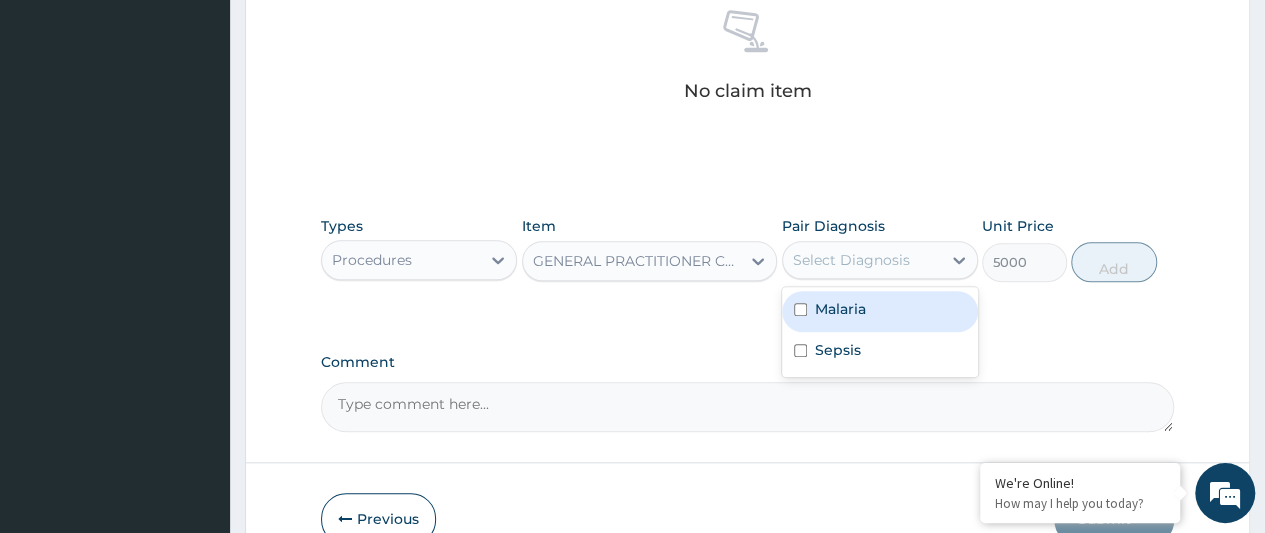 click on "Malaria" at bounding box center [840, 309] 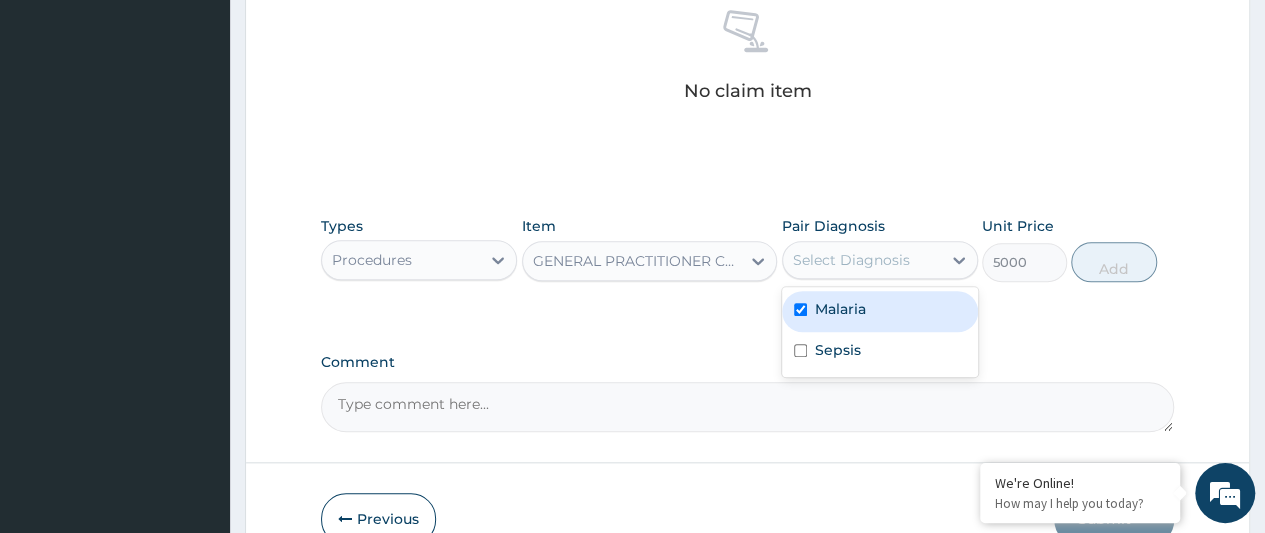 checkbox on "true" 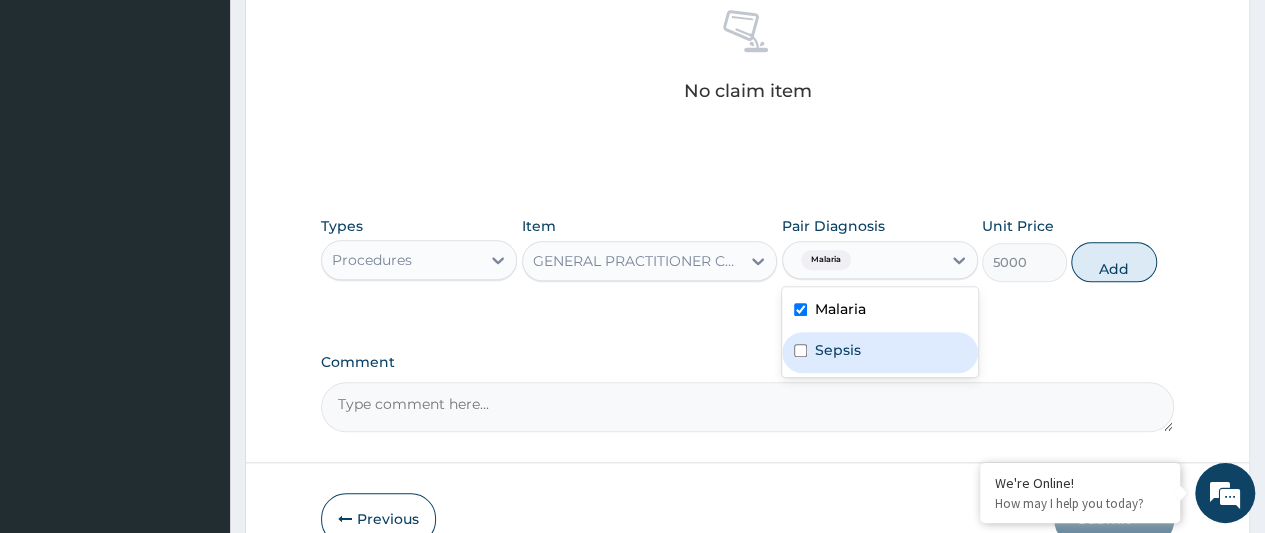click on "Sepsis" at bounding box center [880, 352] 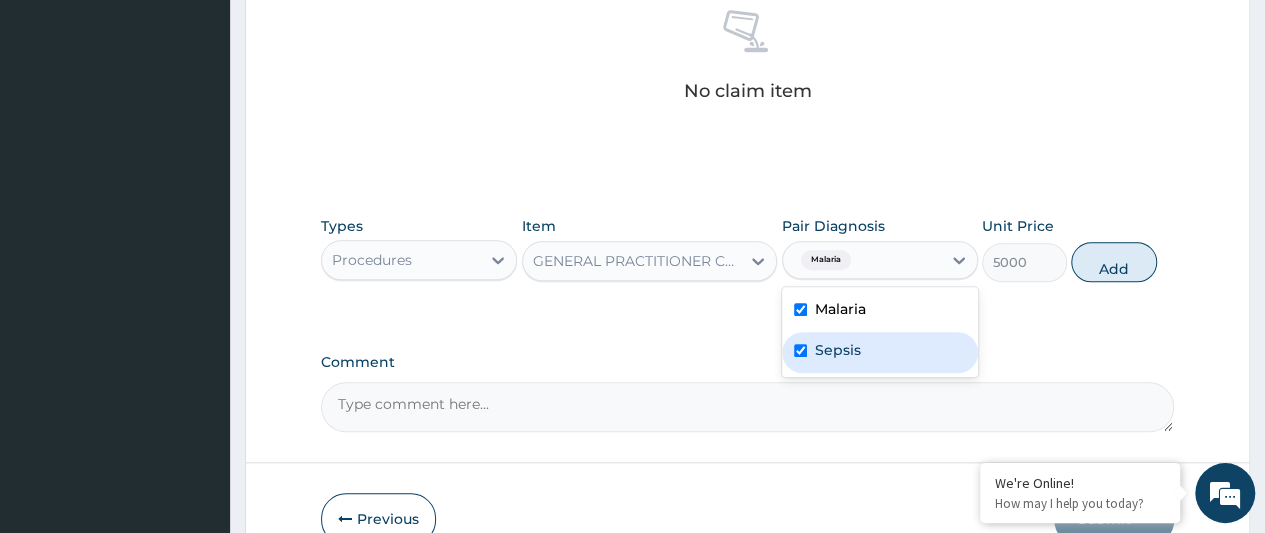 checkbox on "true" 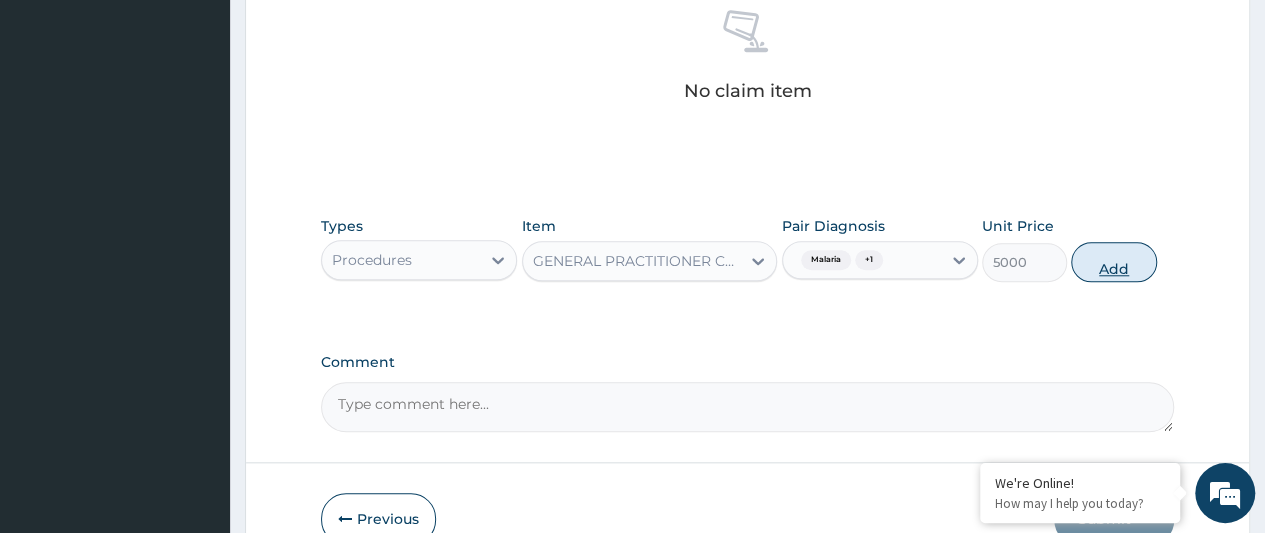 click on "Add" at bounding box center (1113, 262) 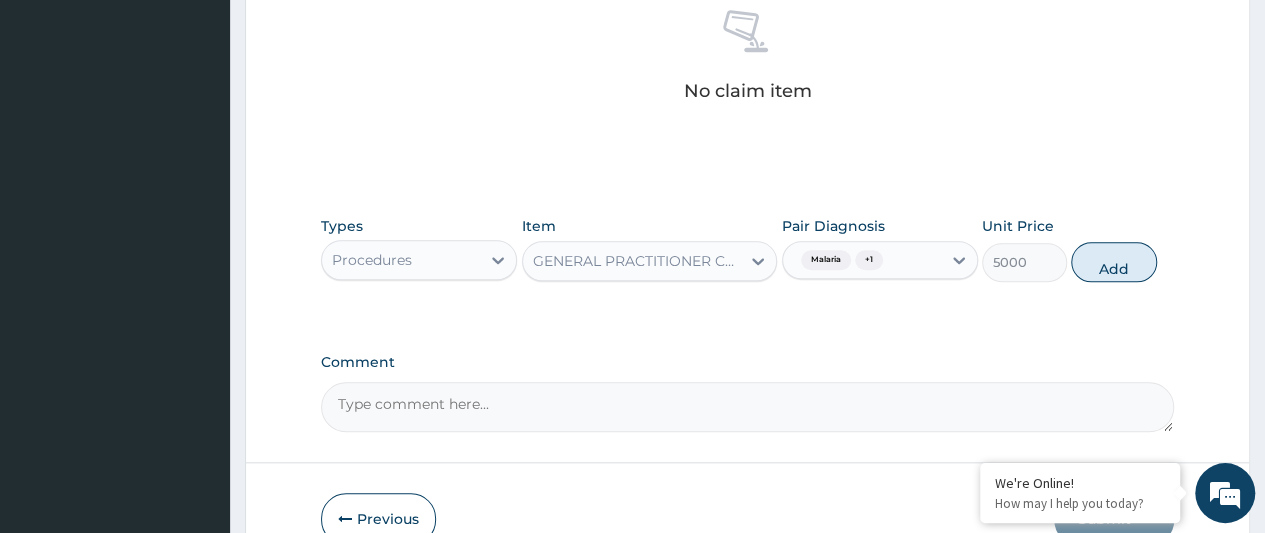 type on "0" 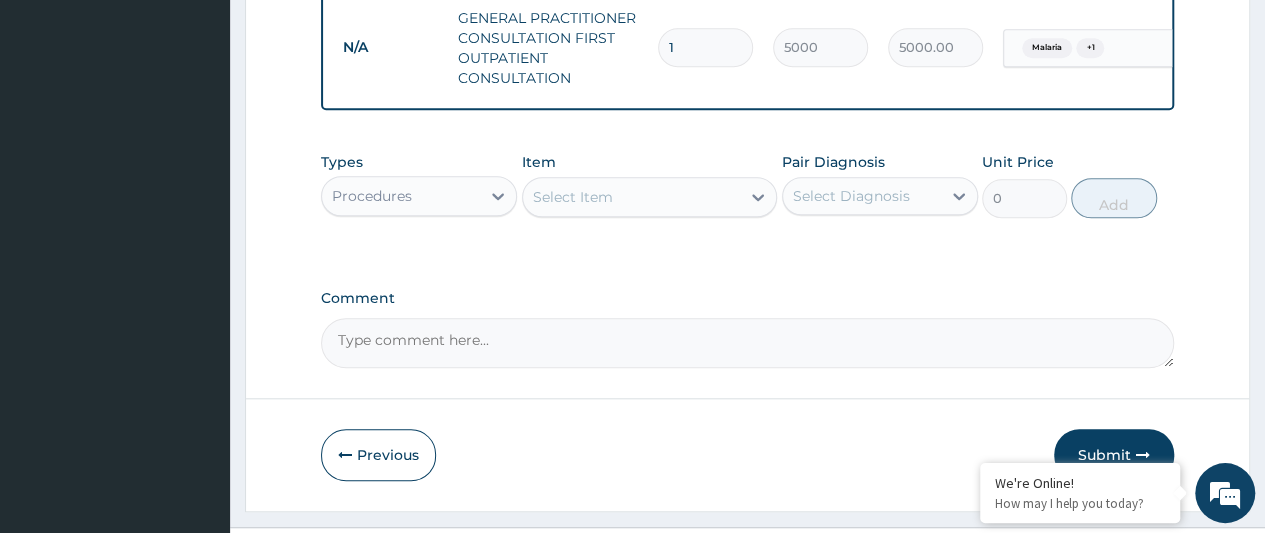 click on "Procedures" at bounding box center (401, 196) 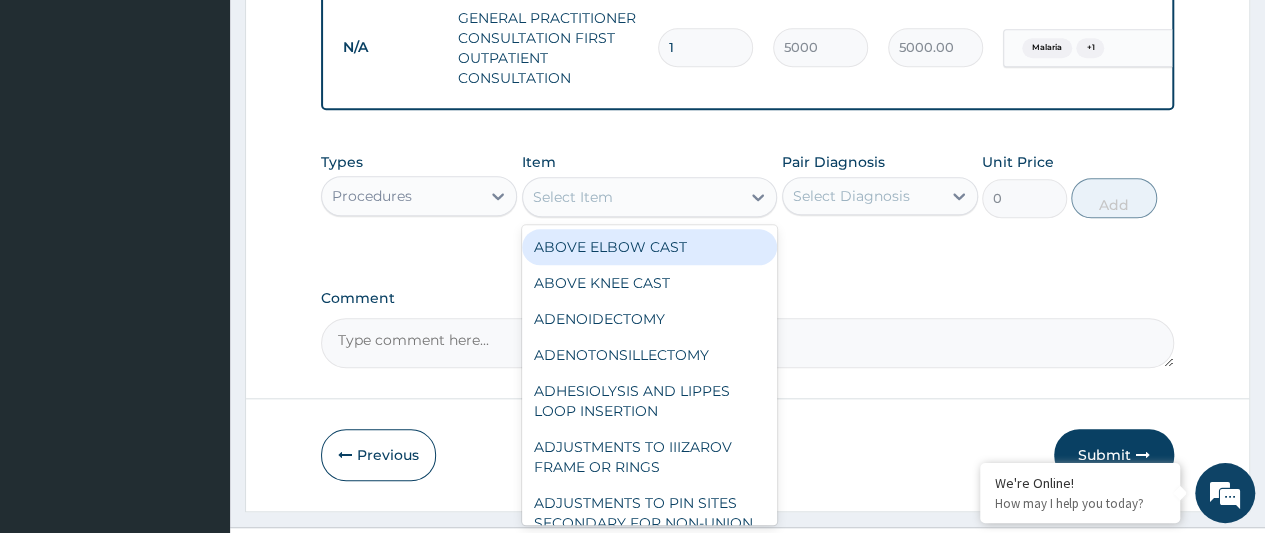 click on "Select Item" at bounding box center (573, 197) 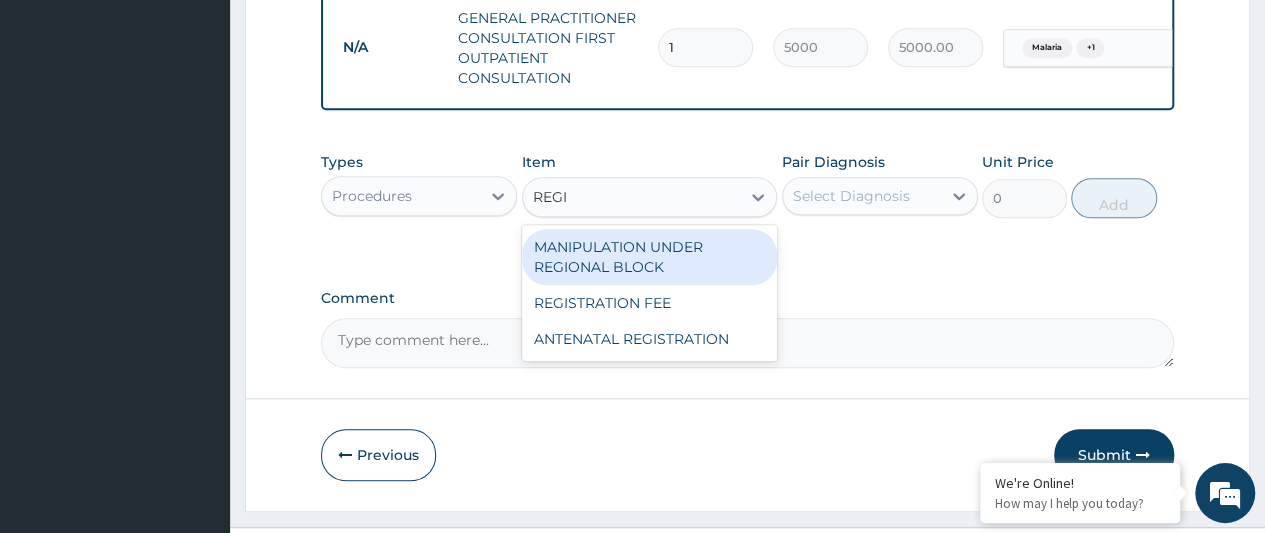 type on "REGIS" 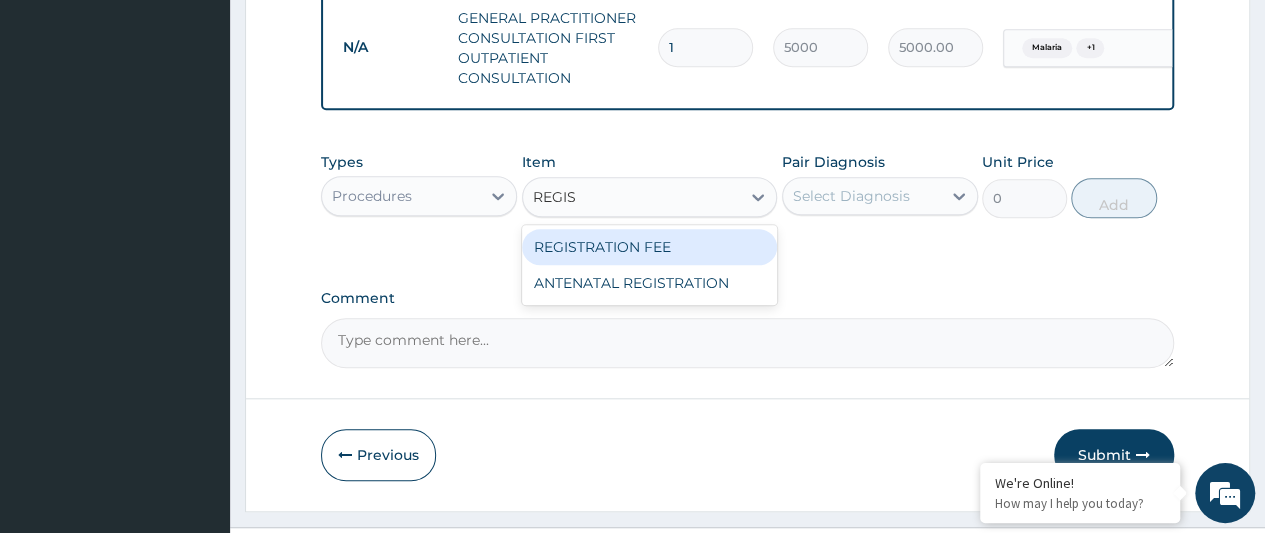 click on "REGISTRATION FEE" at bounding box center (650, 247) 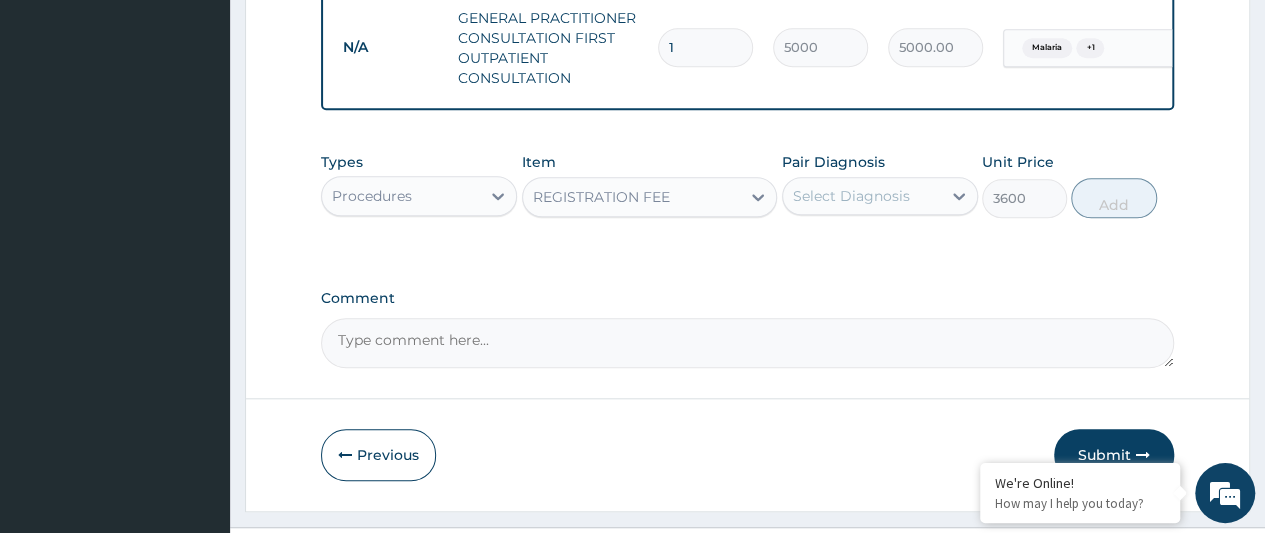 click on "Select Diagnosis" at bounding box center [851, 196] 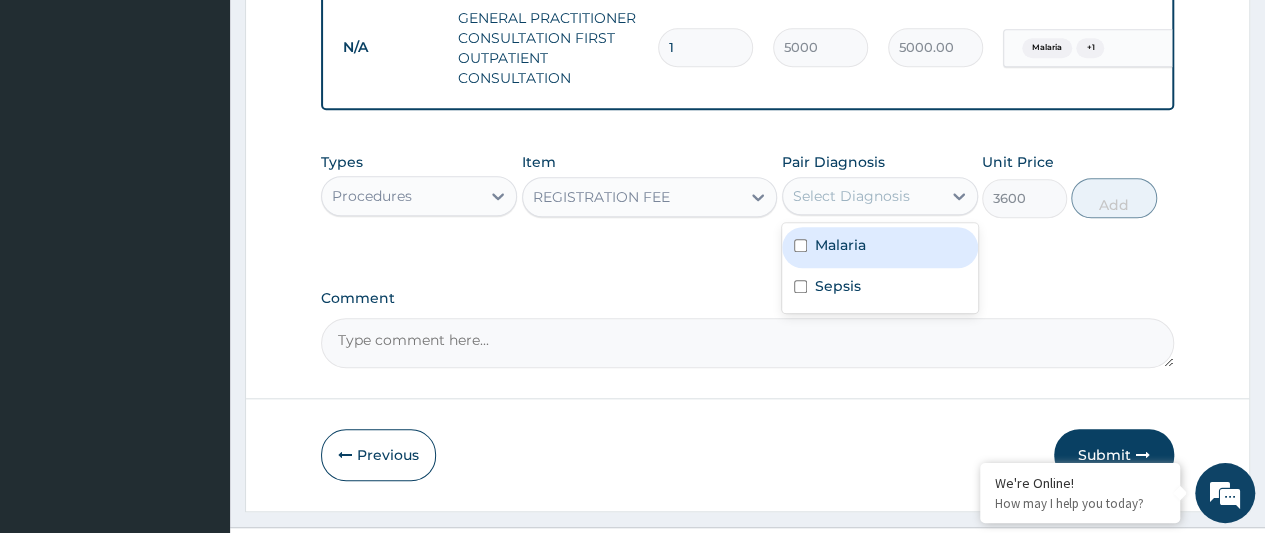 click on "Malaria" at bounding box center (840, 245) 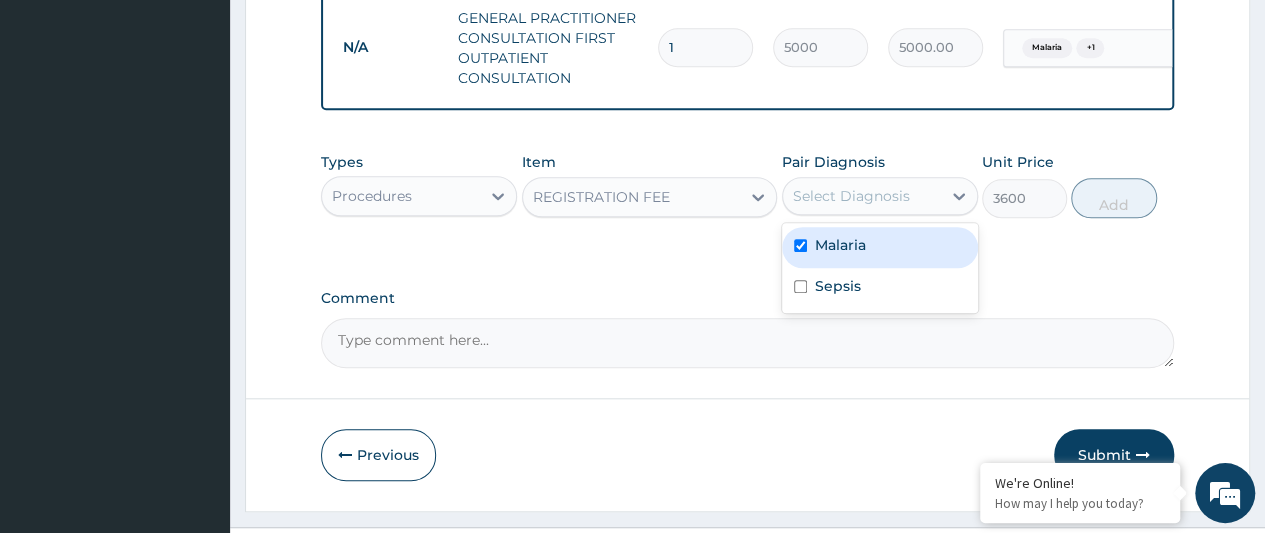 checkbox on "true" 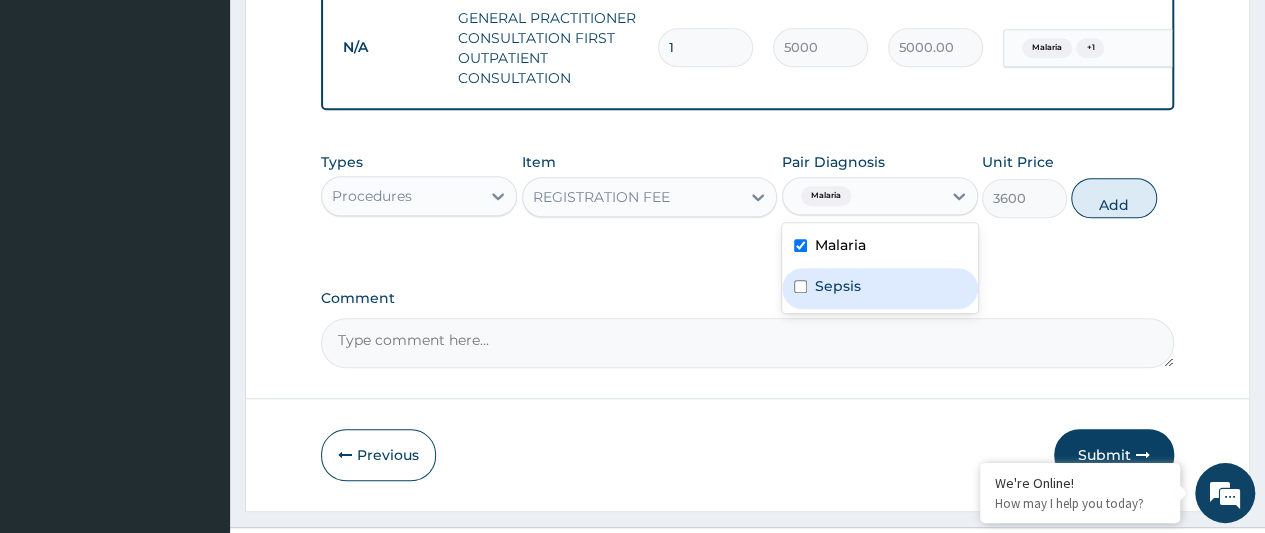 click on "Sepsis" at bounding box center (838, 286) 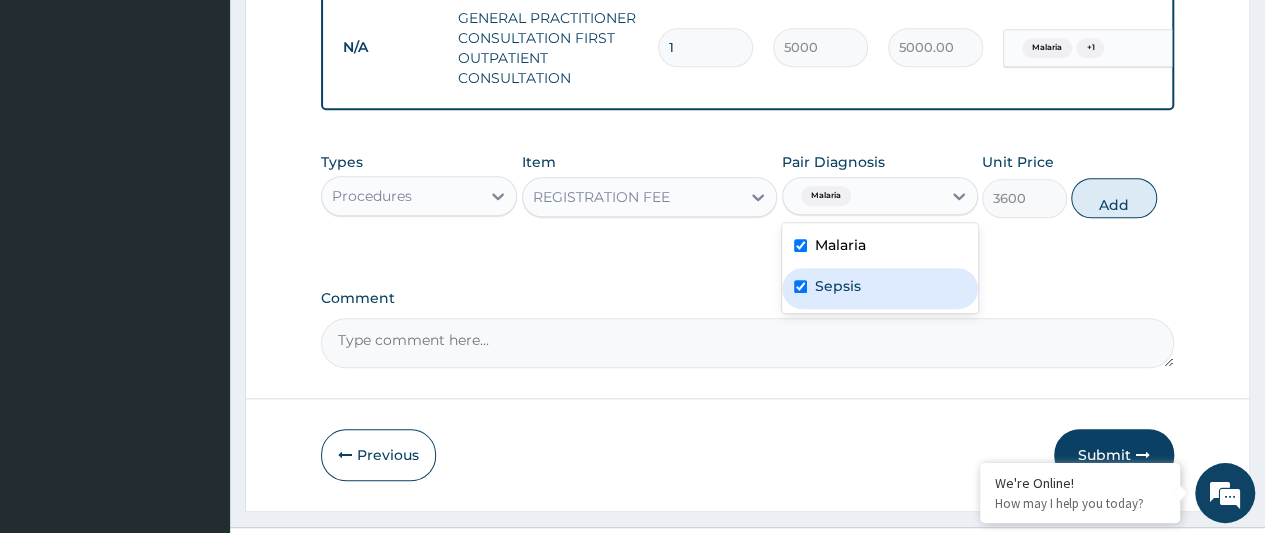 checkbox on "true" 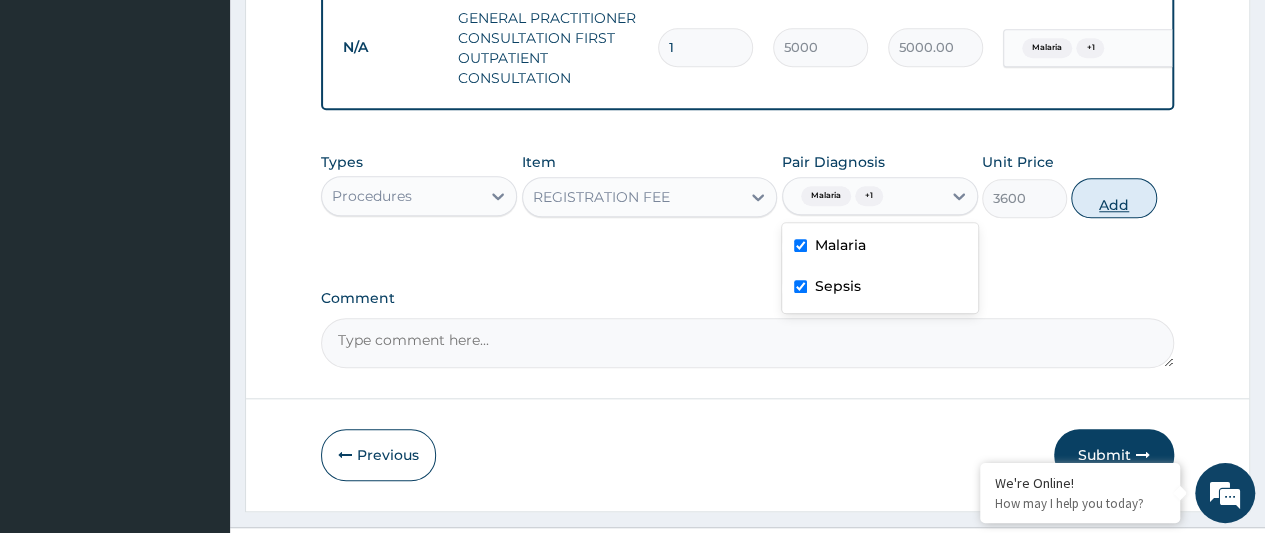 click on "Add" at bounding box center (1113, 198) 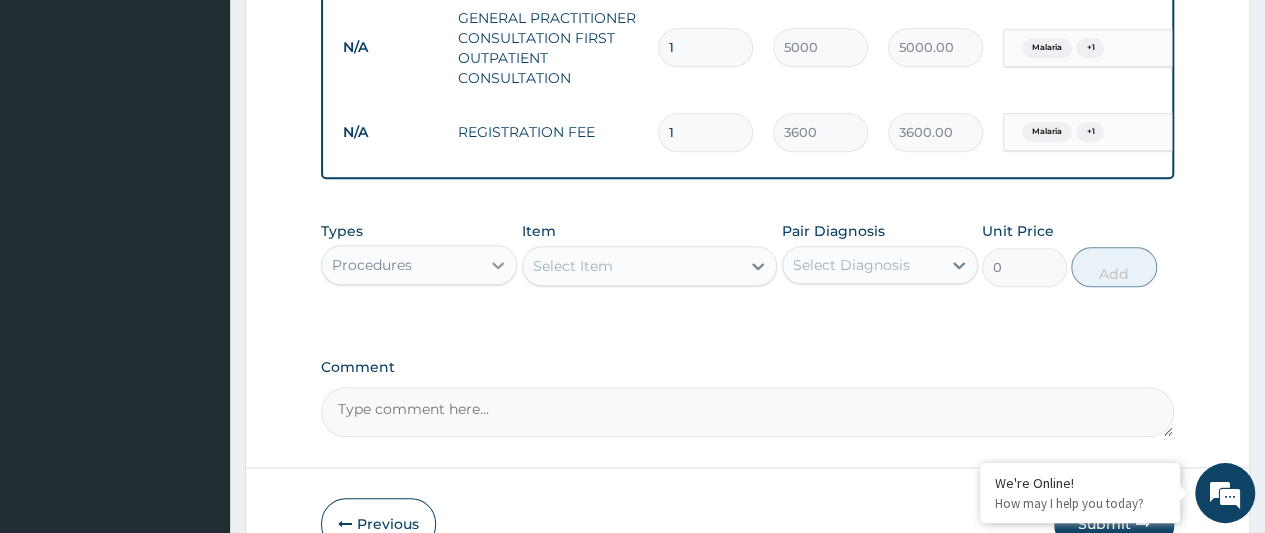 click at bounding box center (498, 265) 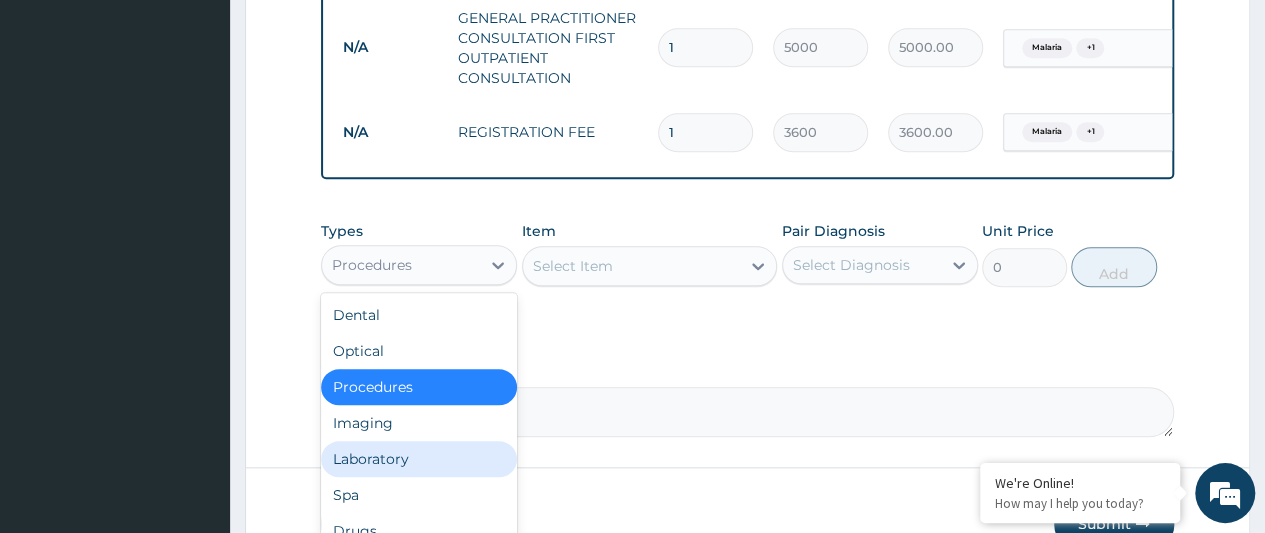 click on "Laboratory" at bounding box center (419, 459) 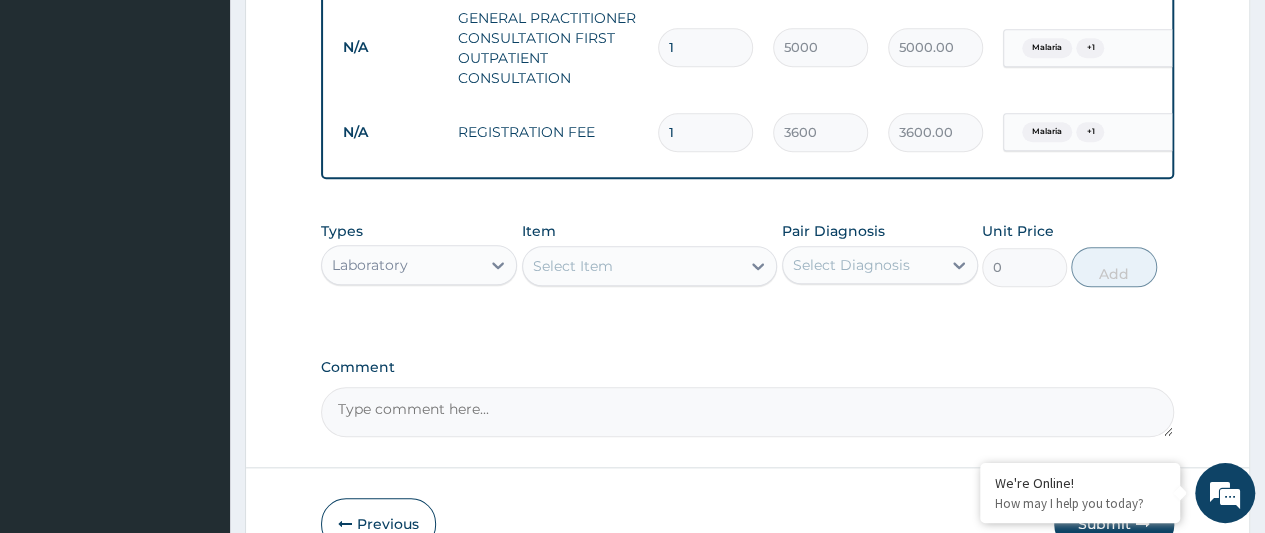 click on "Select Item" at bounding box center (573, 266) 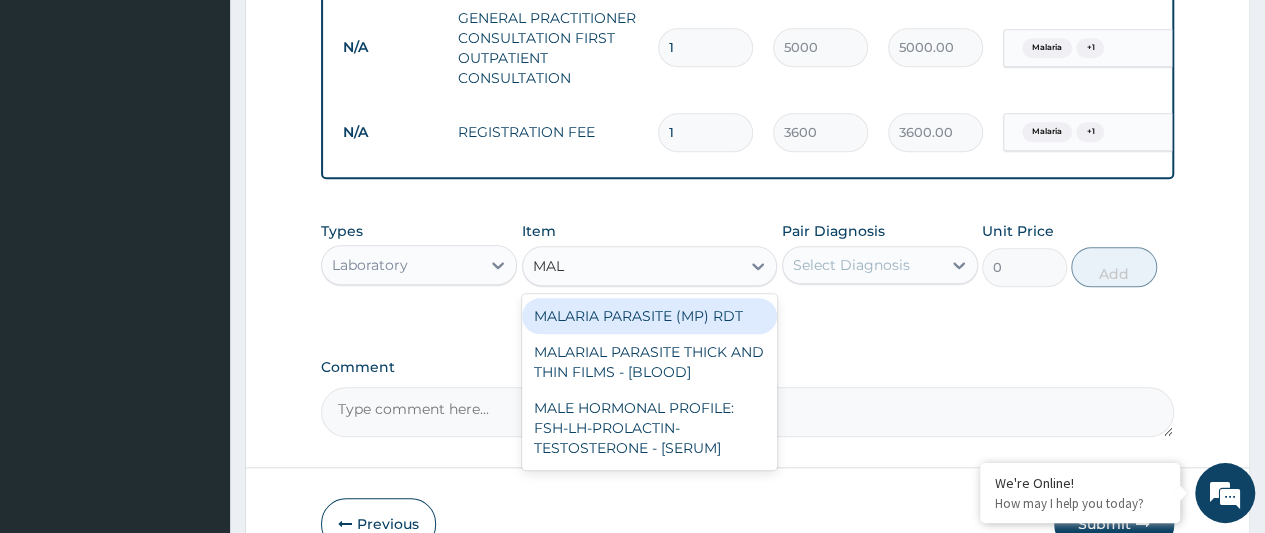 type on "MALA" 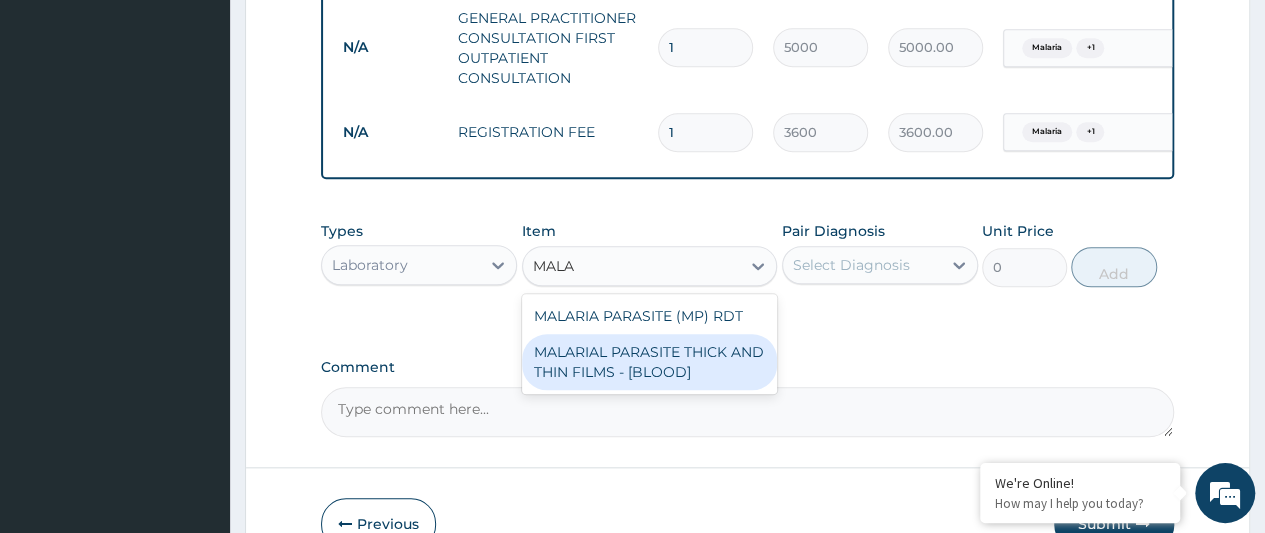 click on "MALARIAL PARASITE THICK AND THIN FILMS - [BLOOD]" at bounding box center [650, 362] 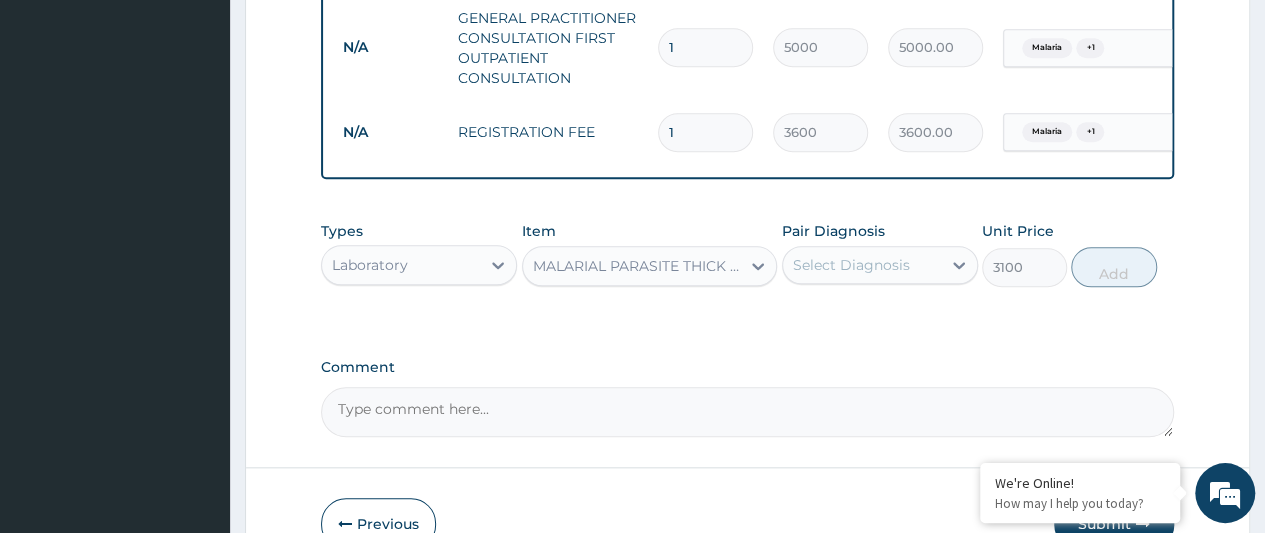 click on "Select Diagnosis" at bounding box center [851, 265] 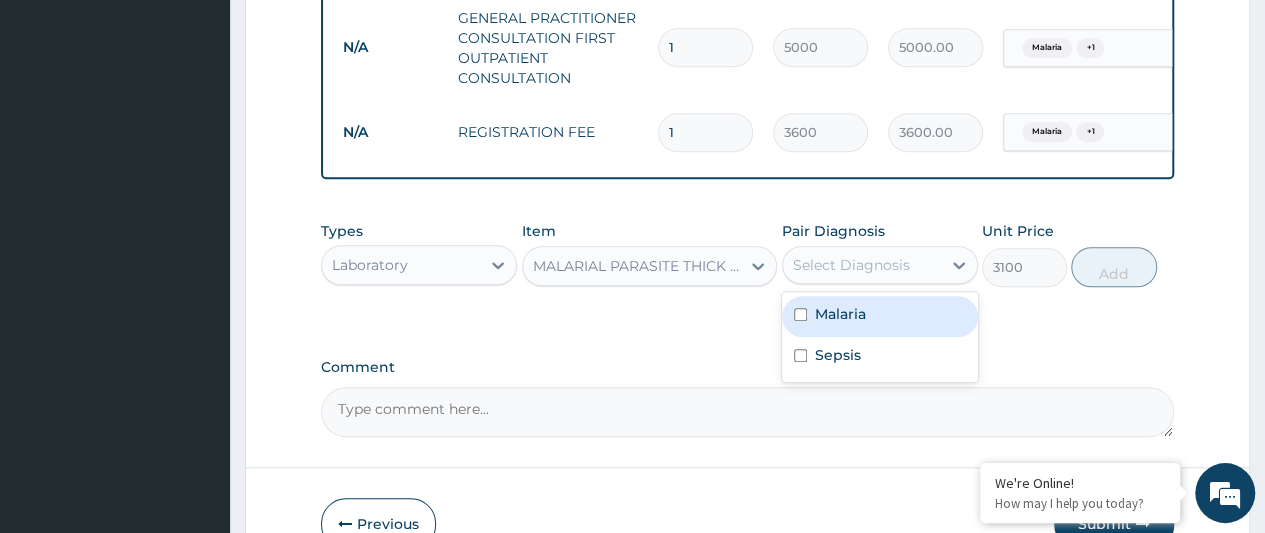 click on "Malaria" at bounding box center [840, 314] 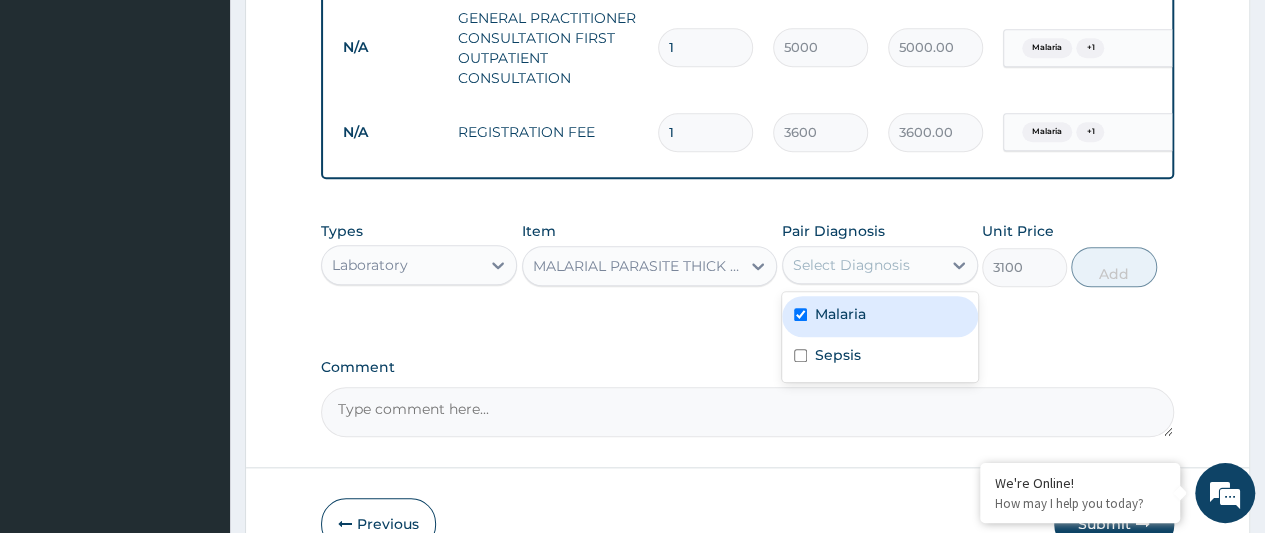 checkbox on "true" 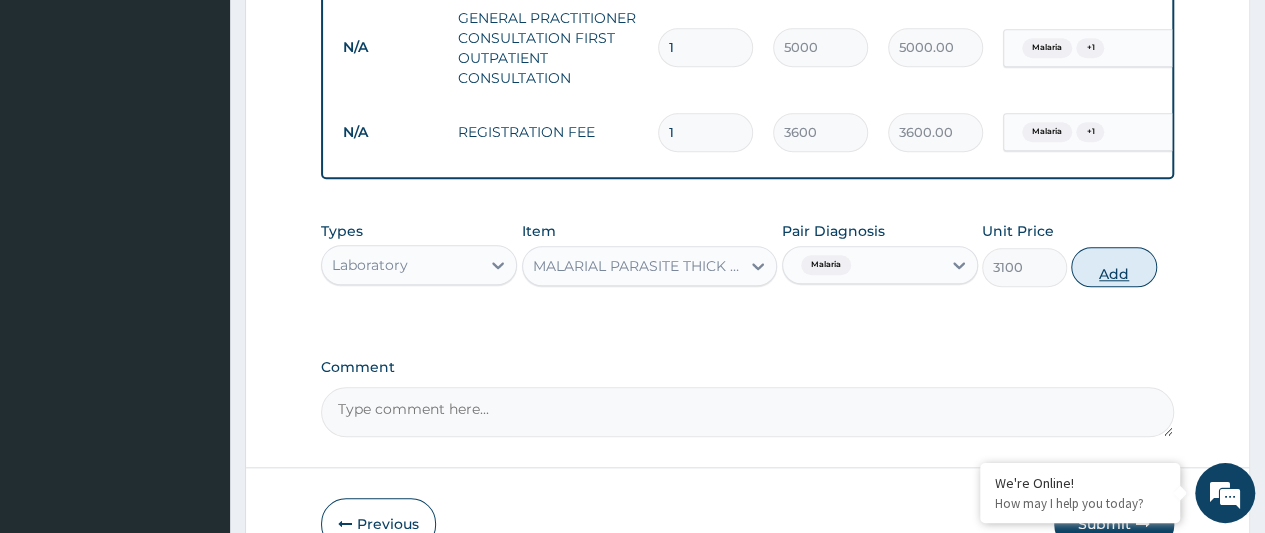 click on "Add" at bounding box center [1113, 267] 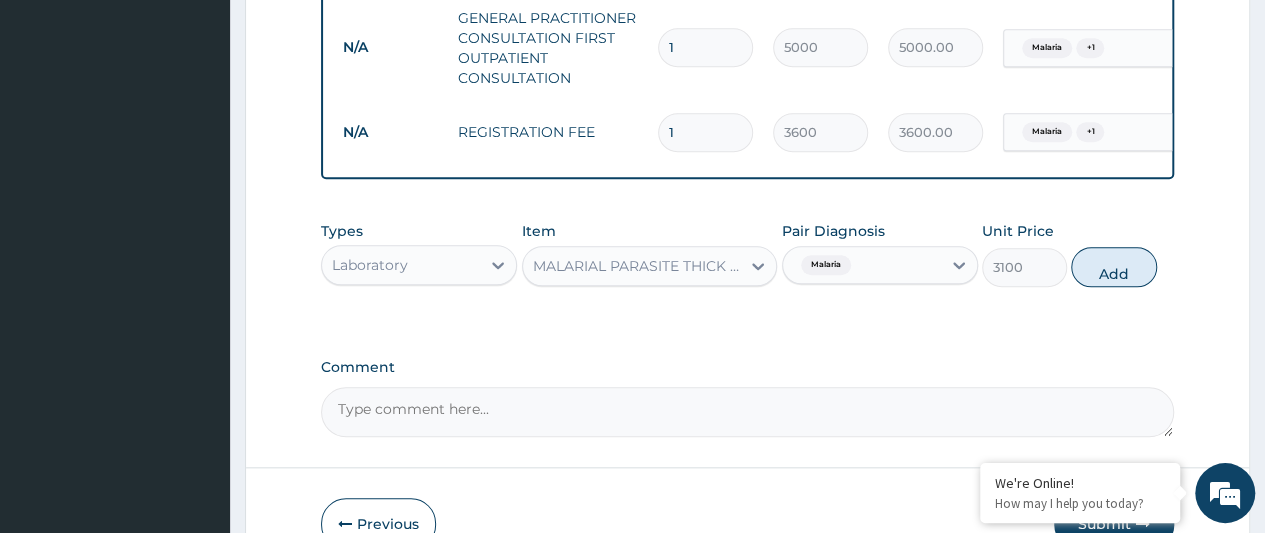 type on "0" 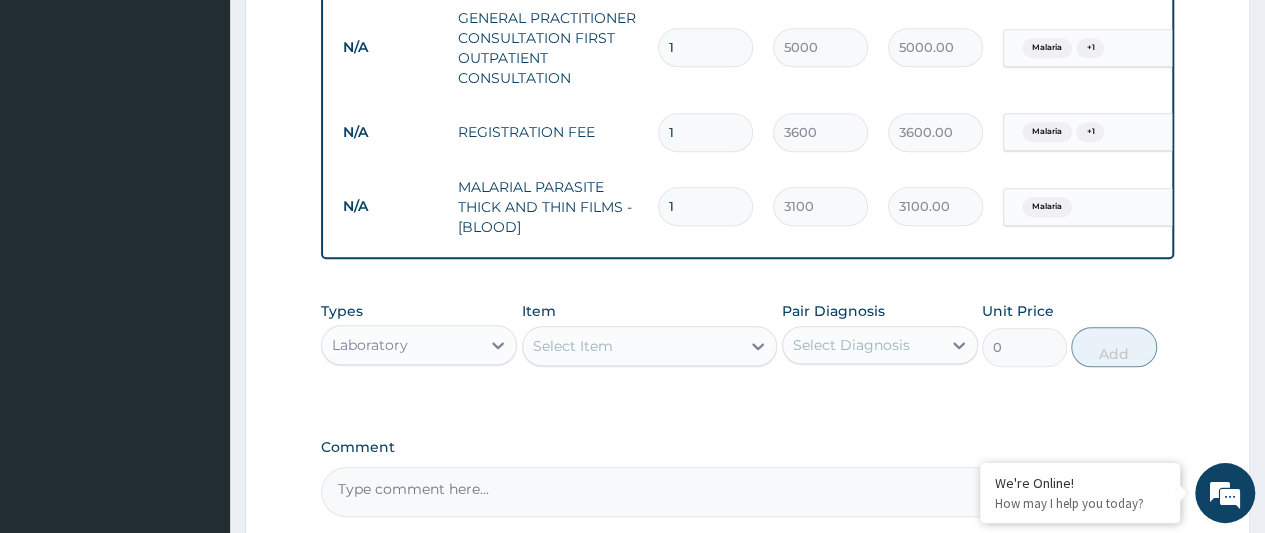 click on "Select Item" at bounding box center (632, 346) 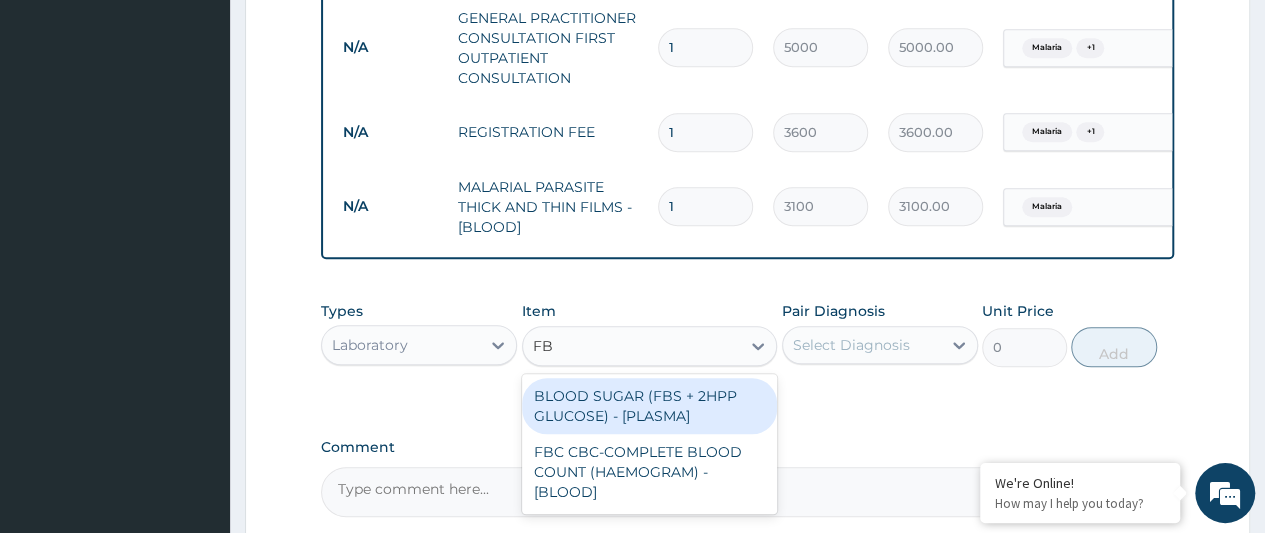 type on "FBC" 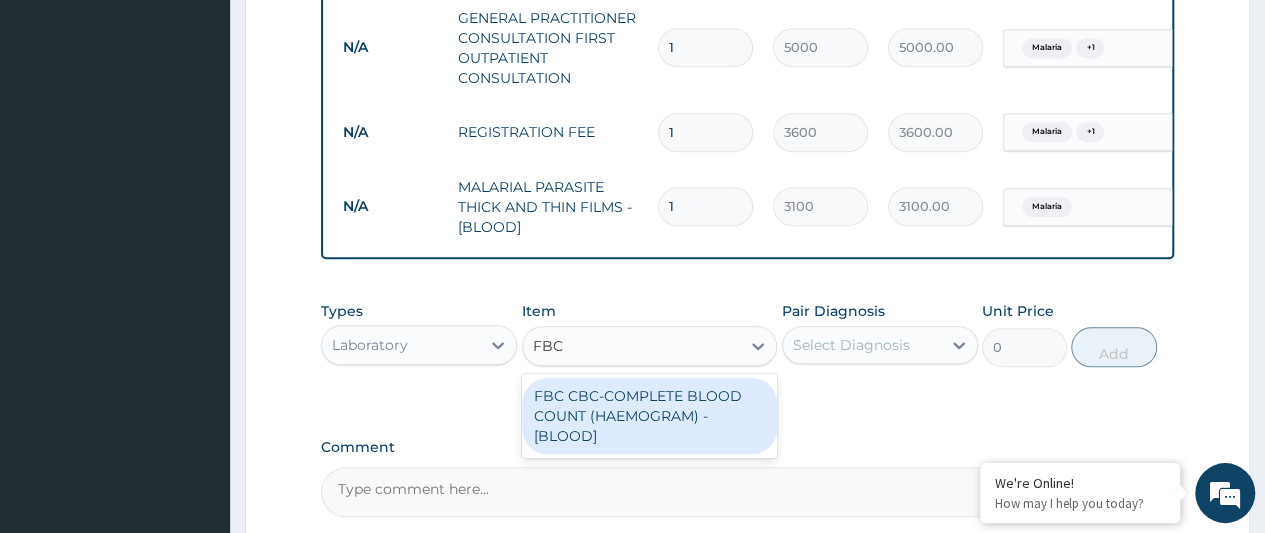 click on "FBC CBC-COMPLETE BLOOD COUNT (HAEMOGRAM) - [BLOOD]" at bounding box center (650, 416) 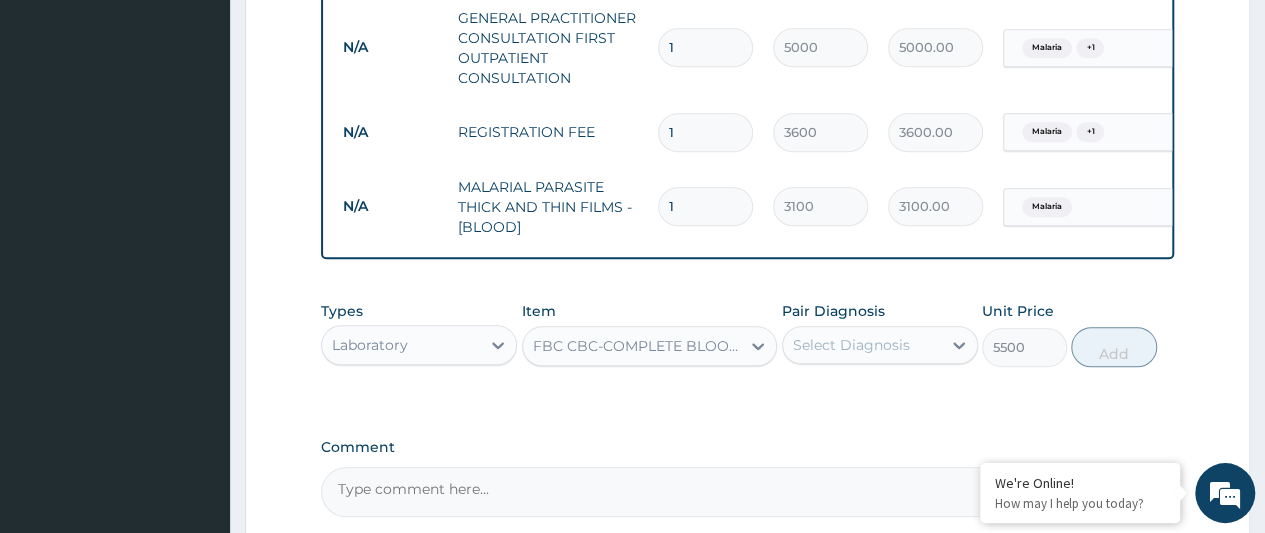 click on "Select Diagnosis" at bounding box center (851, 345) 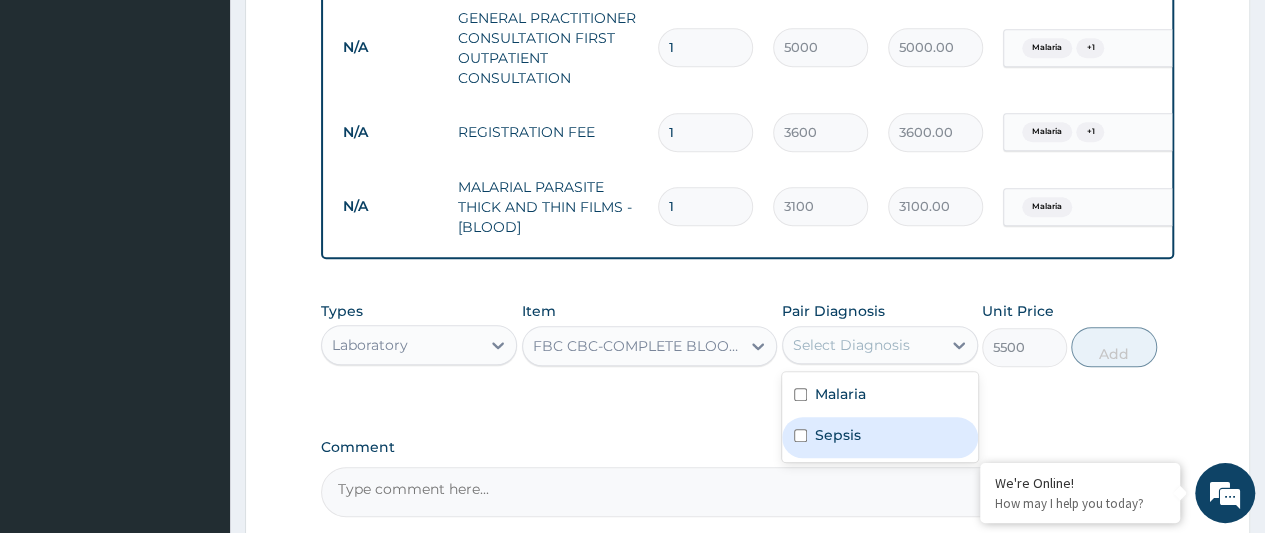 click on "Sepsis" at bounding box center (838, 435) 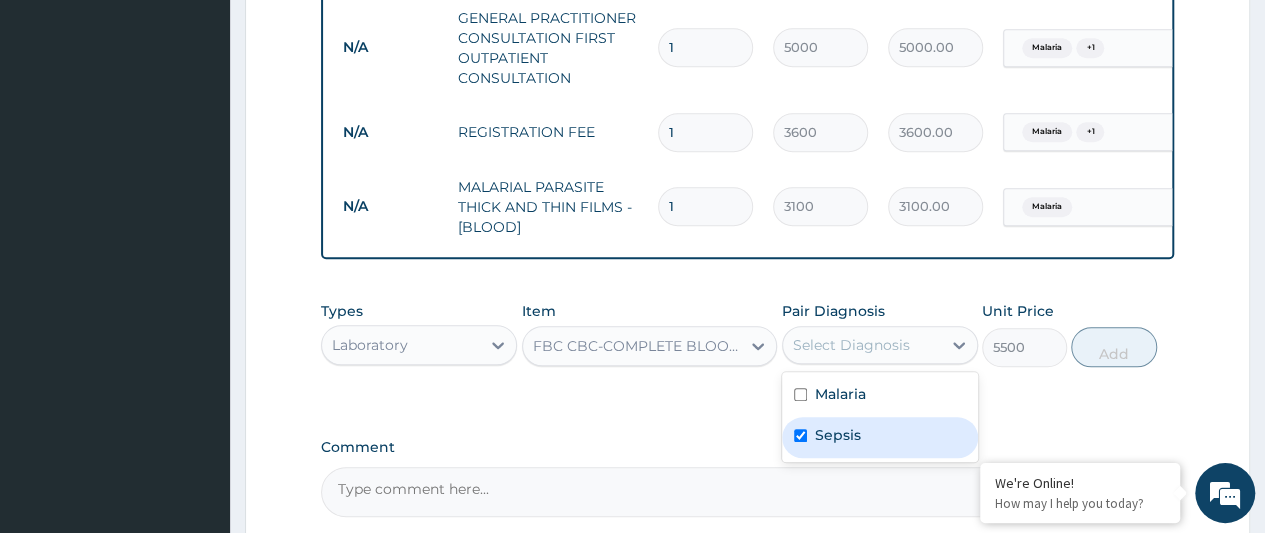 checkbox on "true" 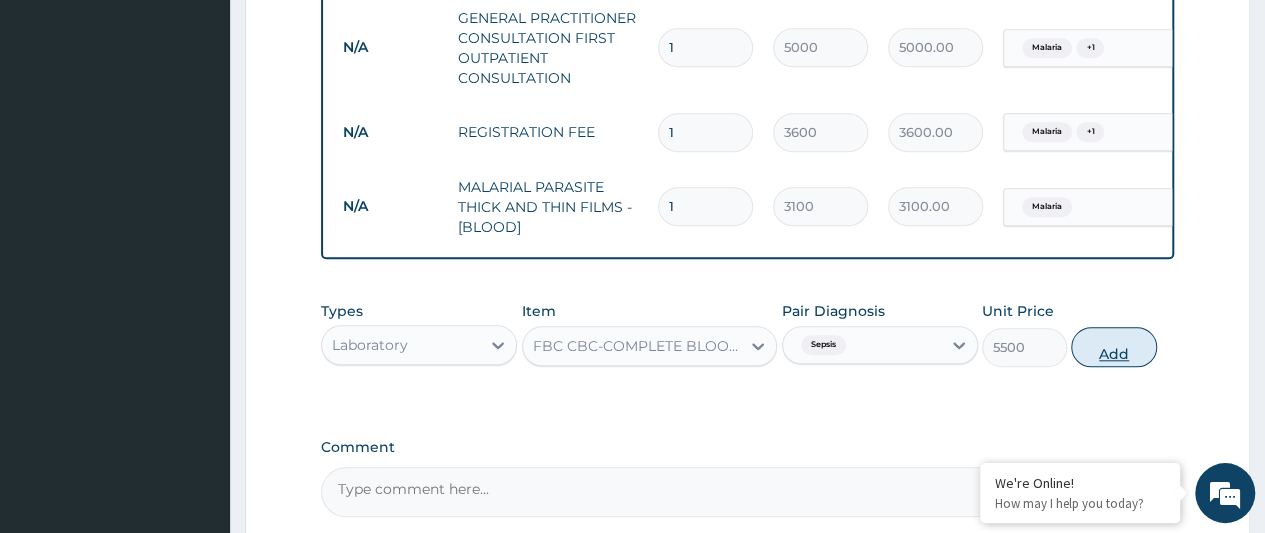 click on "Add" at bounding box center (1113, 347) 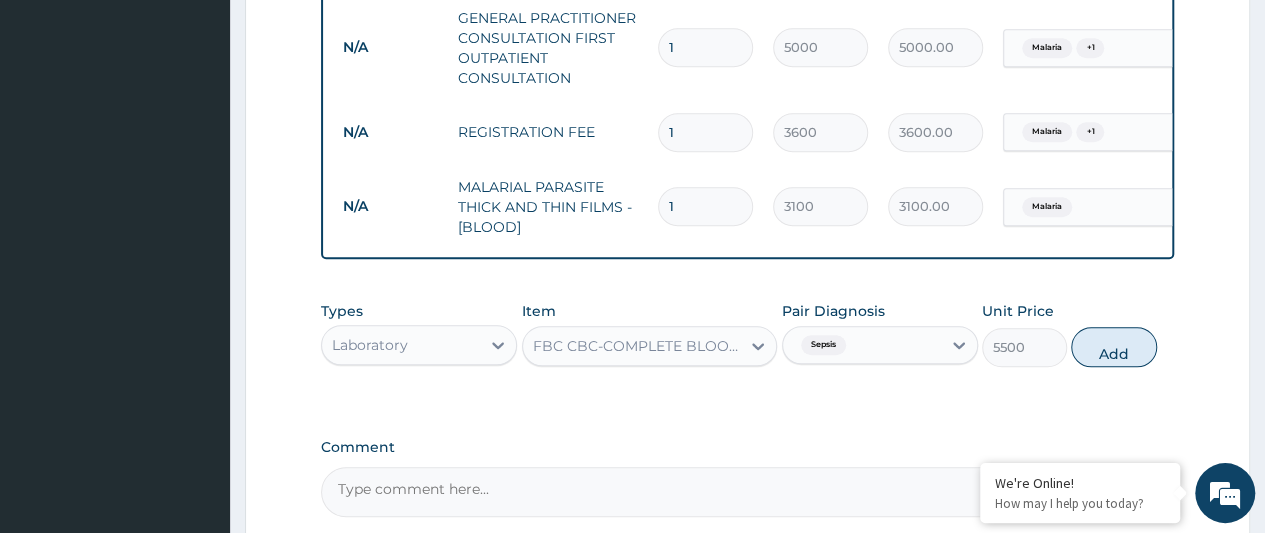 type on "0" 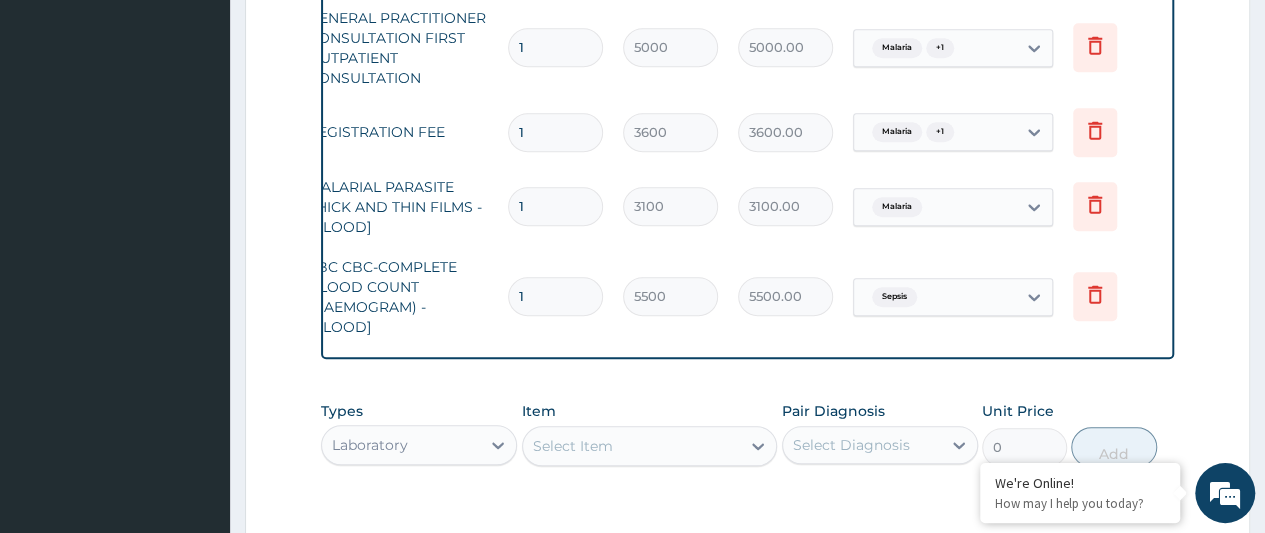 scroll, scrollTop: 0, scrollLeft: 0, axis: both 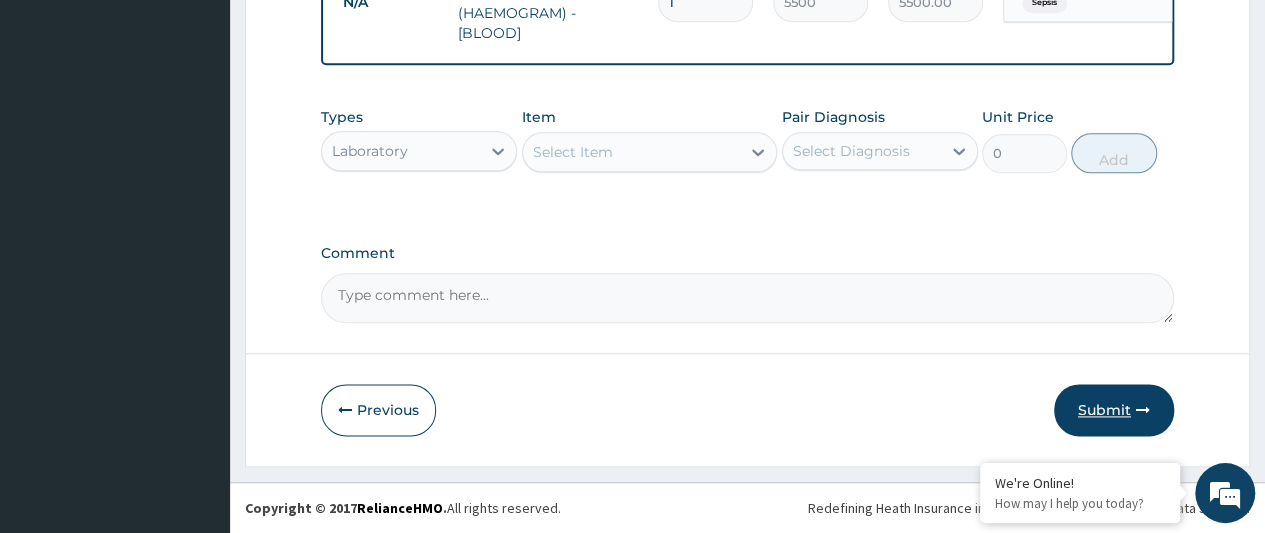 click on "Submit" at bounding box center (1114, 410) 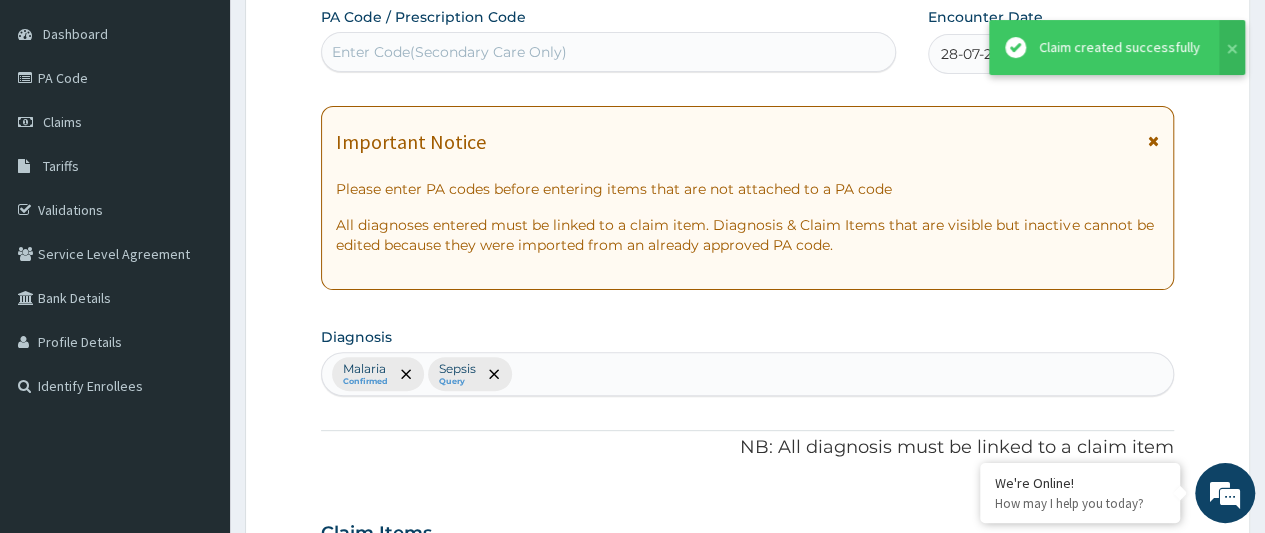 scroll, scrollTop: 200, scrollLeft: 0, axis: vertical 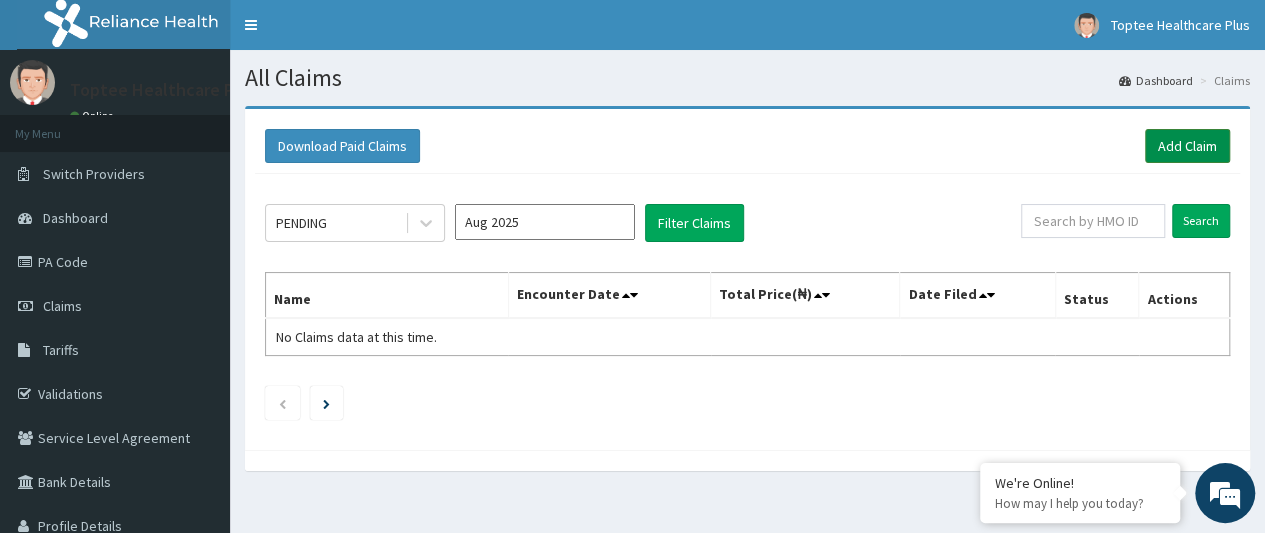click on "Add Claim" at bounding box center [1187, 146] 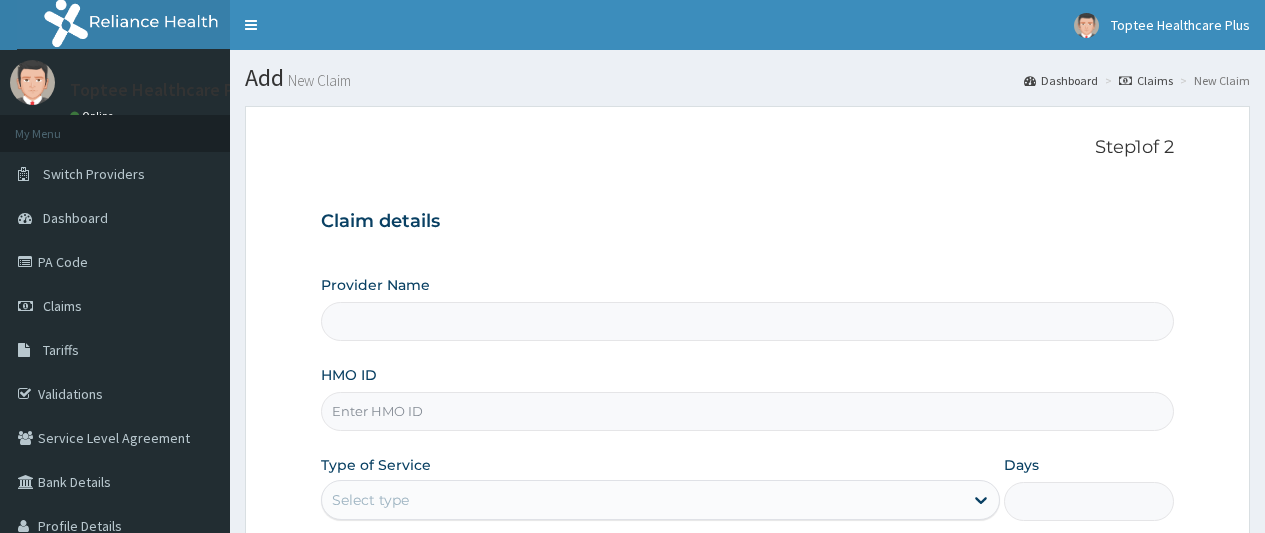 scroll, scrollTop: 0, scrollLeft: 0, axis: both 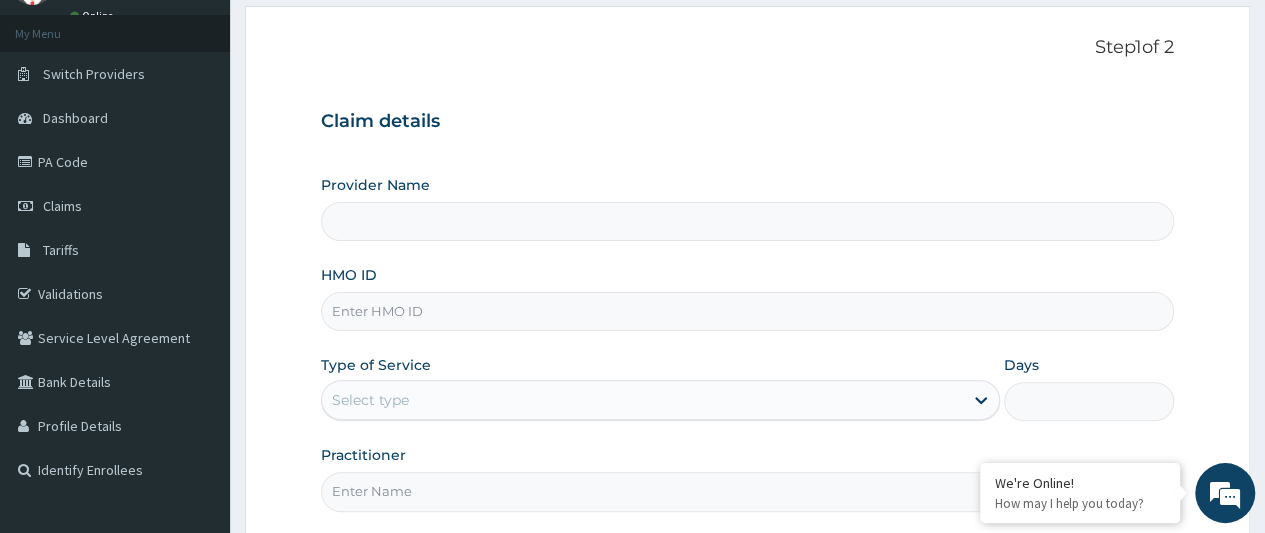type on "Toptee Healthcare Plus" 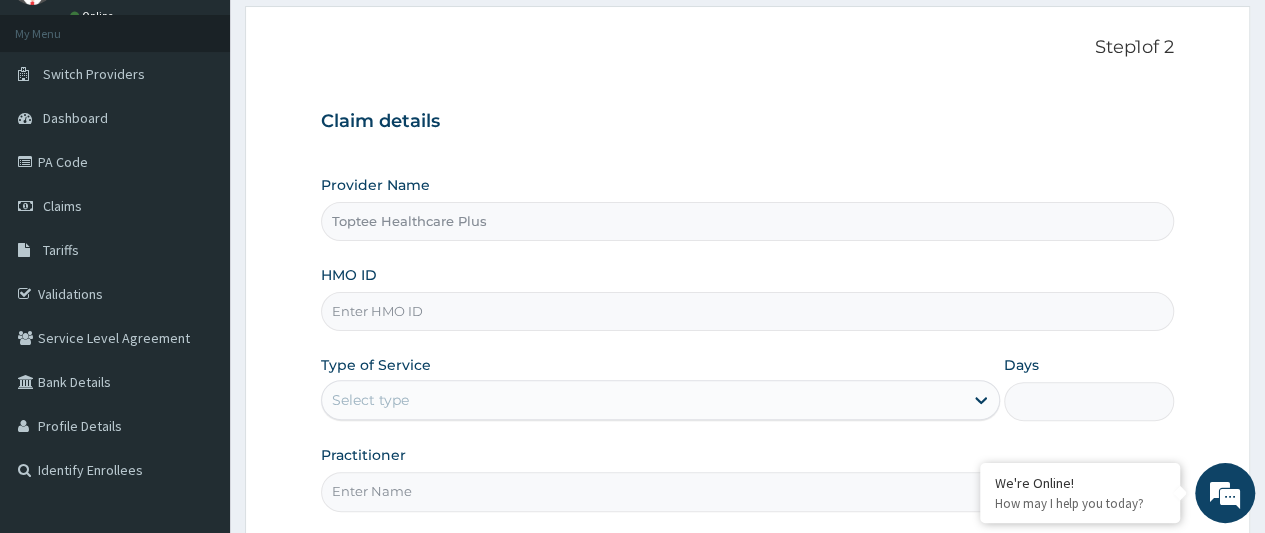 scroll, scrollTop: 0, scrollLeft: 0, axis: both 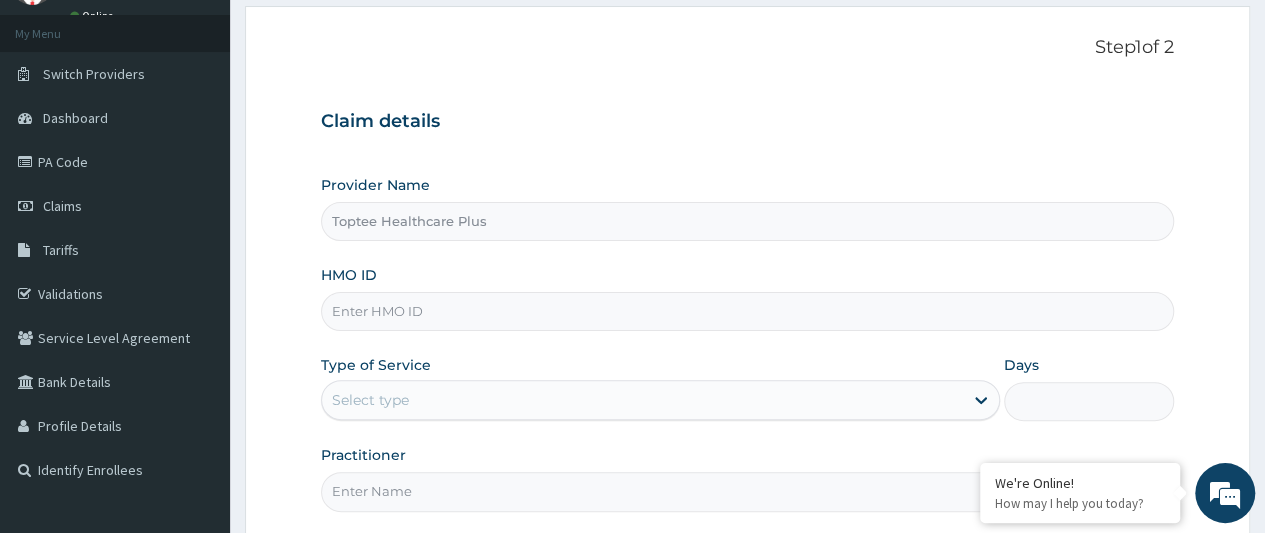 click on "HMO ID" at bounding box center (747, 311) 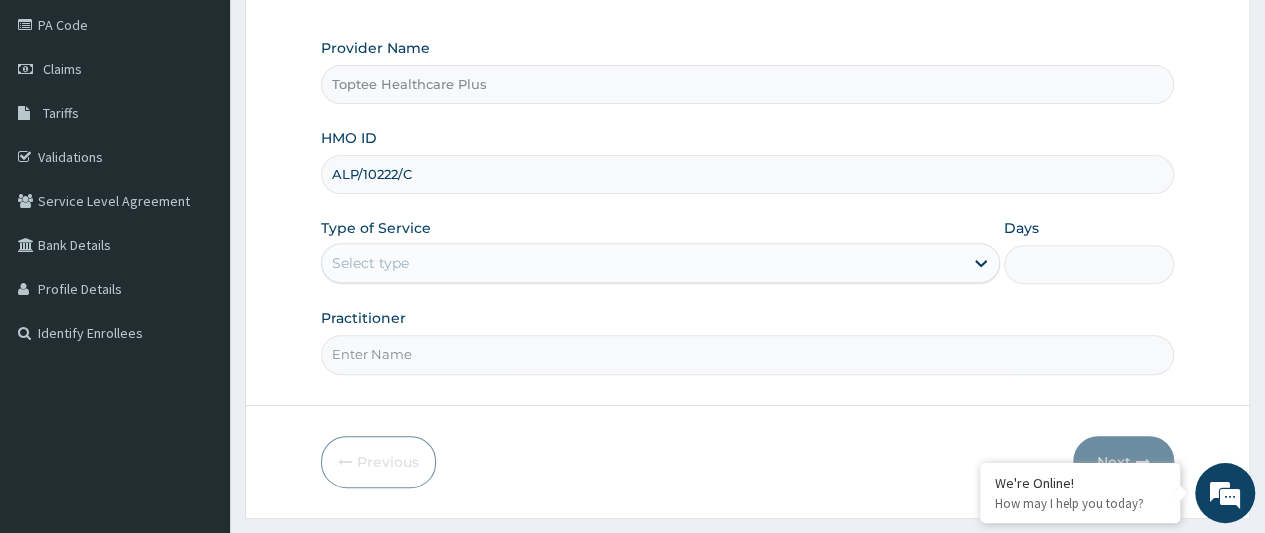 scroll, scrollTop: 284, scrollLeft: 0, axis: vertical 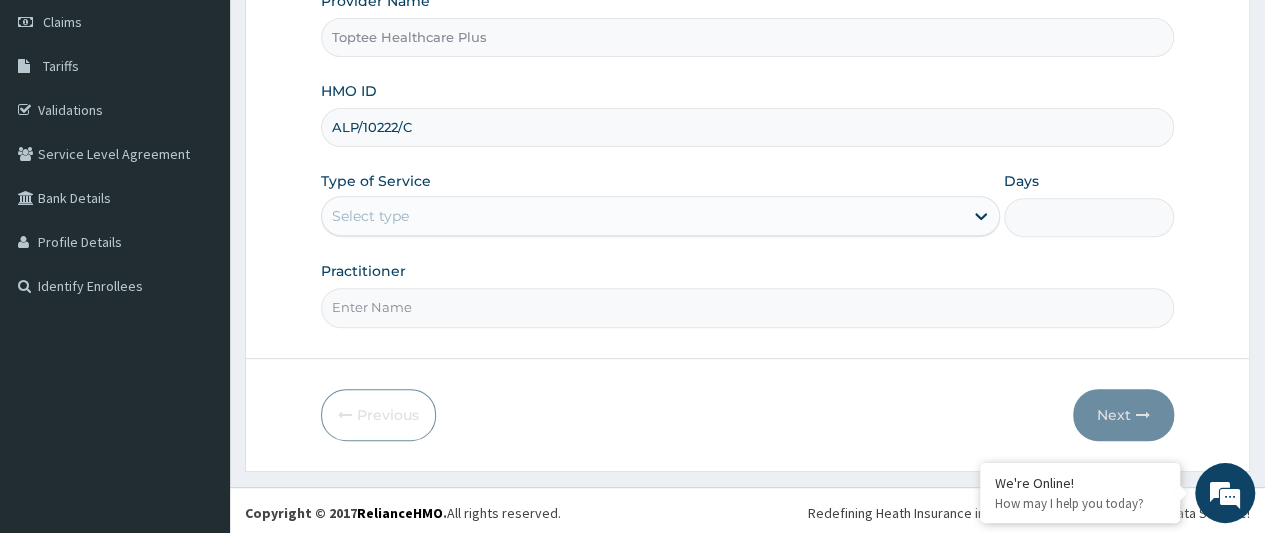 type on "ALP/10222/C" 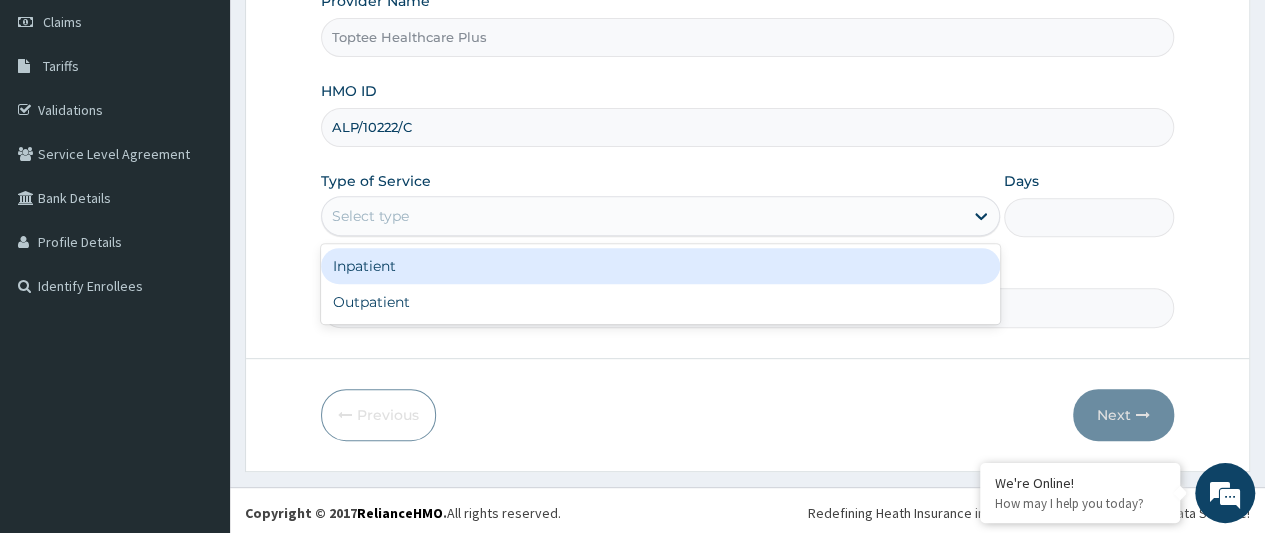 click on "Select type" at bounding box center [370, 216] 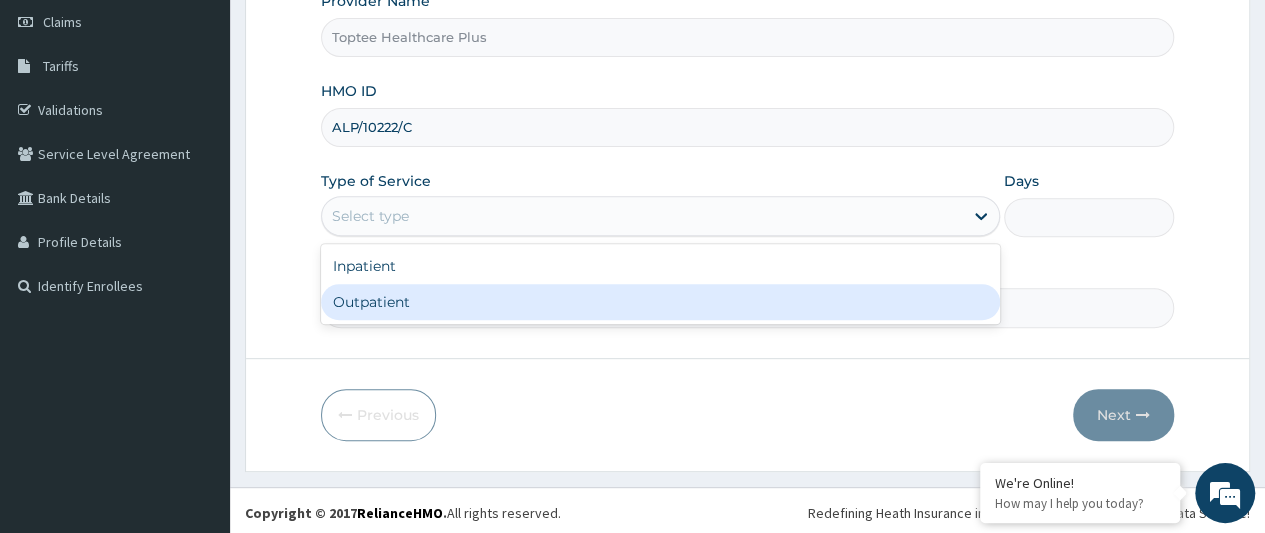 click on "Outpatient" at bounding box center (660, 302) 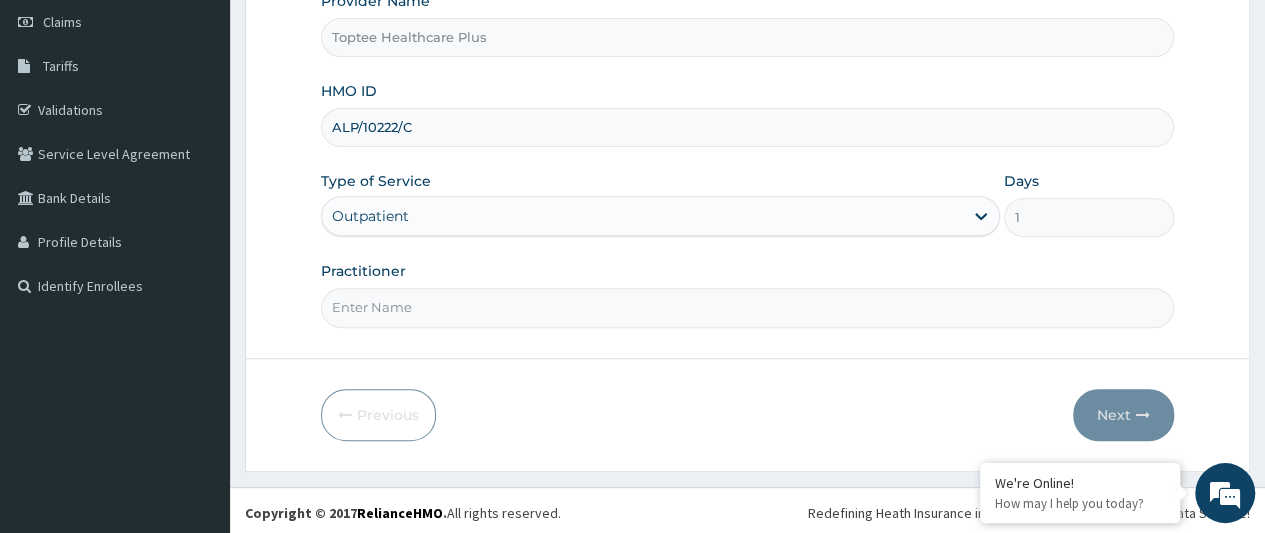 click on "Practitioner" at bounding box center (747, 307) 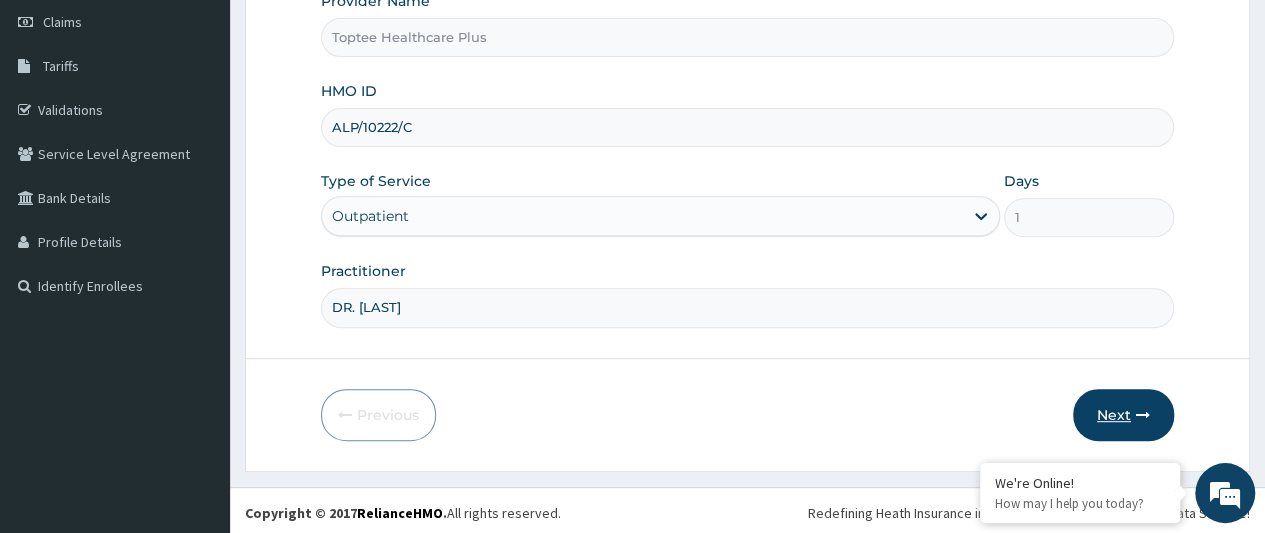 type on "DR. EMMANUEL" 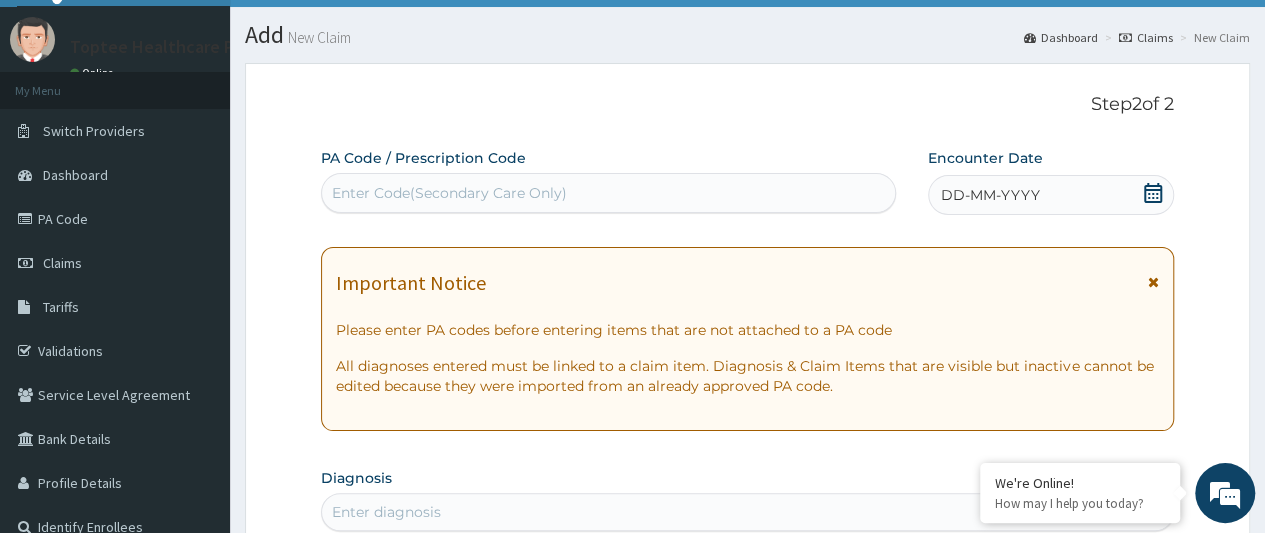 scroll, scrollTop: 0, scrollLeft: 0, axis: both 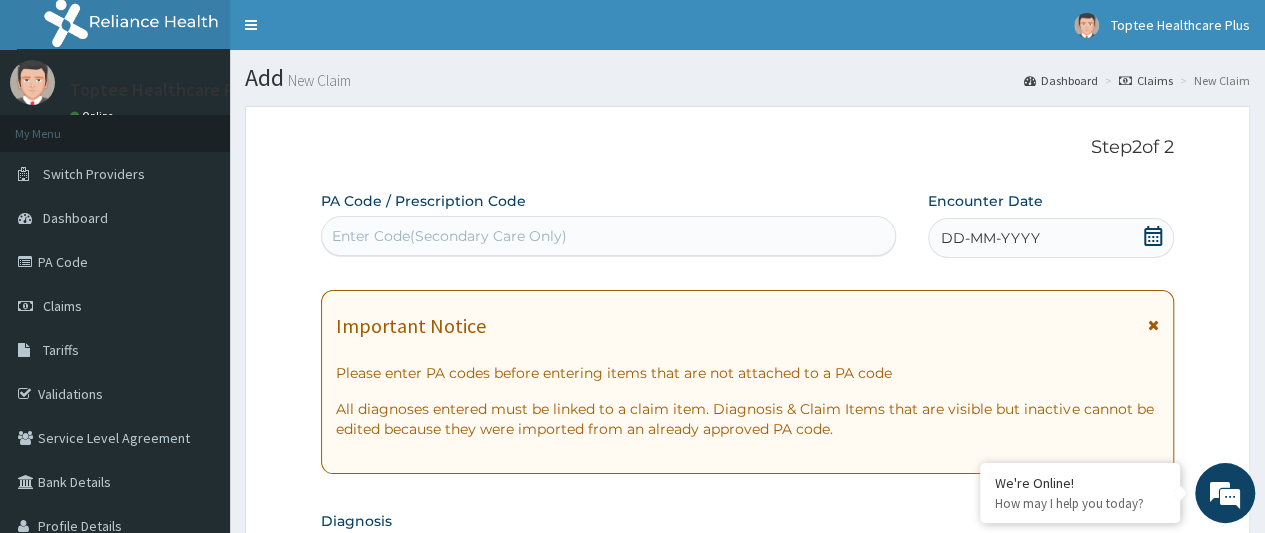 click 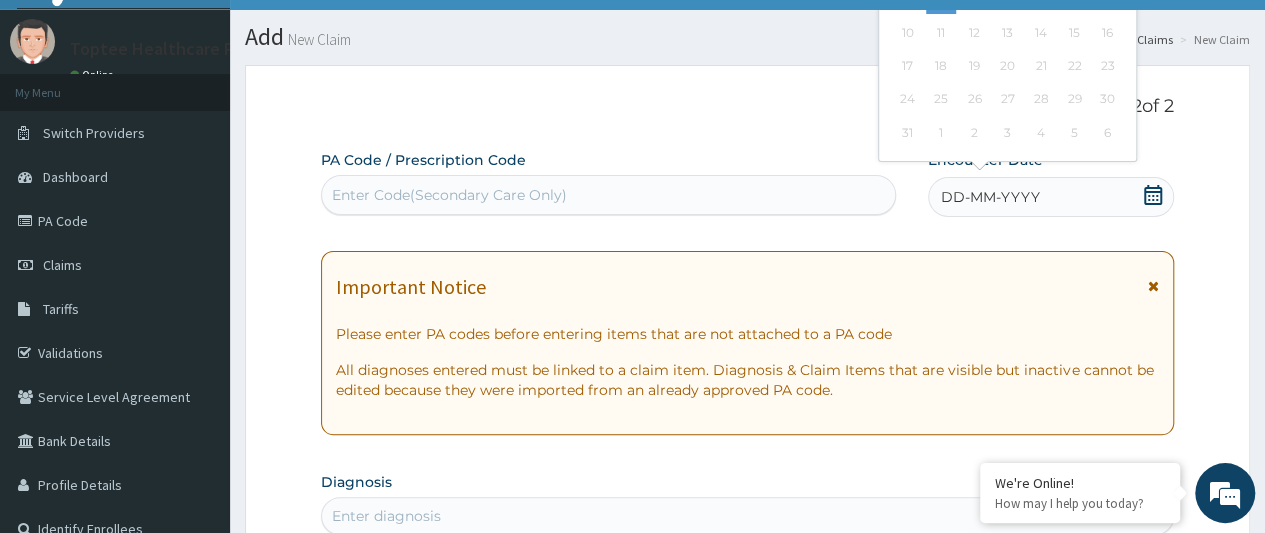 scroll, scrollTop: 100, scrollLeft: 0, axis: vertical 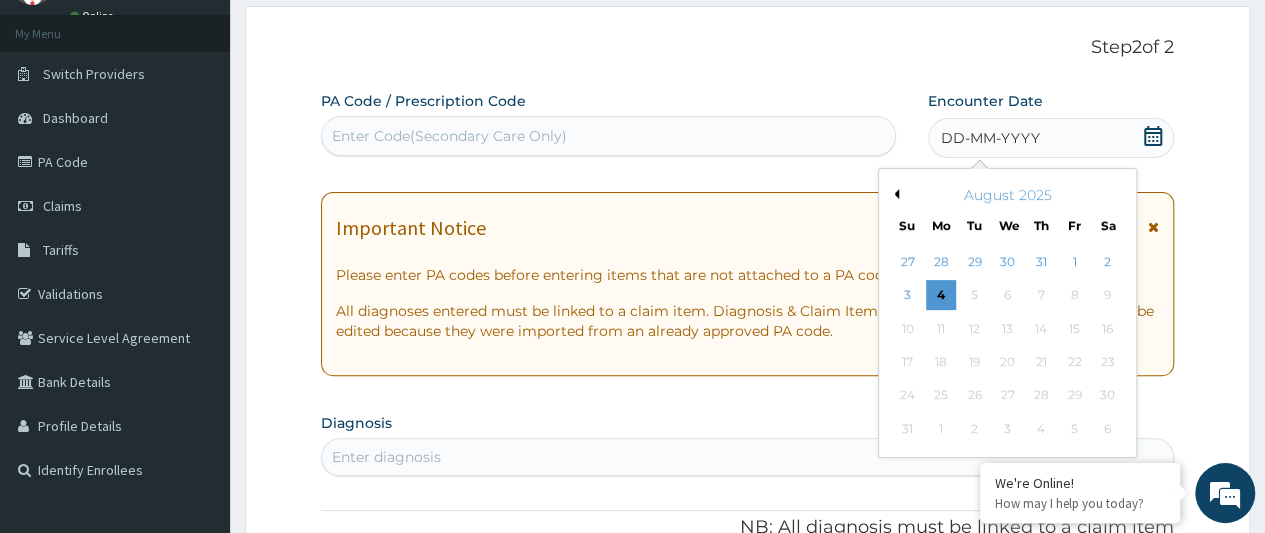click on "Previous Month" at bounding box center (894, 194) 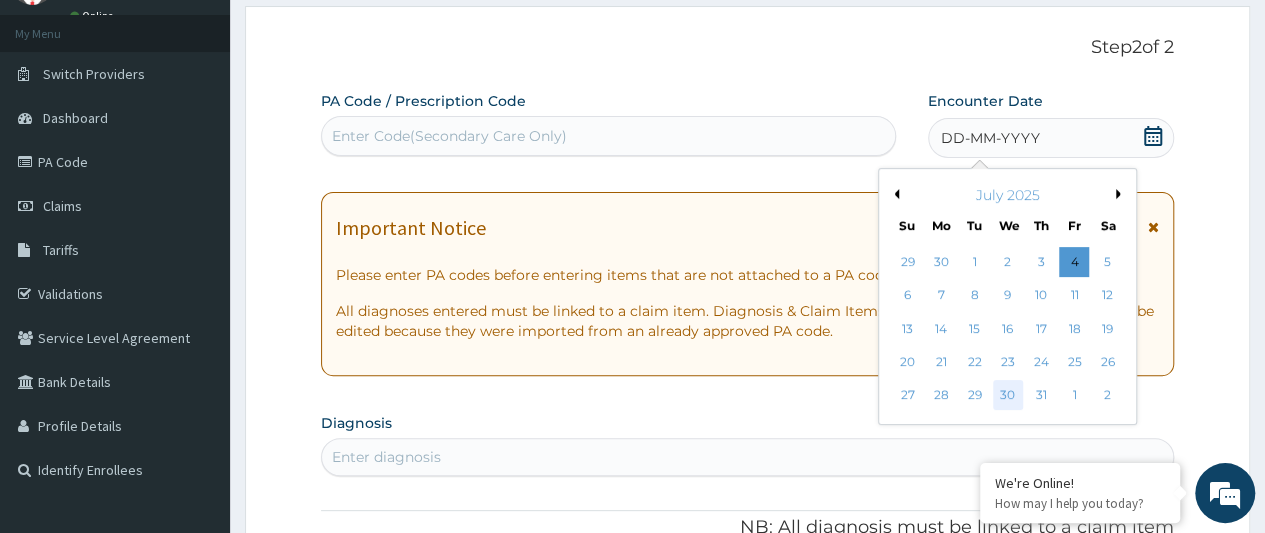 click on "30" at bounding box center (1007, 396) 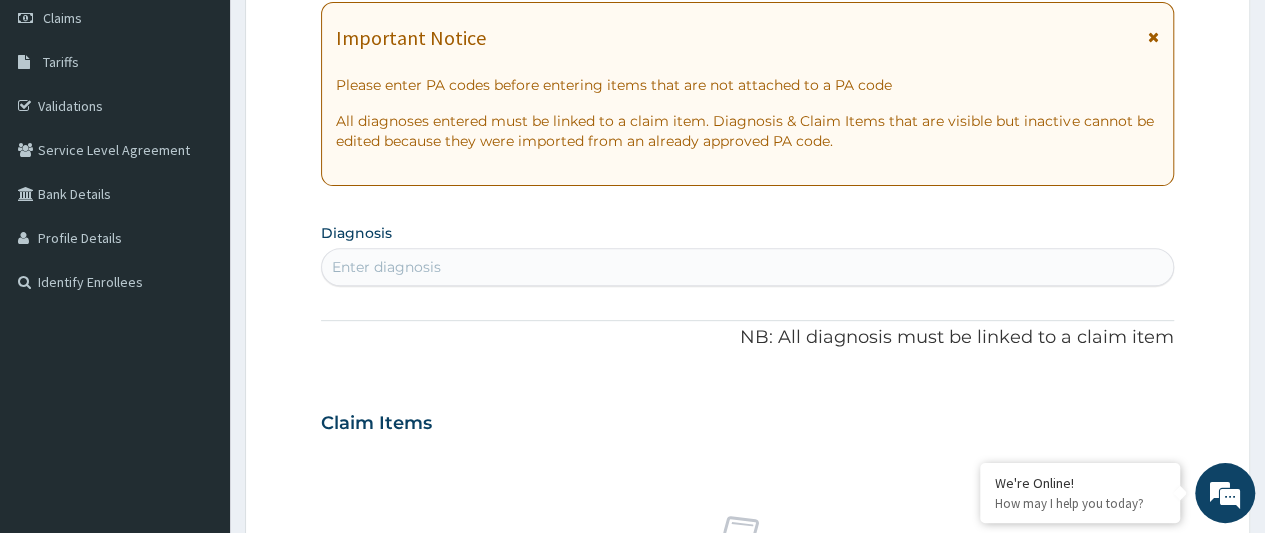 scroll, scrollTop: 300, scrollLeft: 0, axis: vertical 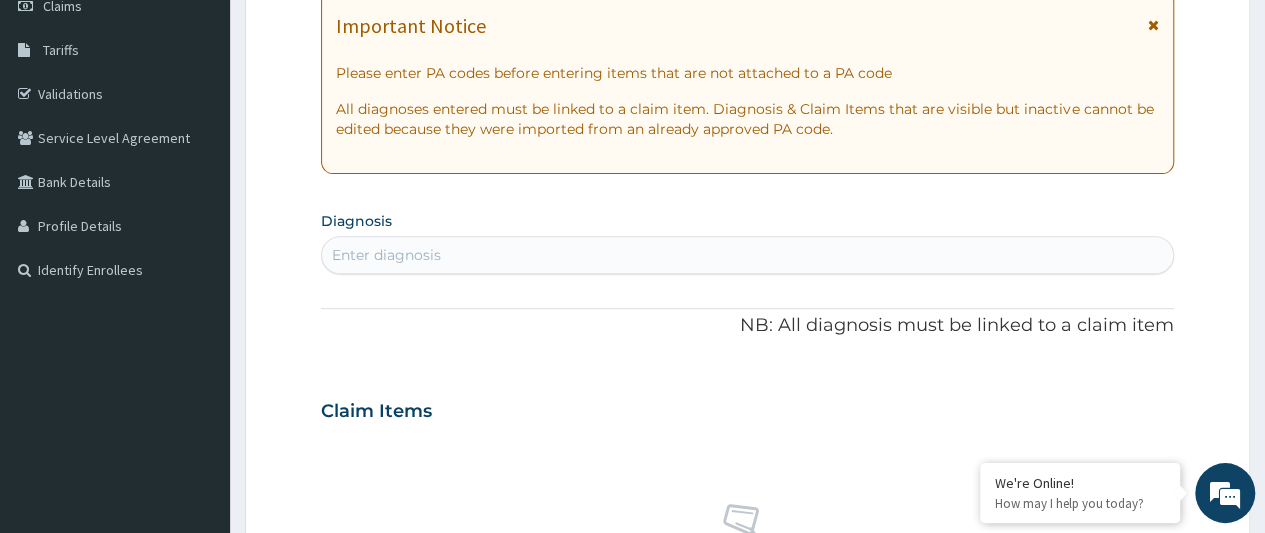 click on "Enter diagnosis" at bounding box center (747, 255) 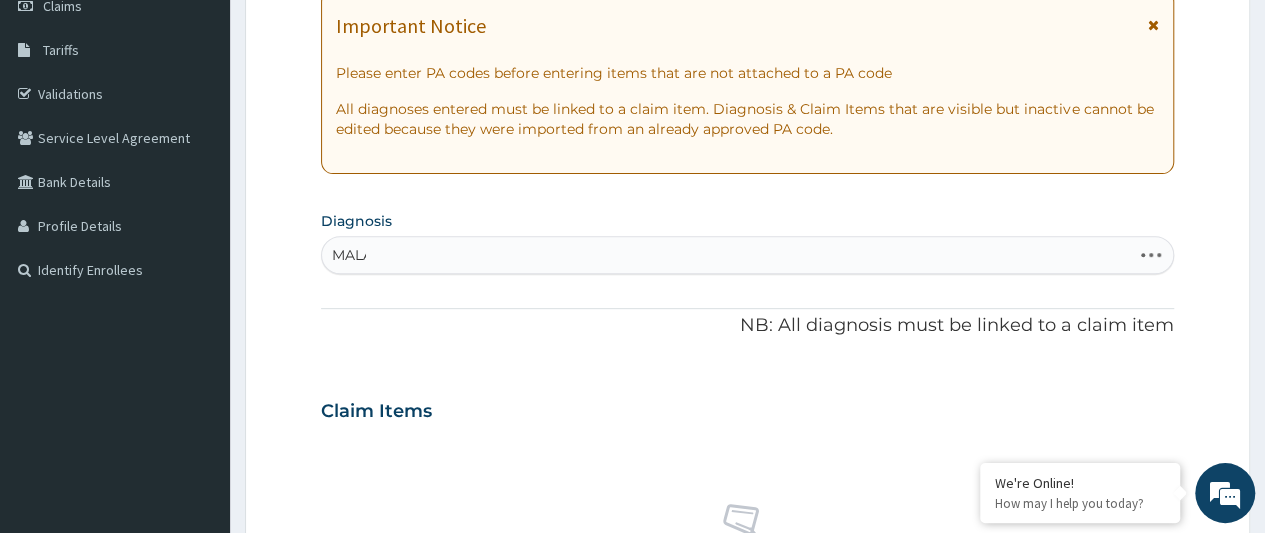 type on "MALAR" 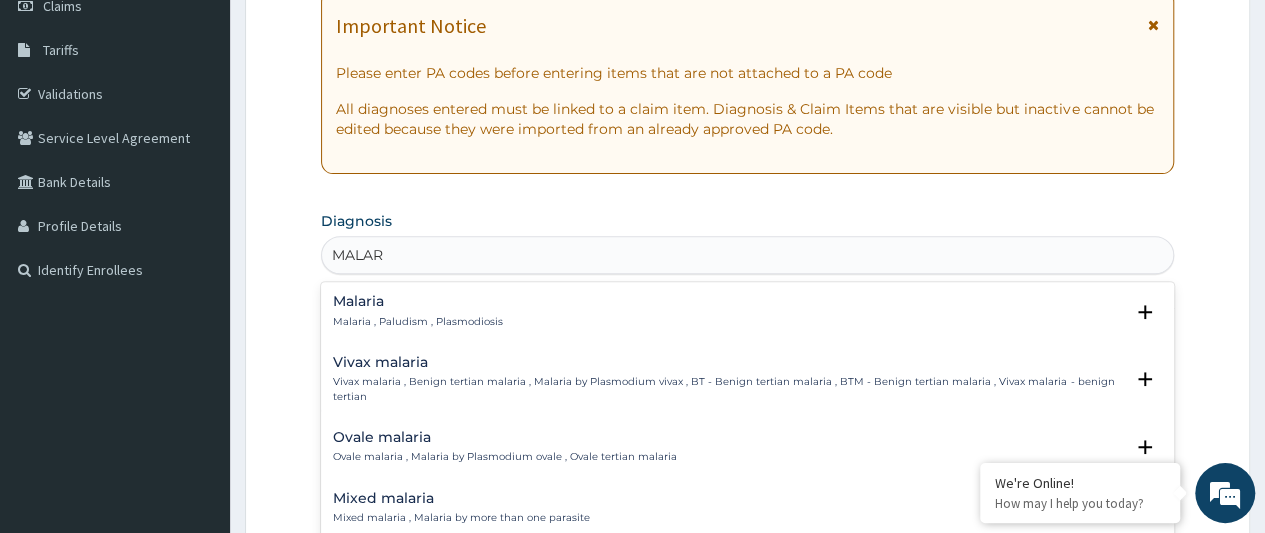 click on "Malaria Malaria , Paludism , Plasmodiosis" at bounding box center [418, 311] 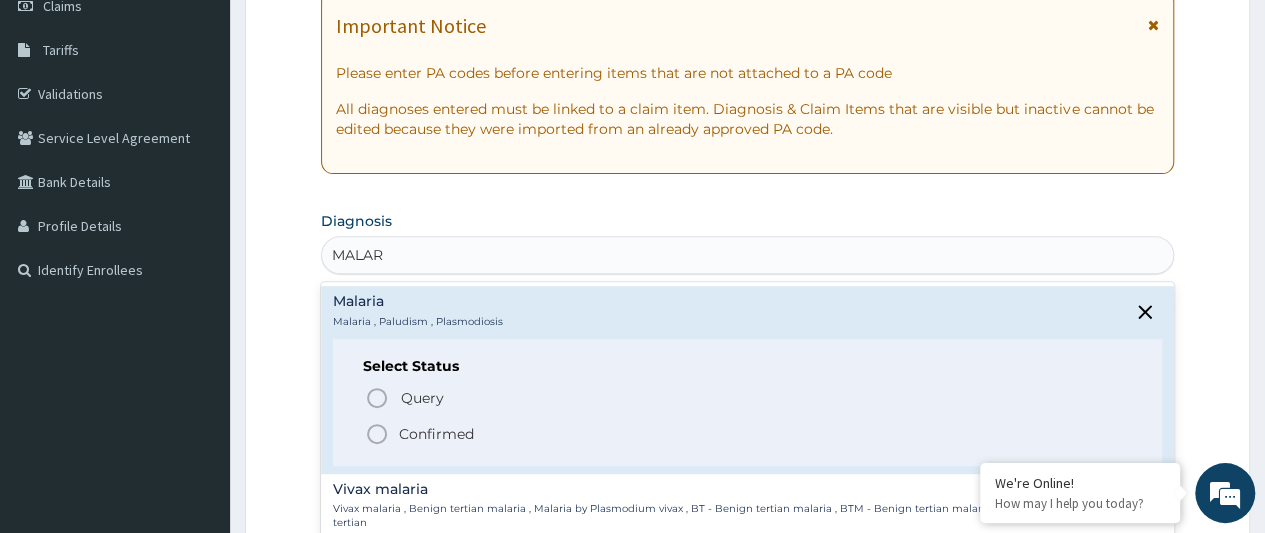 drag, startPoint x: 421, startPoint y: 429, endPoint x: 421, endPoint y: 360, distance: 69 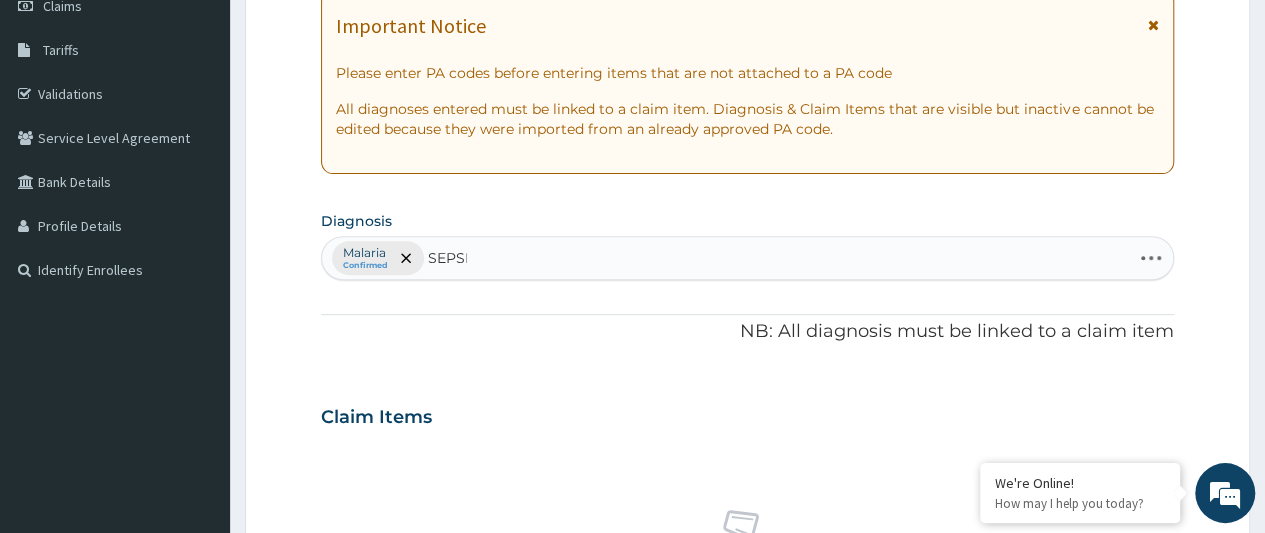 type on "SEPSIS" 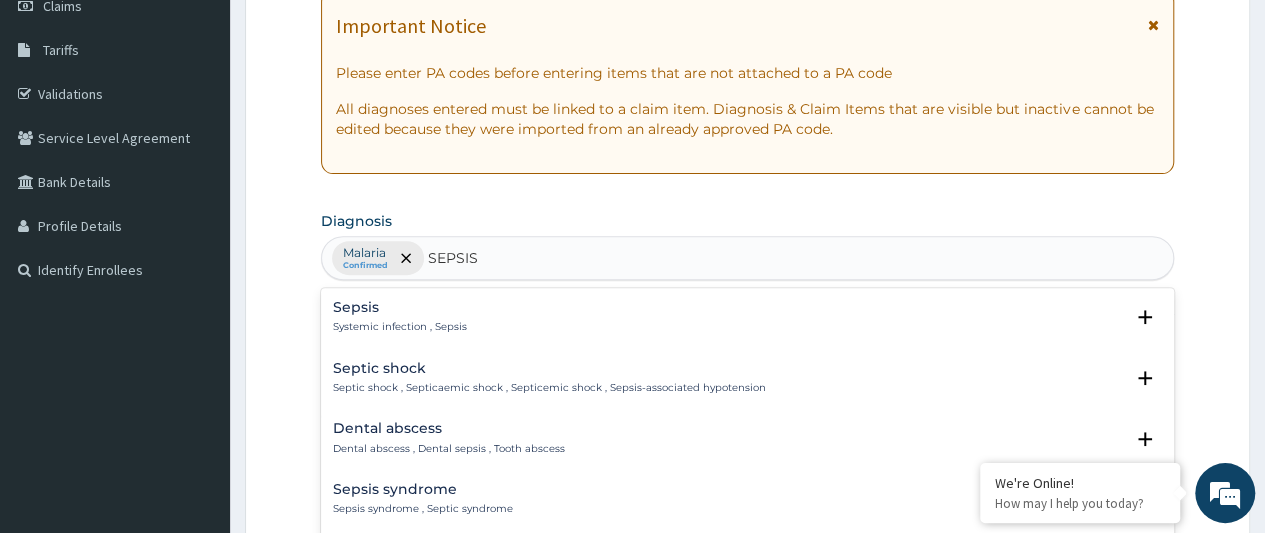 click on "Sepsis" at bounding box center [400, 307] 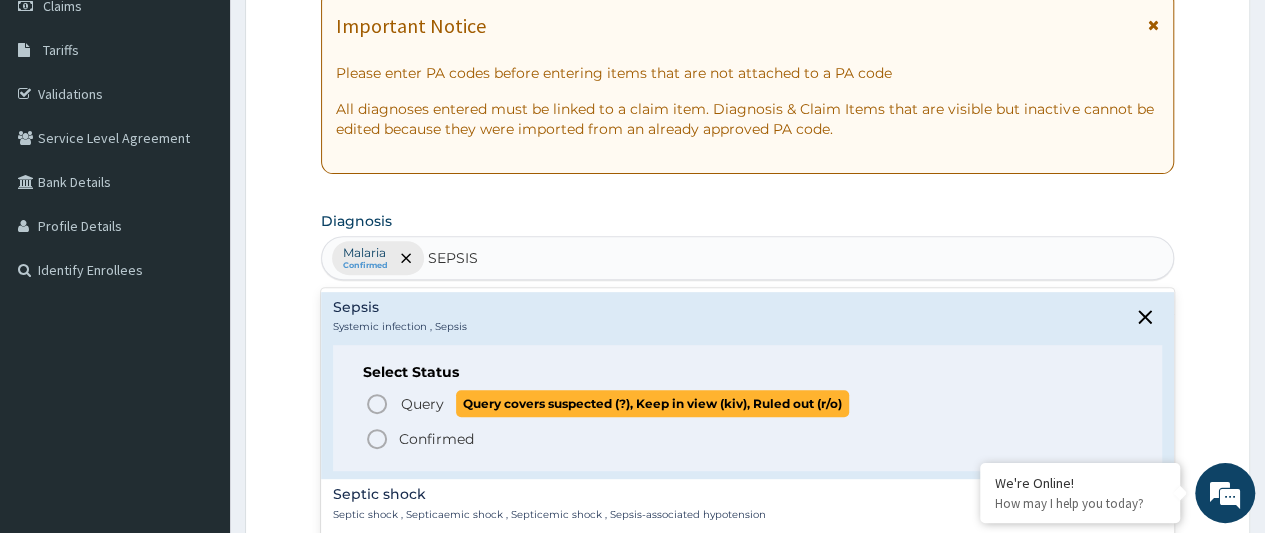 click on "Query" at bounding box center (422, 404) 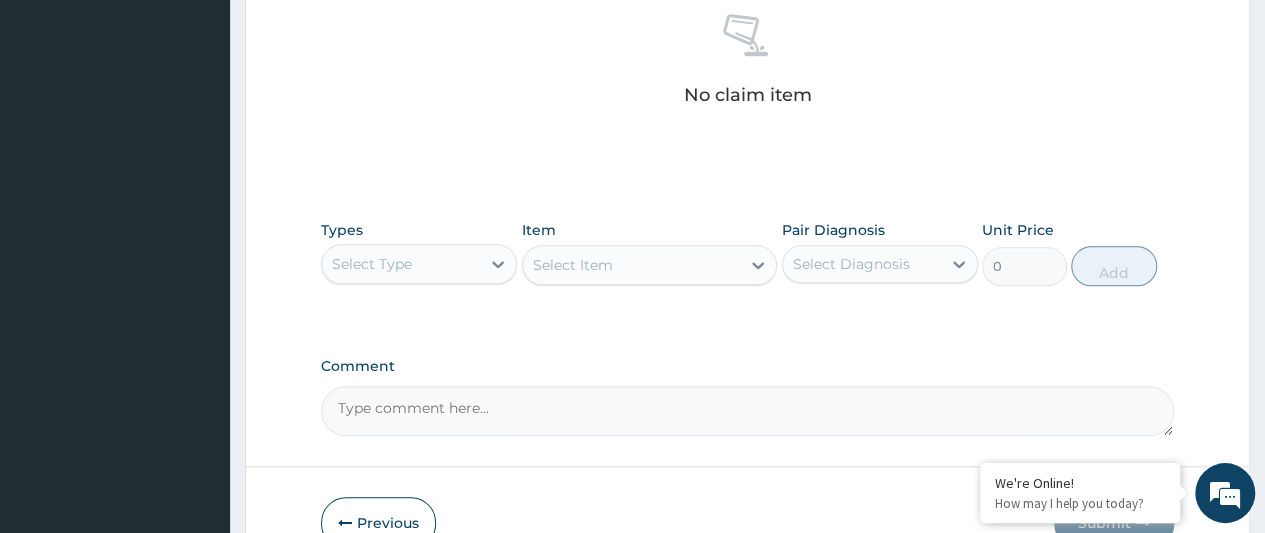 scroll, scrollTop: 800, scrollLeft: 0, axis: vertical 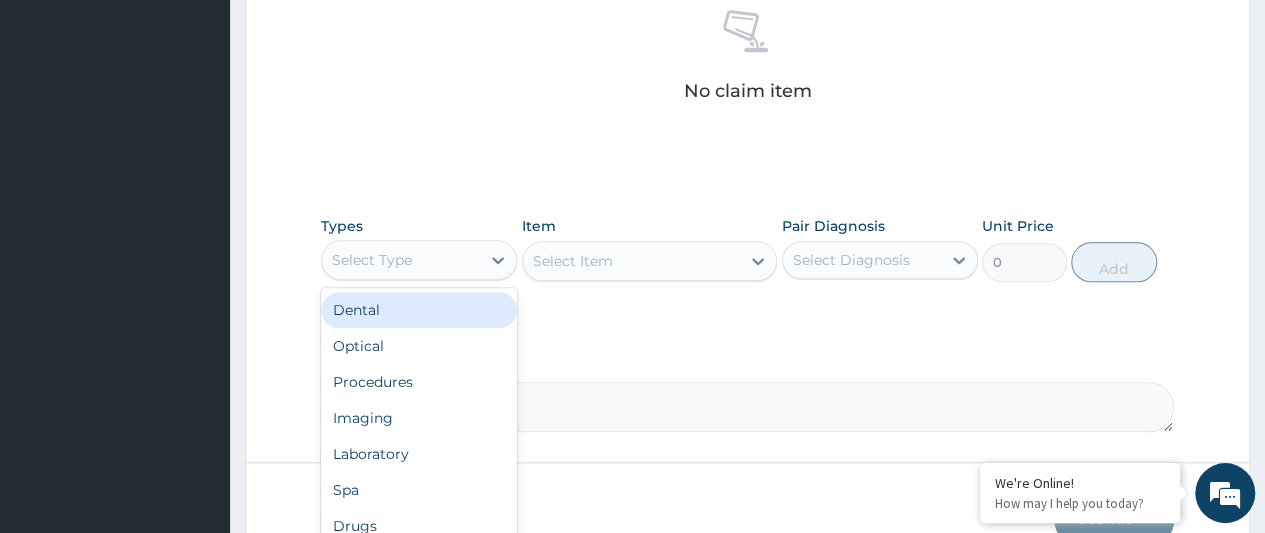 click on "Select Type" at bounding box center [401, 260] 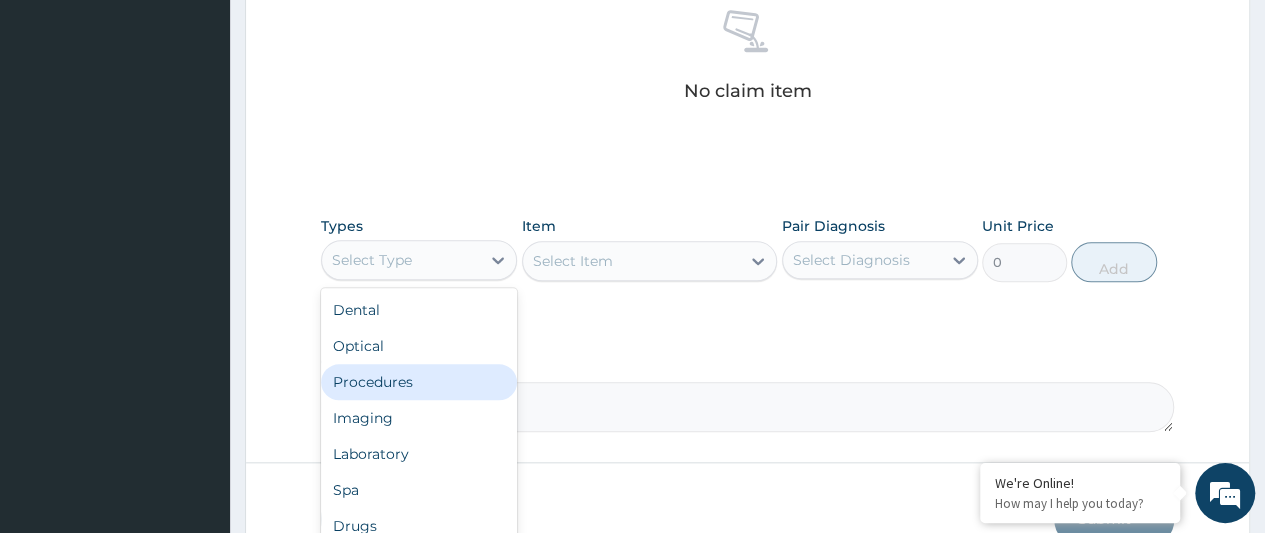 click on "Procedures" at bounding box center (419, 382) 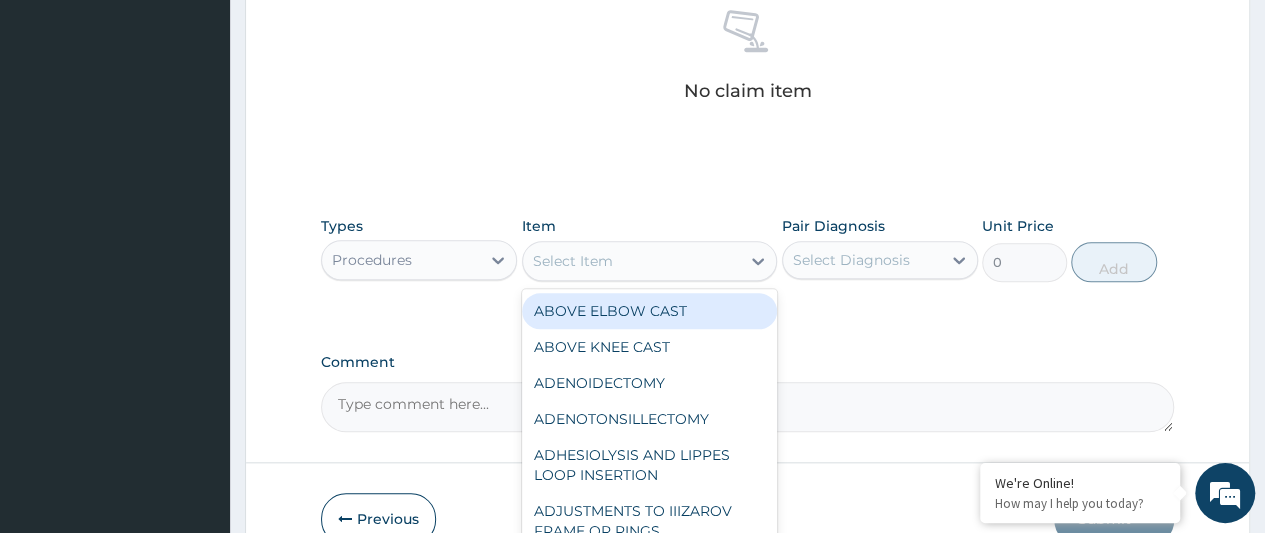 click on "Select Item" at bounding box center [573, 261] 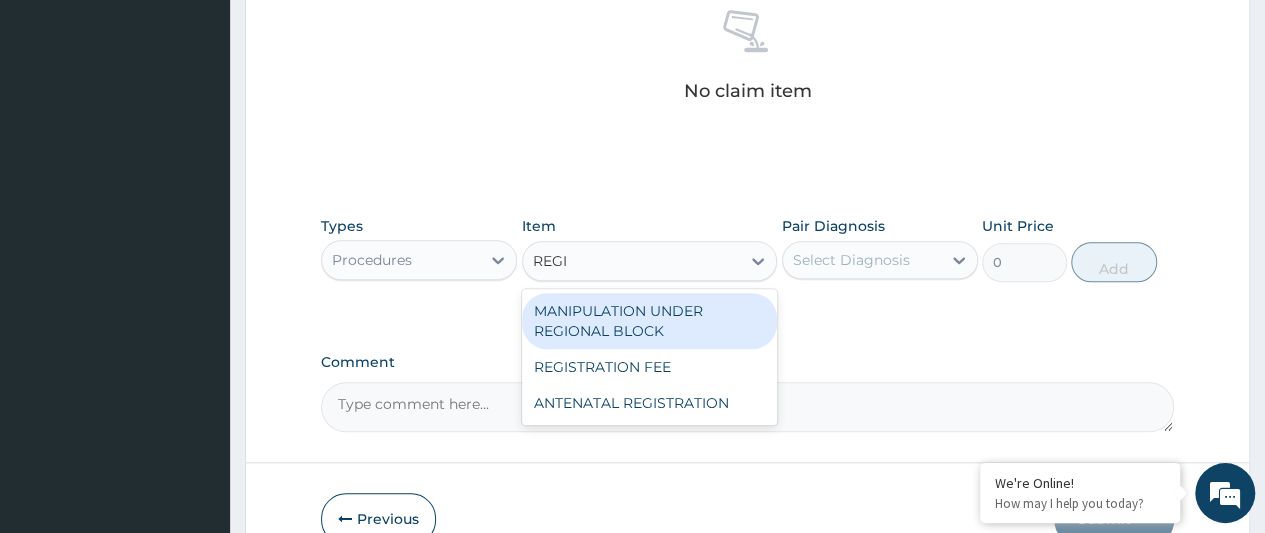 type on "REGIS" 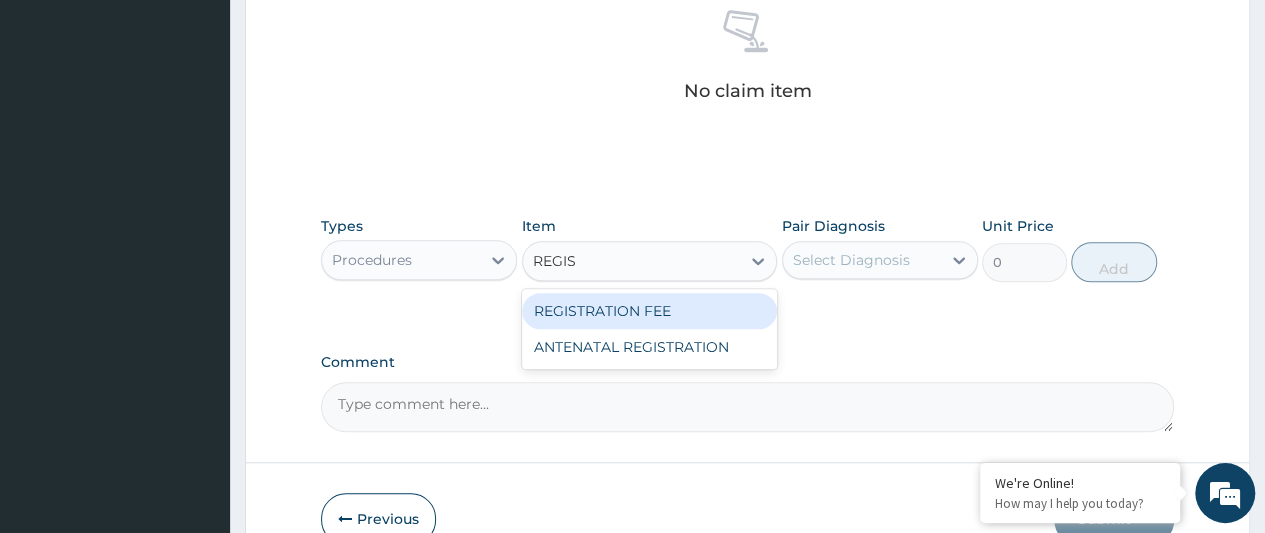 click on "REGISTRATION FEE" at bounding box center (650, 311) 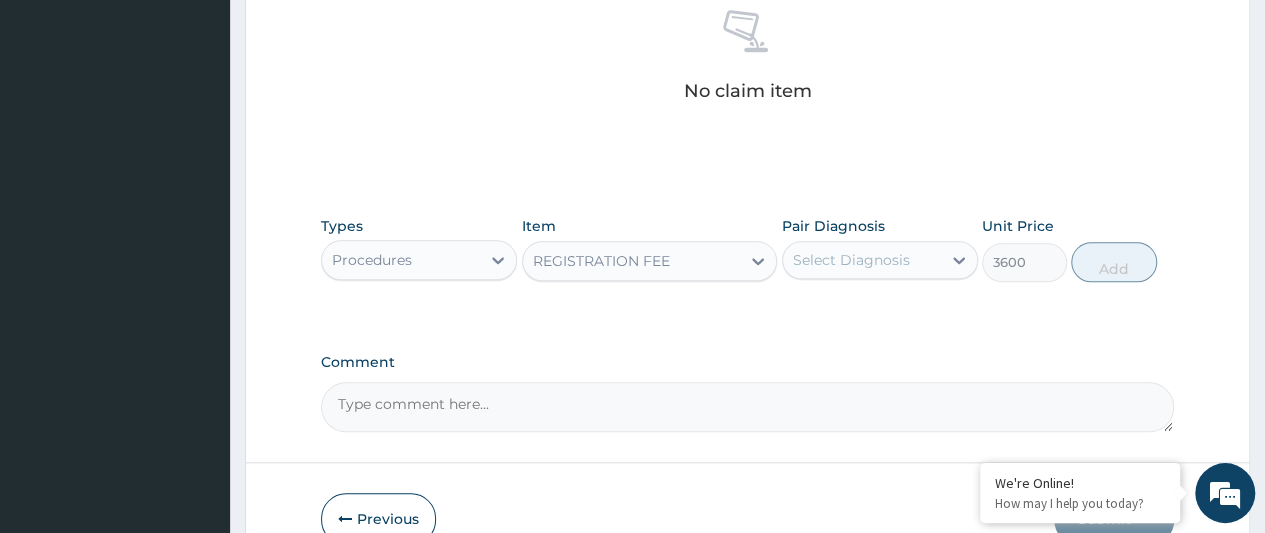 click on "Select Diagnosis" at bounding box center (851, 260) 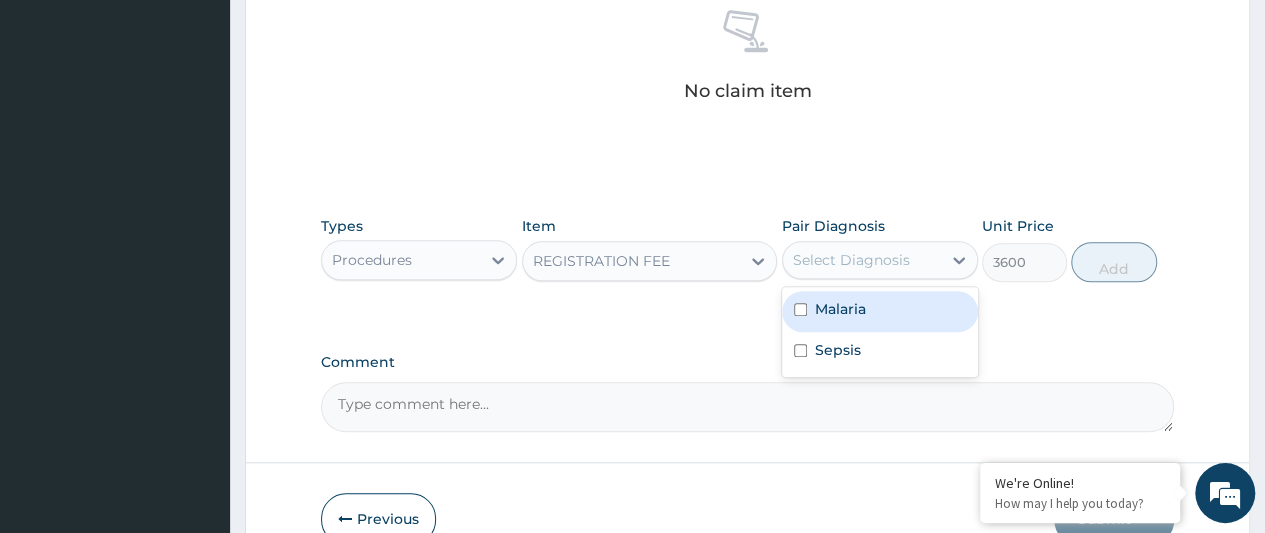 click on "Malaria" at bounding box center (840, 309) 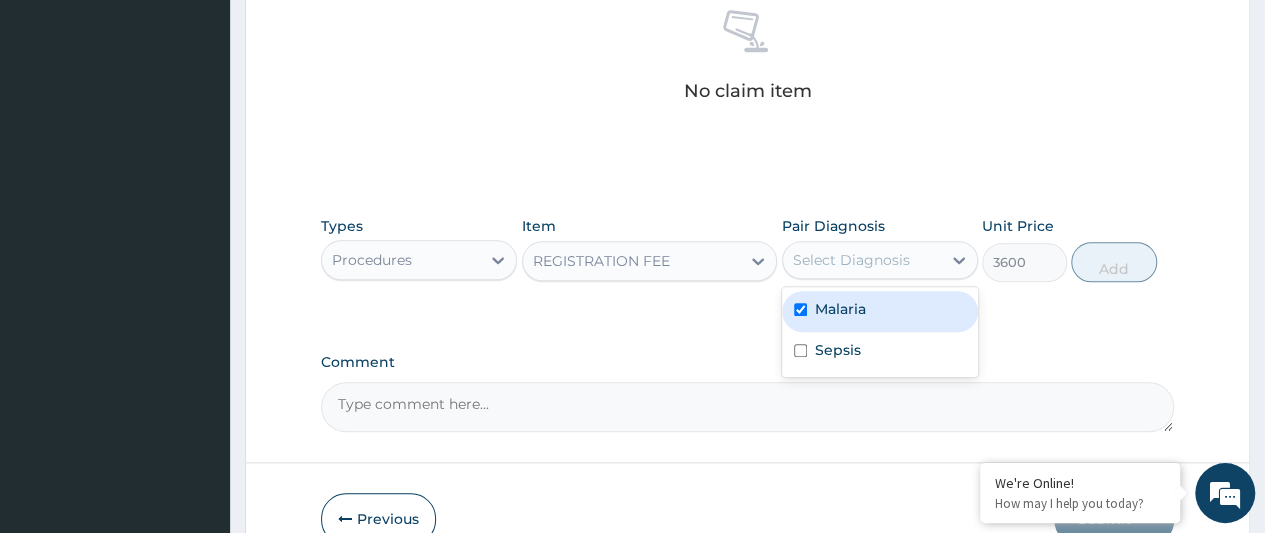 checkbox on "true" 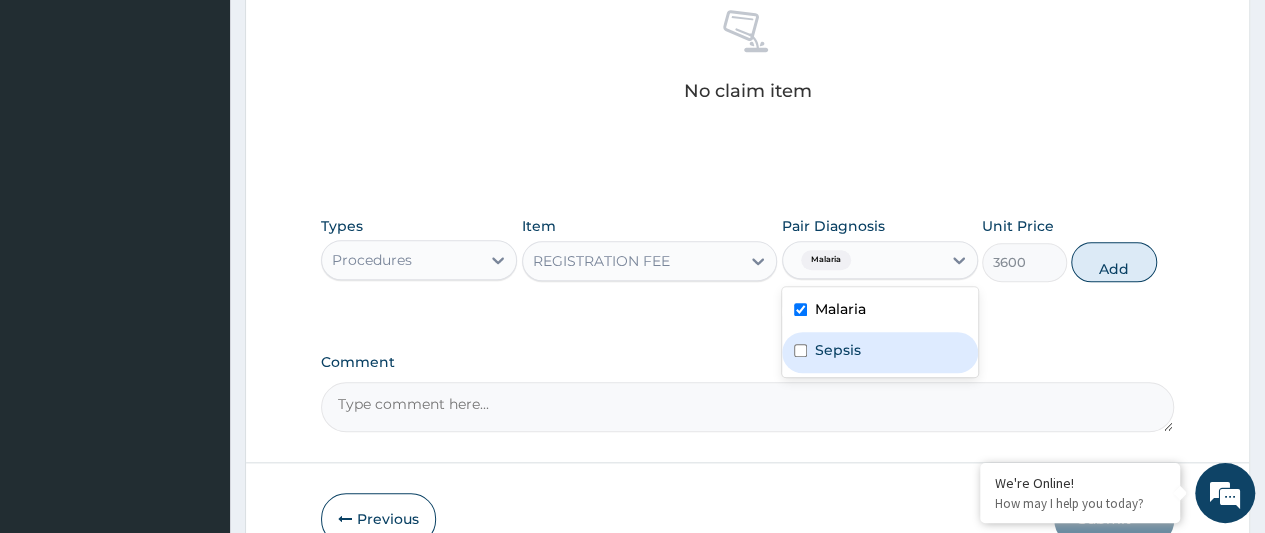 click on "Sepsis" at bounding box center (838, 350) 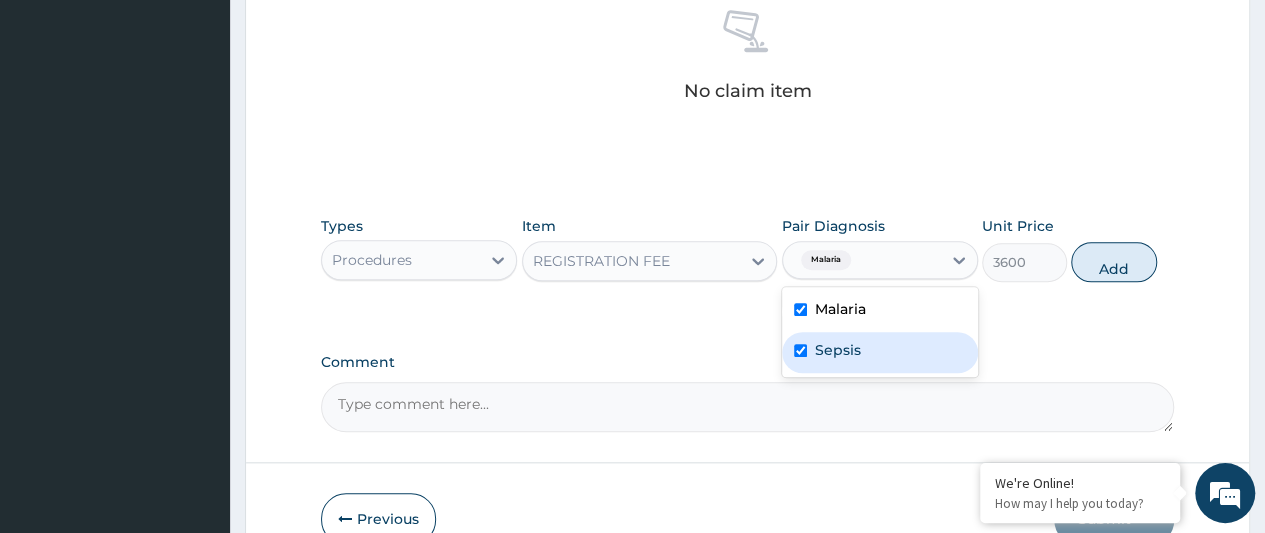 checkbox on "true" 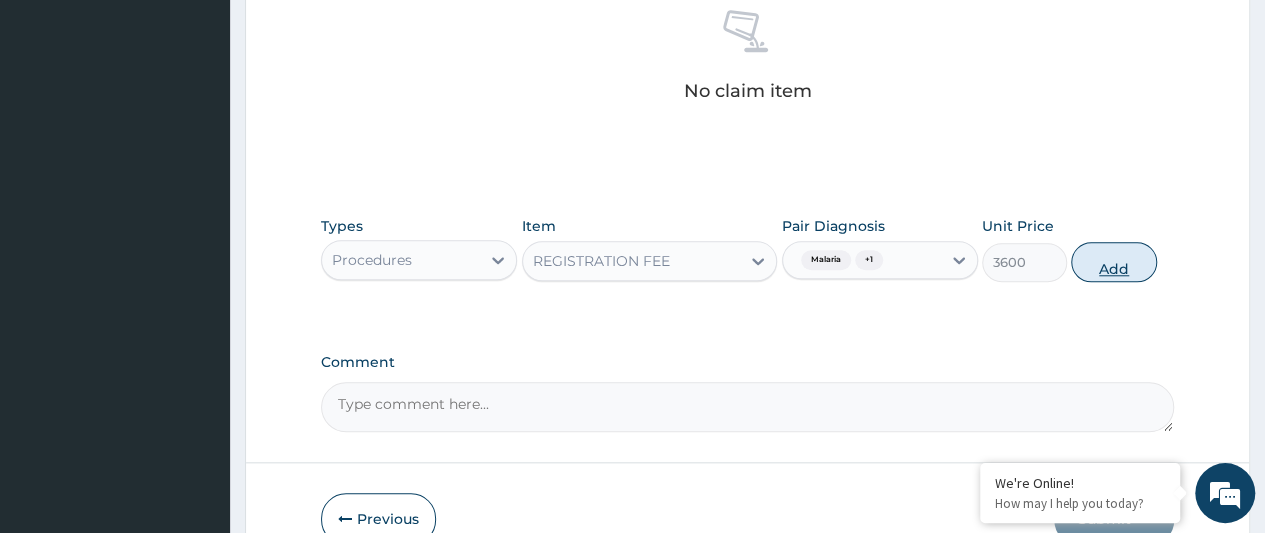 click on "Add" at bounding box center [1113, 262] 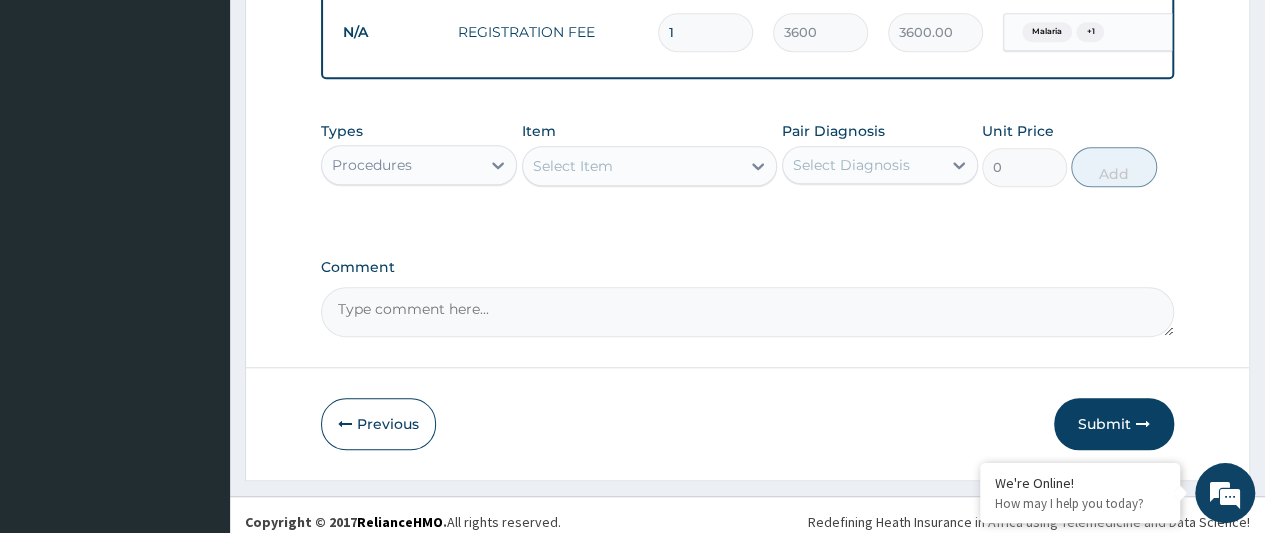 click on "Select Item" at bounding box center [573, 166] 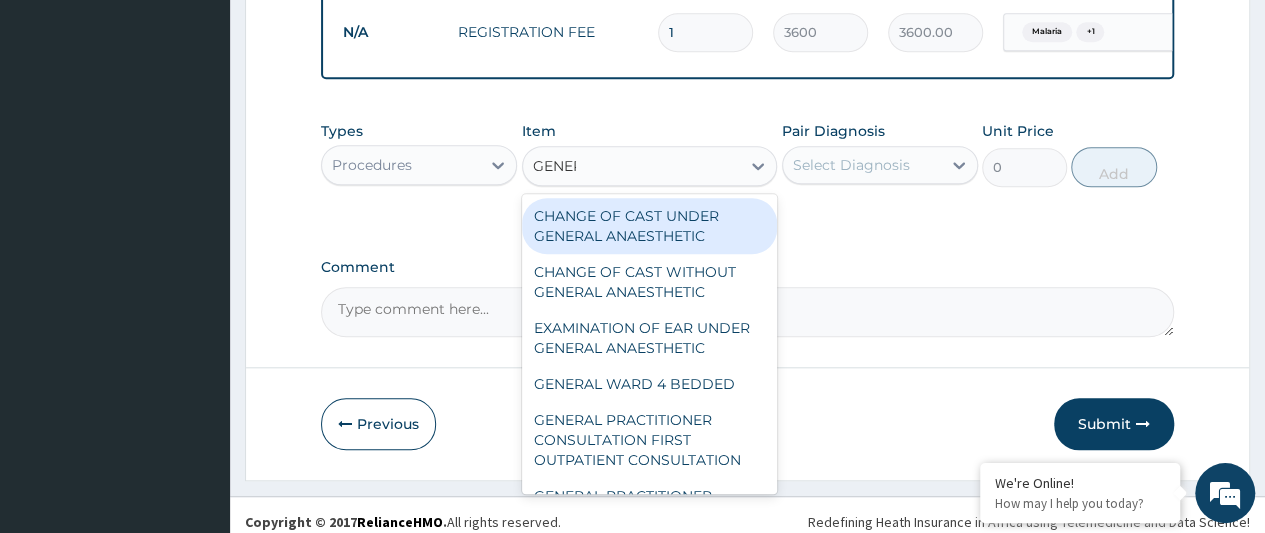 type on "GENERA" 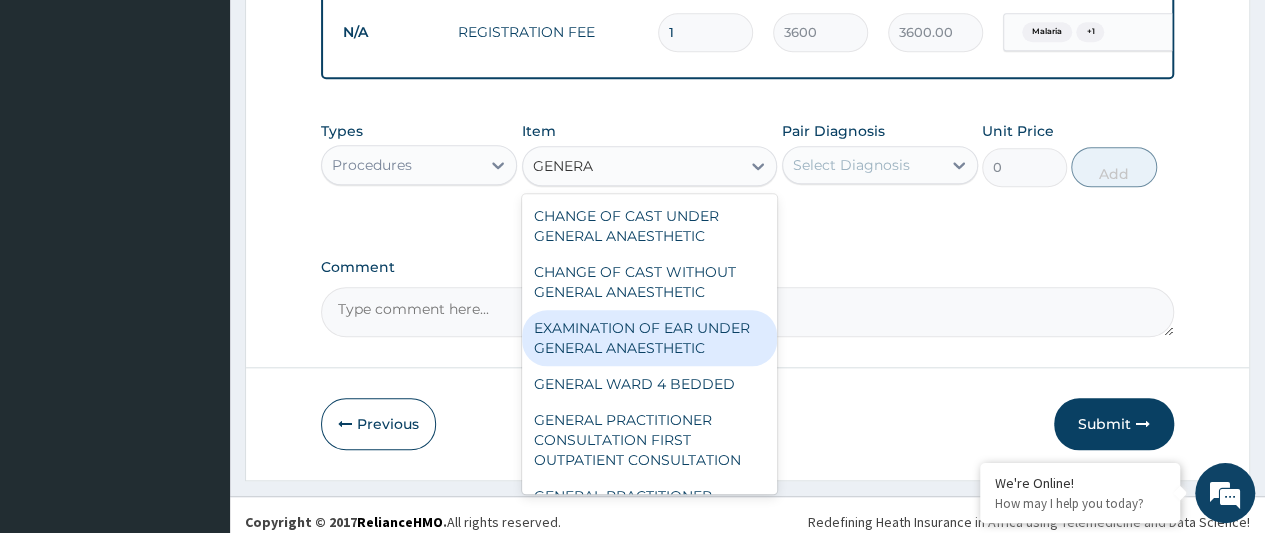 scroll, scrollTop: 100, scrollLeft: 0, axis: vertical 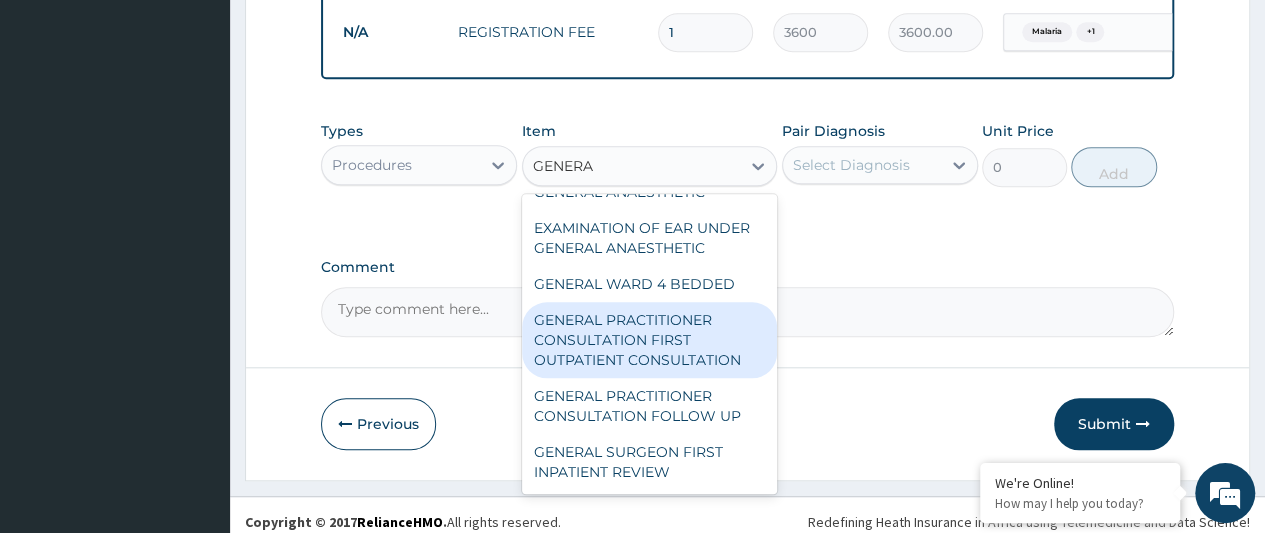 click on "GENERAL PRACTITIONER CONSULTATION FIRST OUTPATIENT CONSULTATION" at bounding box center (650, 340) 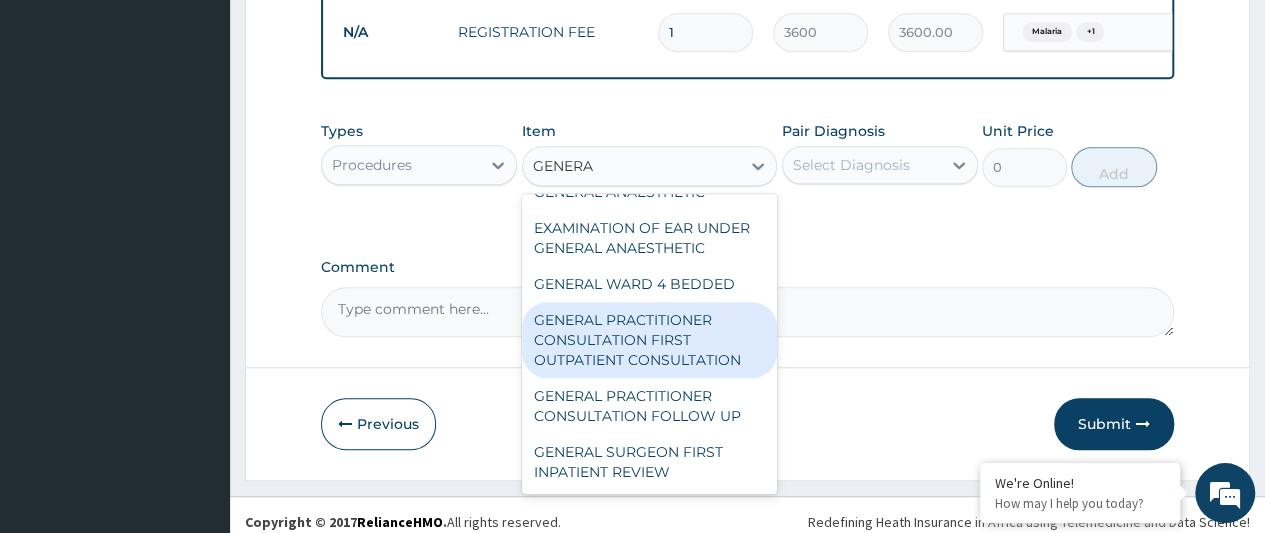 type 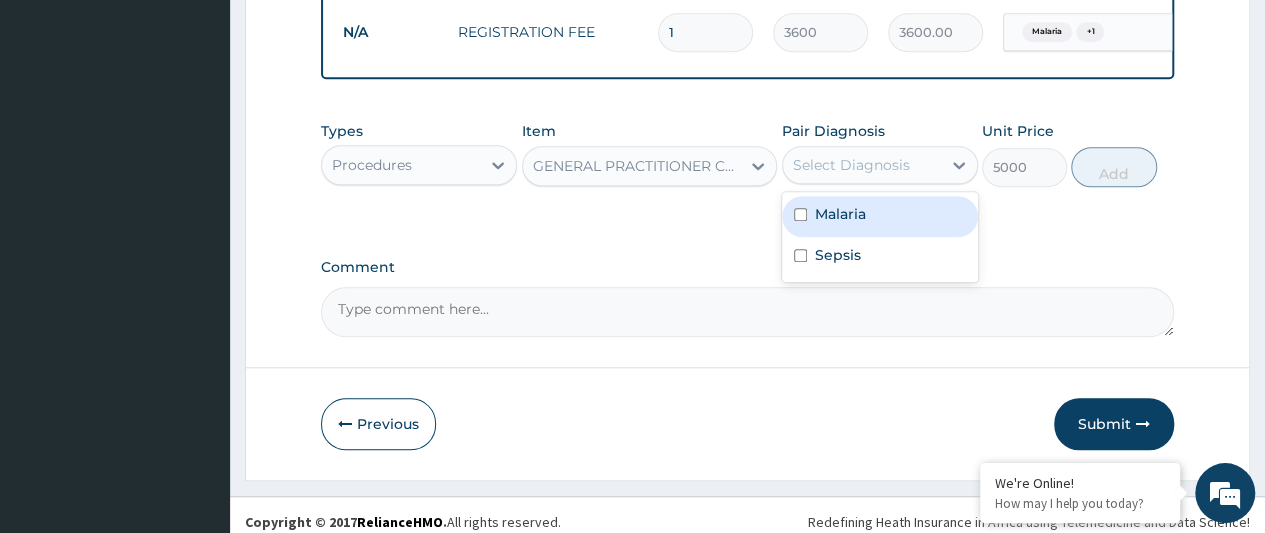 click on "Select Diagnosis" at bounding box center [851, 165] 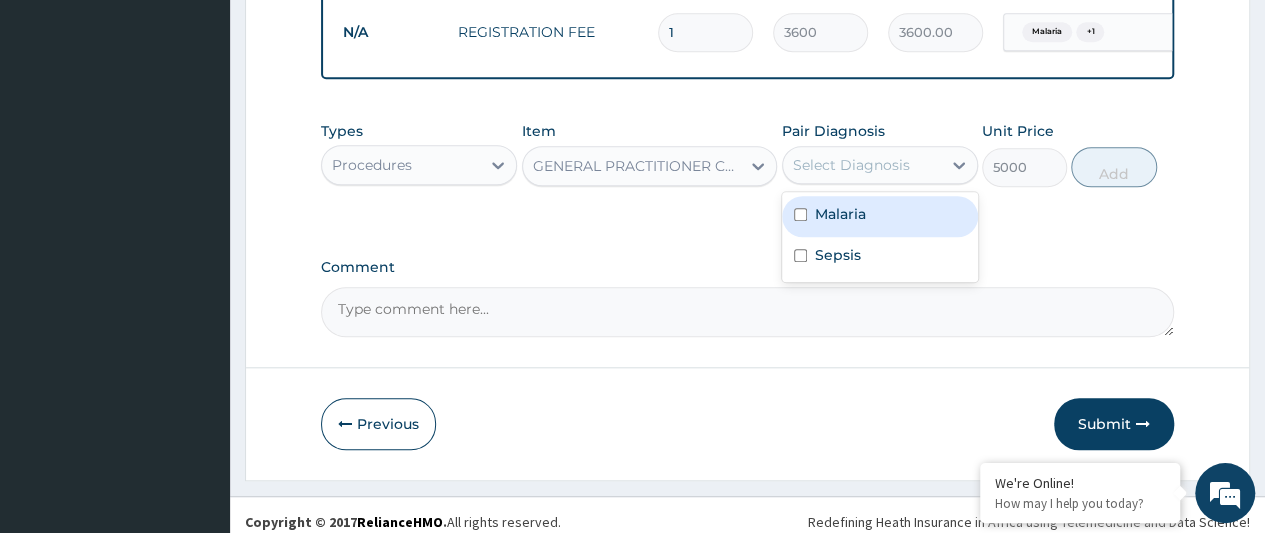 click on "Malaria" at bounding box center (840, 214) 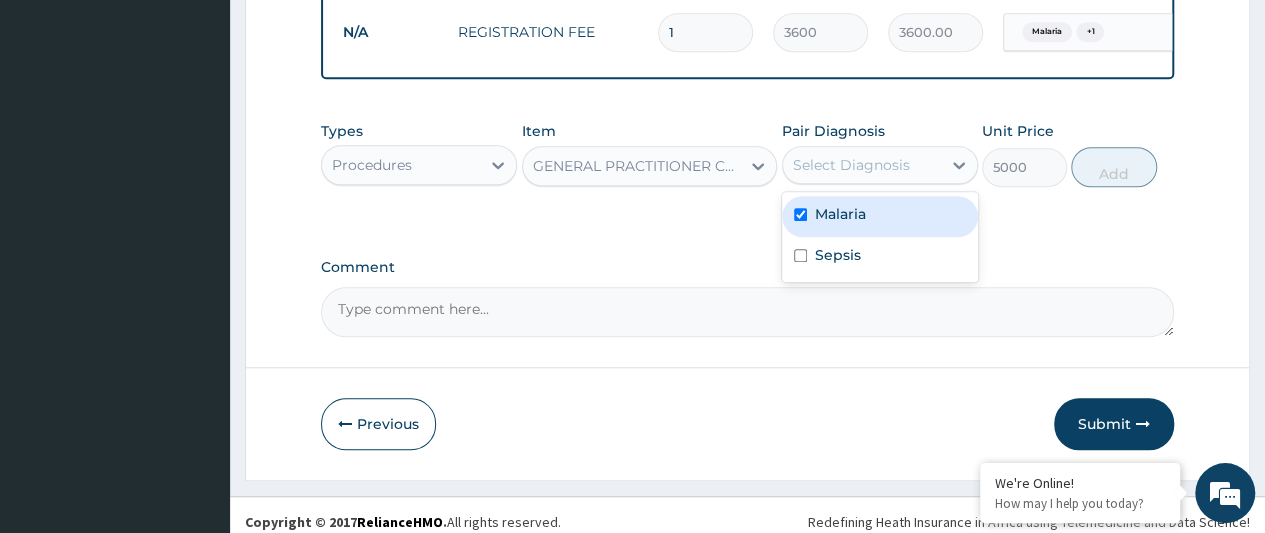 checkbox on "true" 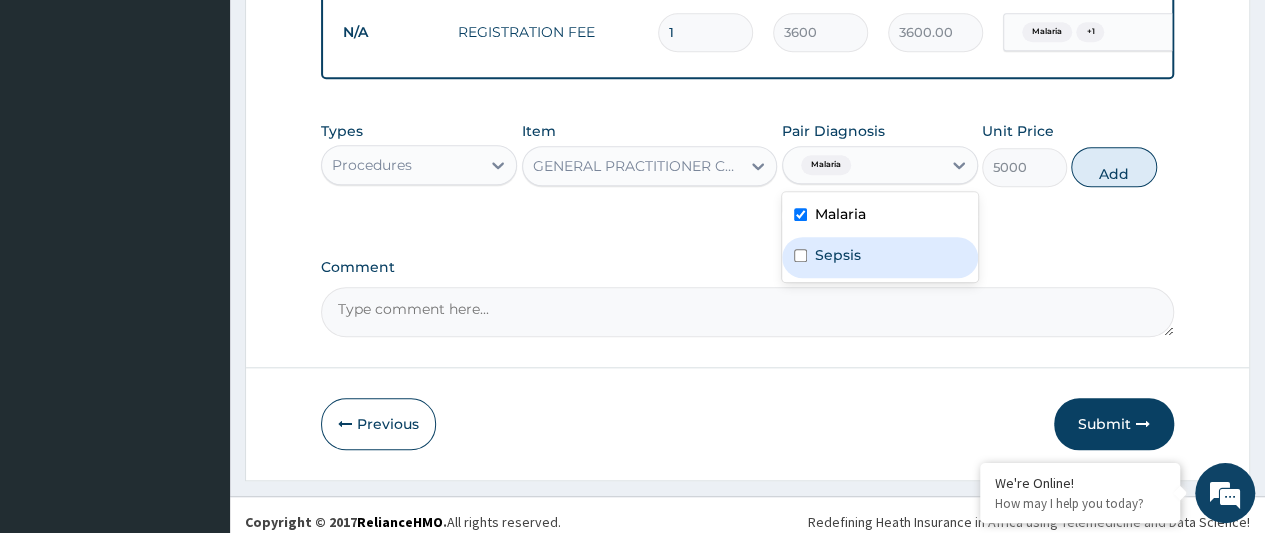 click on "Sepsis" at bounding box center [880, 257] 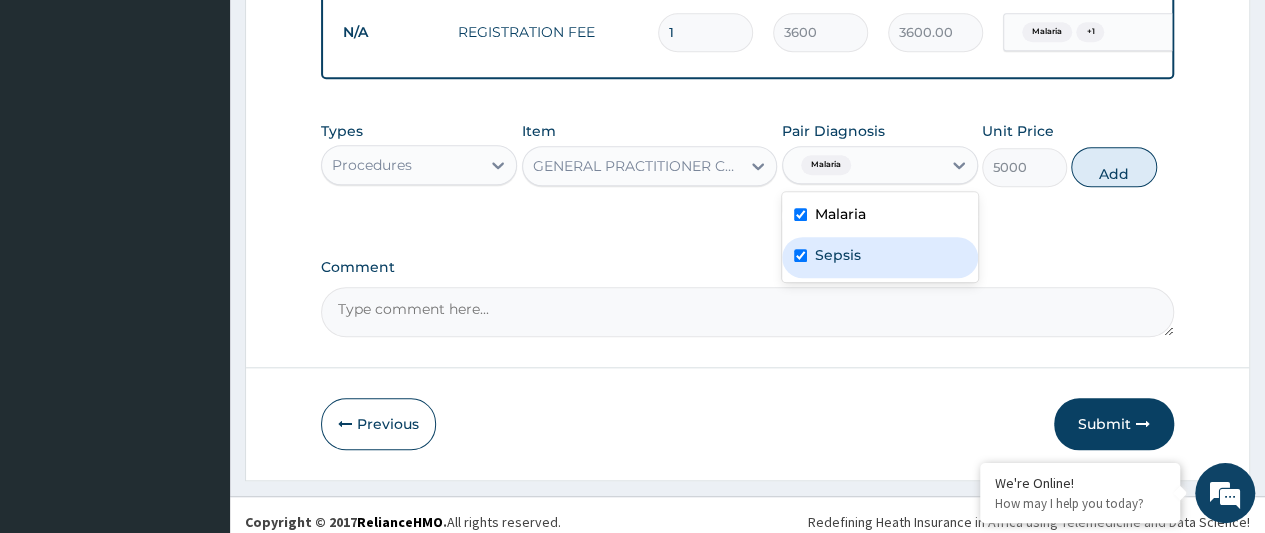 checkbox on "true" 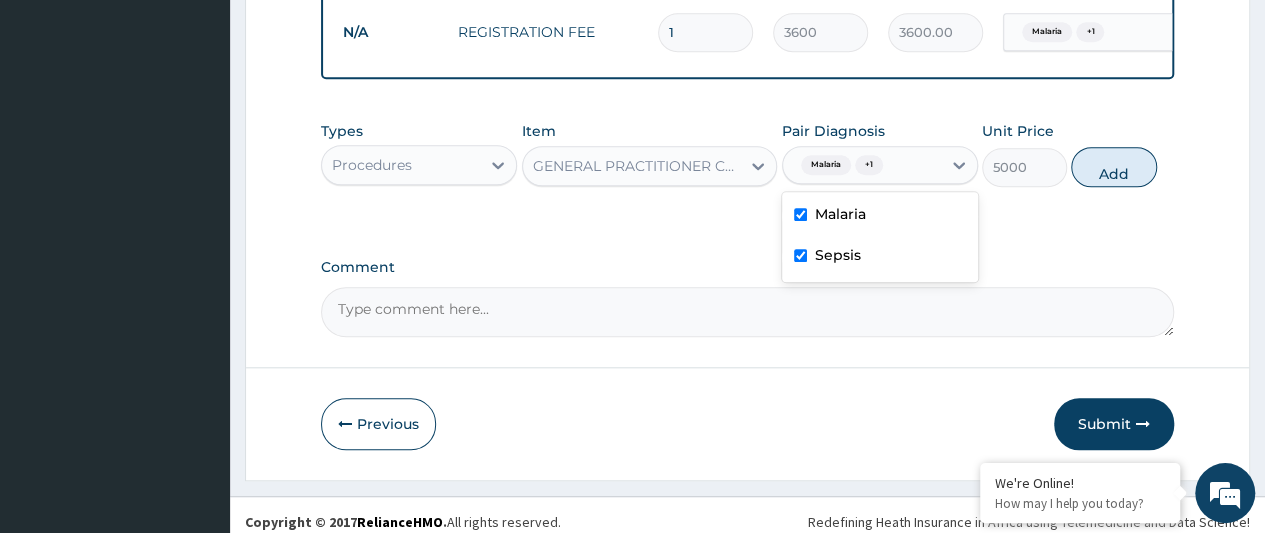click on "Add" at bounding box center (1113, 167) 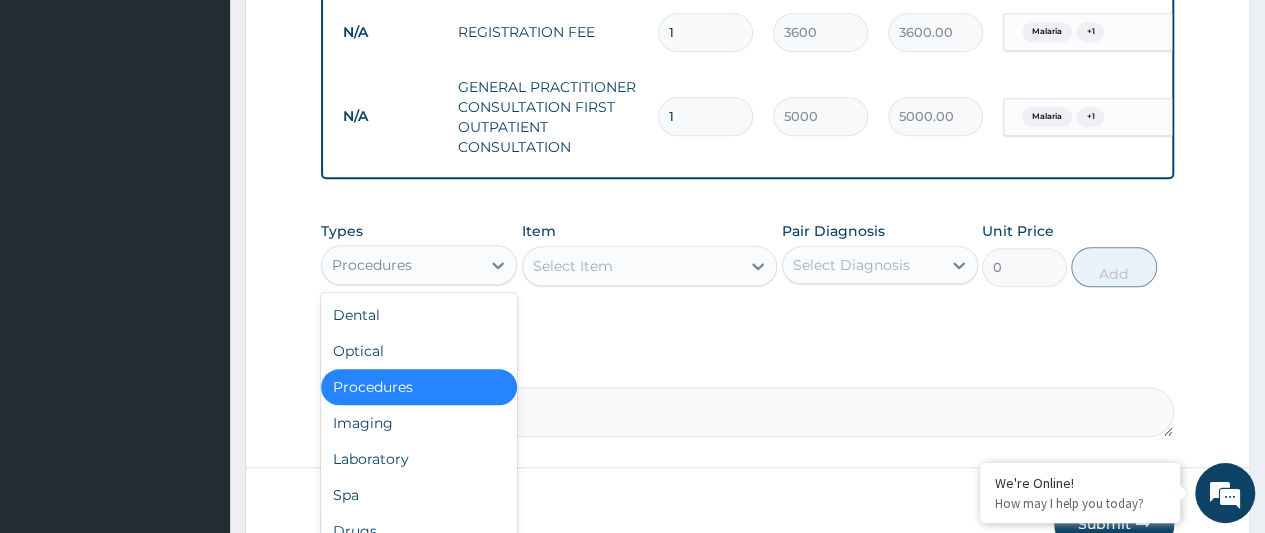 click on "Procedures" at bounding box center [401, 265] 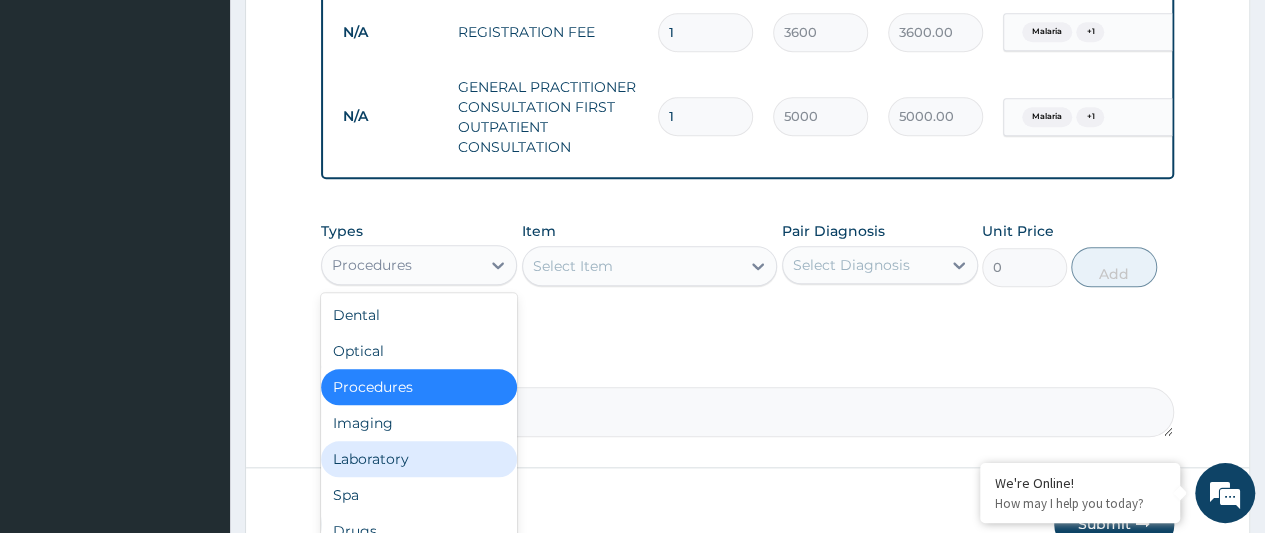 click on "Laboratory" at bounding box center [419, 459] 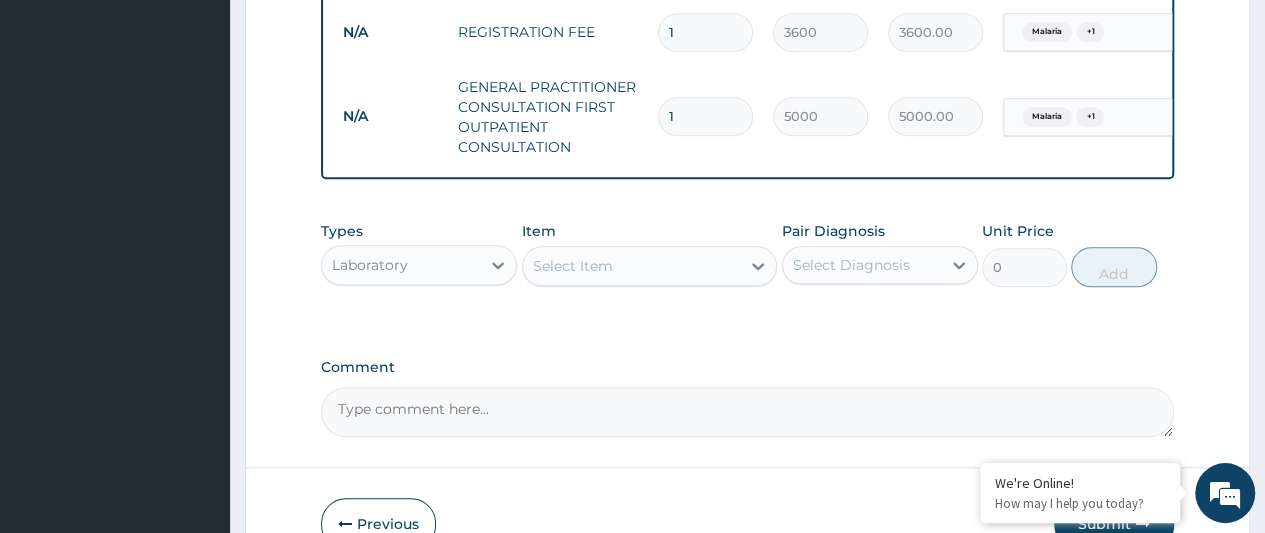 click on "Select Item" at bounding box center [573, 266] 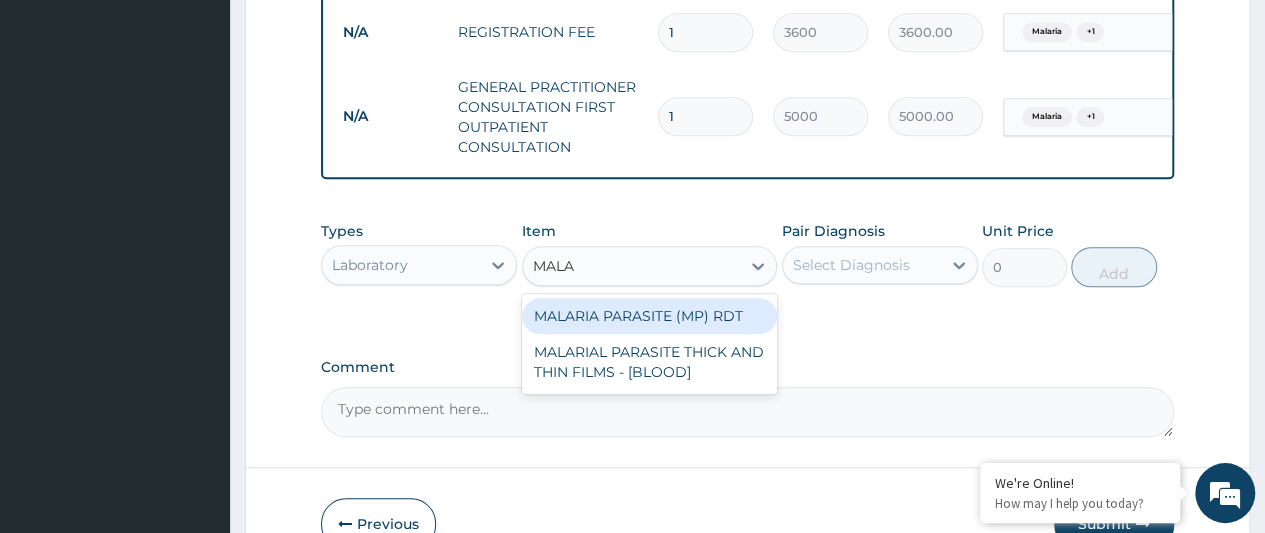 type on "MALAR" 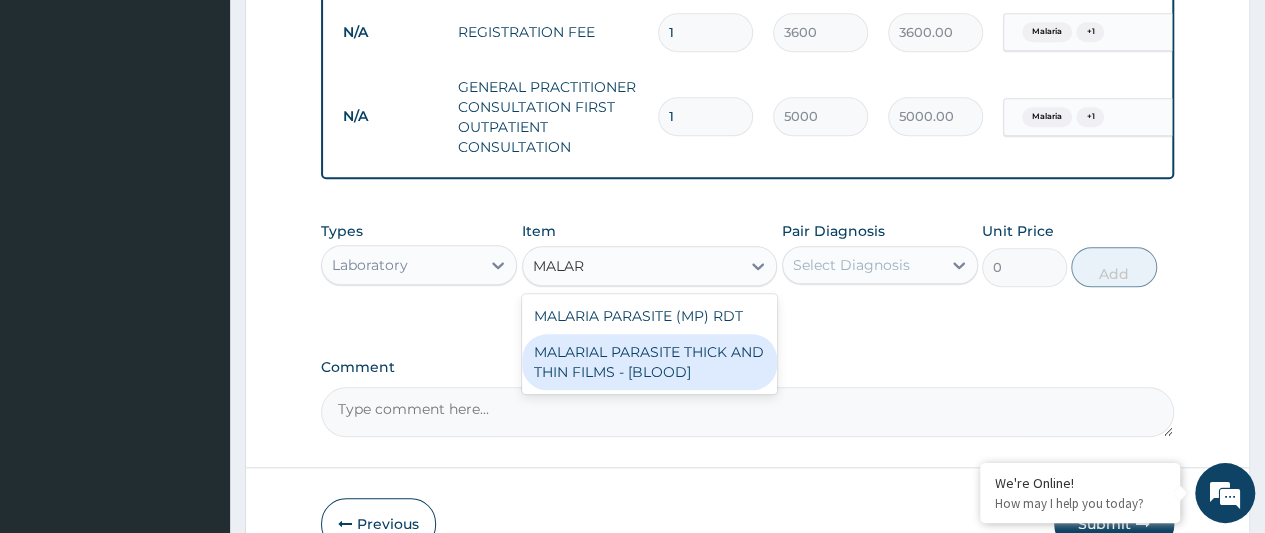 drag, startPoint x: 707, startPoint y: 383, endPoint x: 715, endPoint y: 367, distance: 17.888544 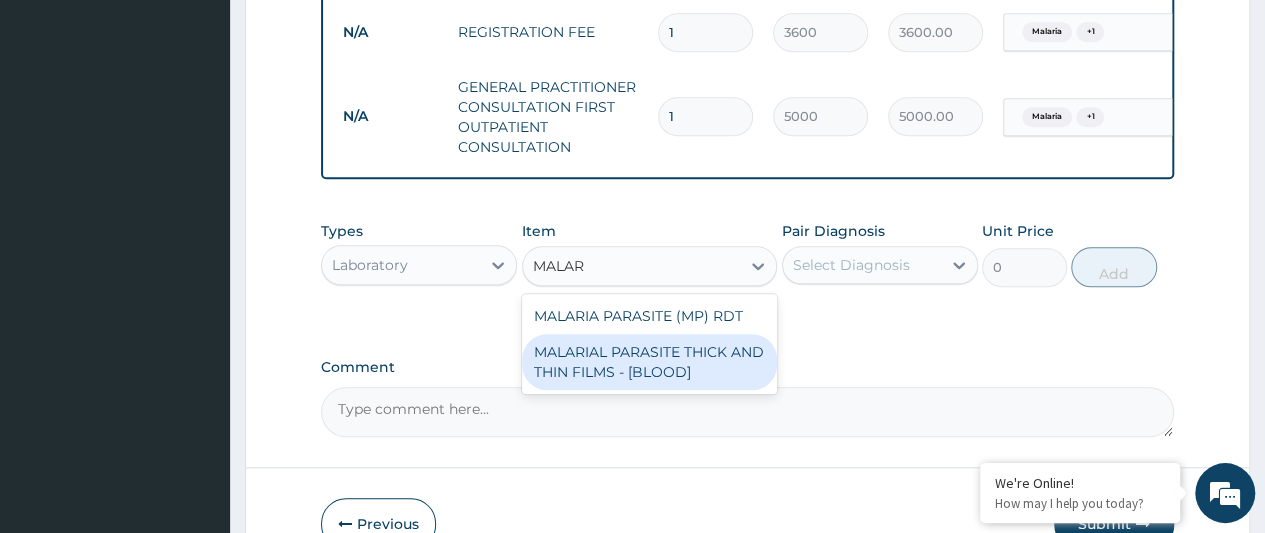 click on "MALARIAL PARASITE THICK AND THIN FILMS - [BLOOD]" at bounding box center [650, 362] 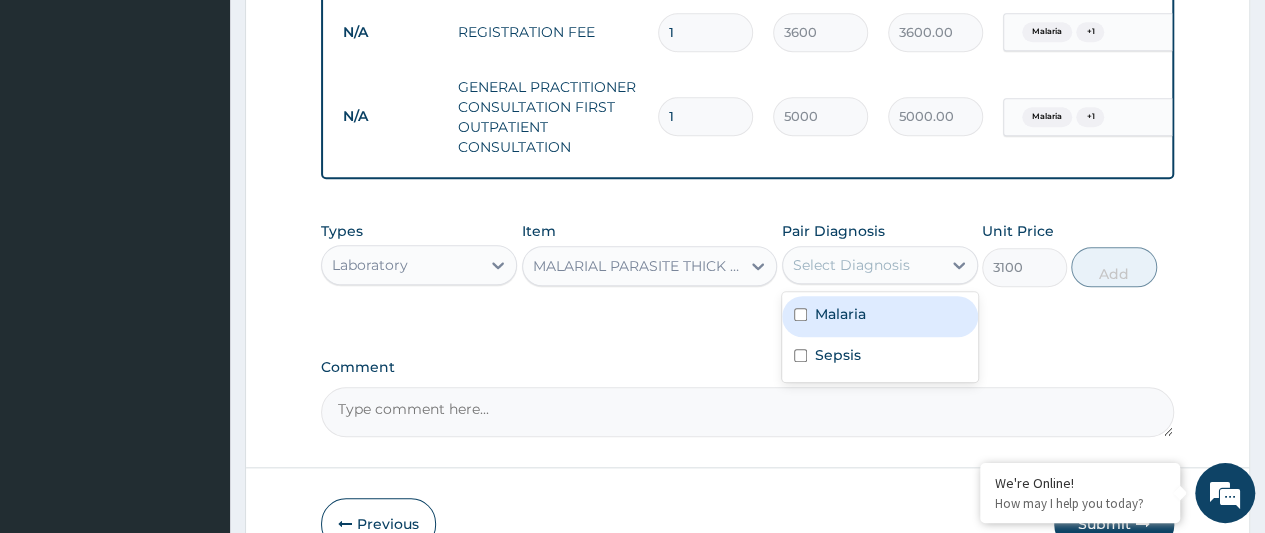 click on "Select Diagnosis" at bounding box center [851, 265] 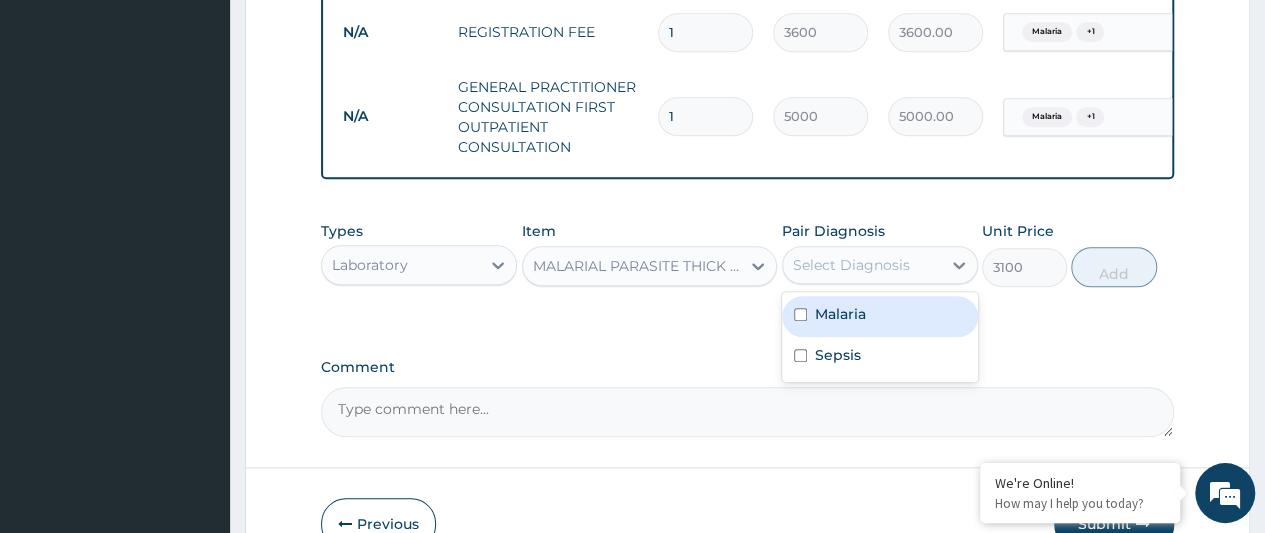 click on "Malaria" at bounding box center (840, 314) 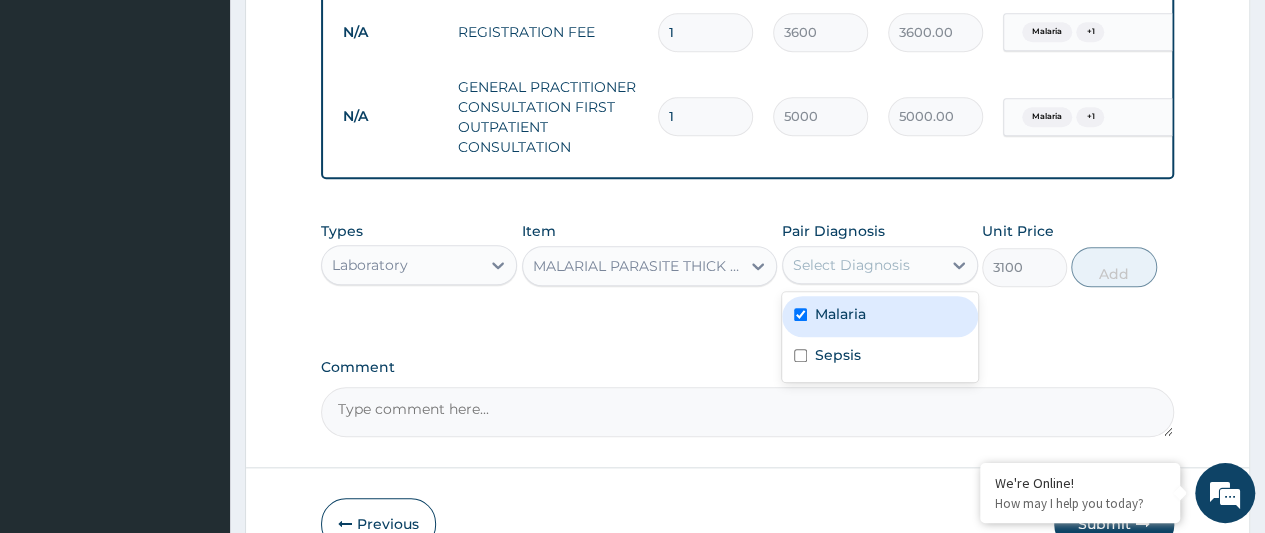 checkbox on "true" 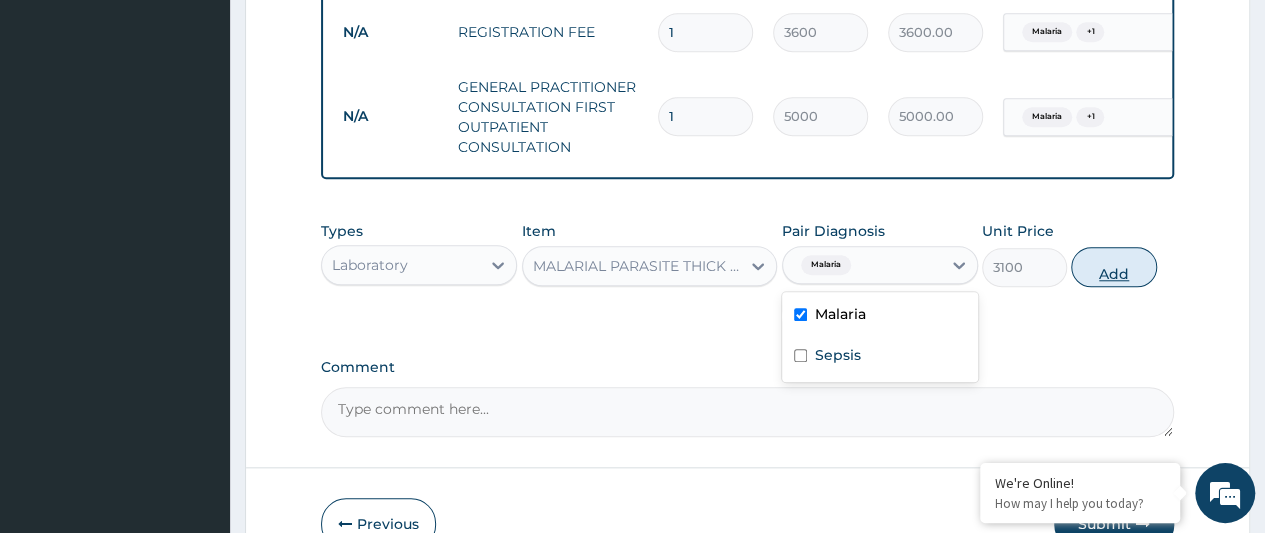 click on "Add" at bounding box center (1113, 267) 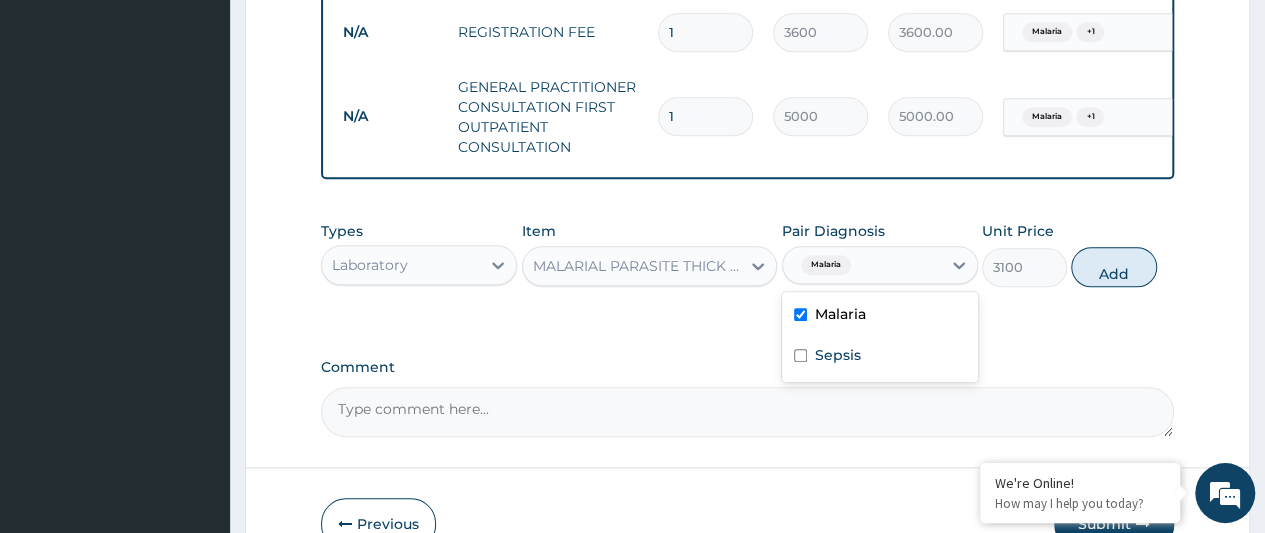 type on "0" 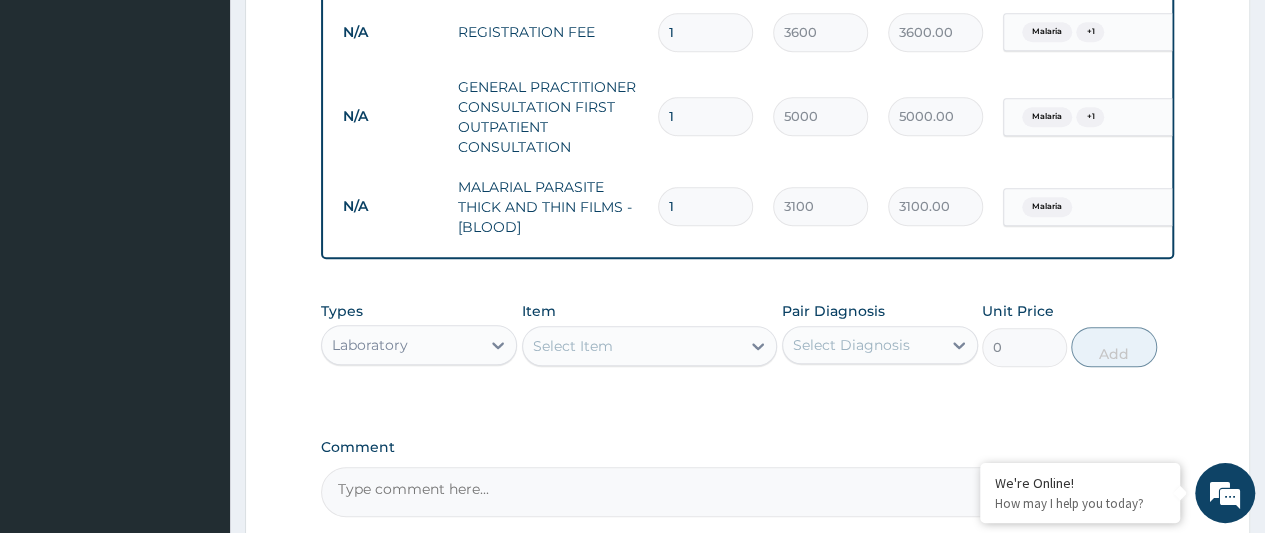click on "Select Item" at bounding box center (573, 346) 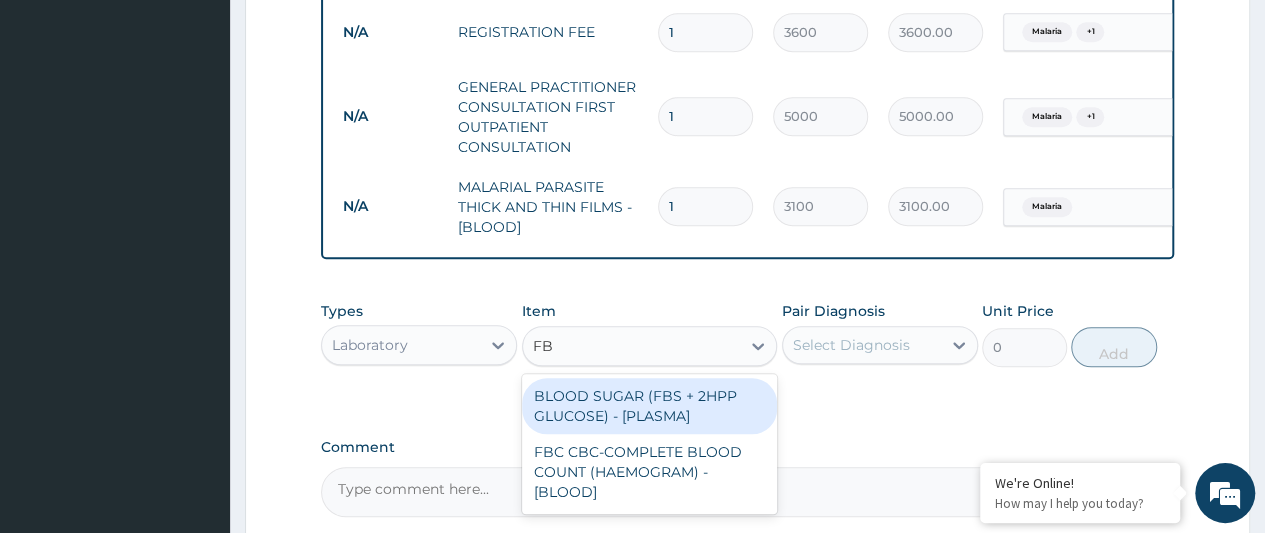 type on "FBC" 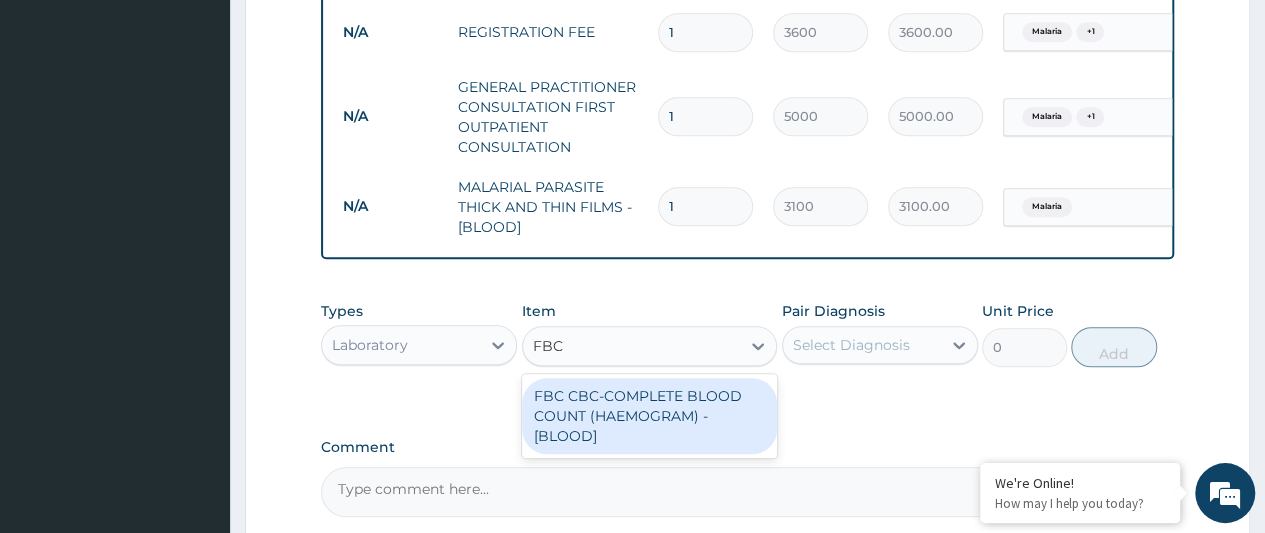 click on "FBC CBC-COMPLETE BLOOD COUNT (HAEMOGRAM) - [BLOOD]" at bounding box center [650, 416] 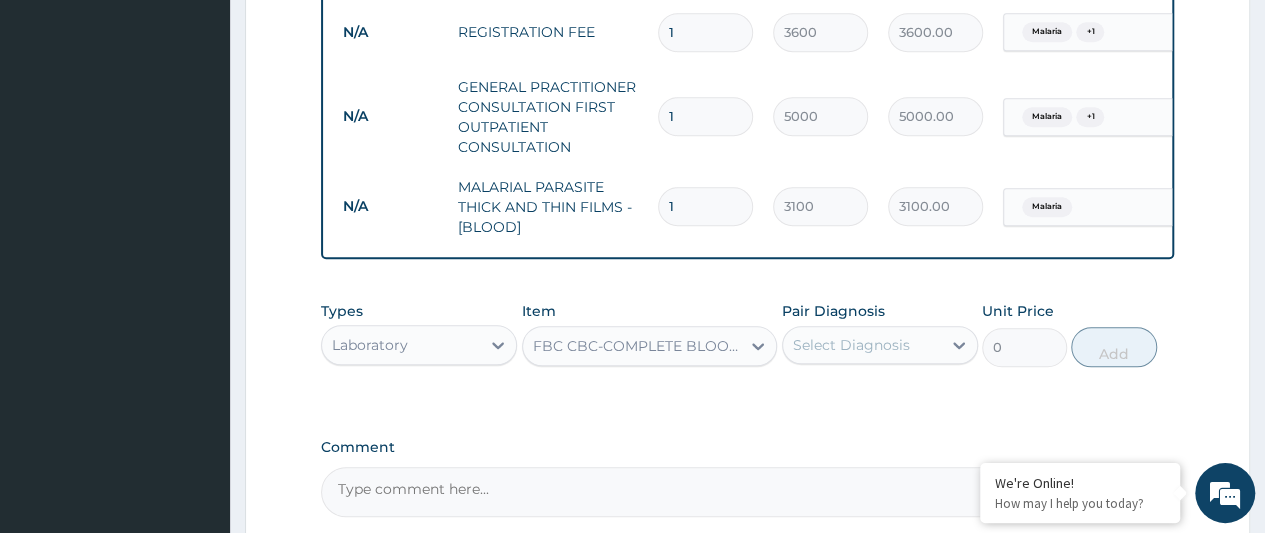 type 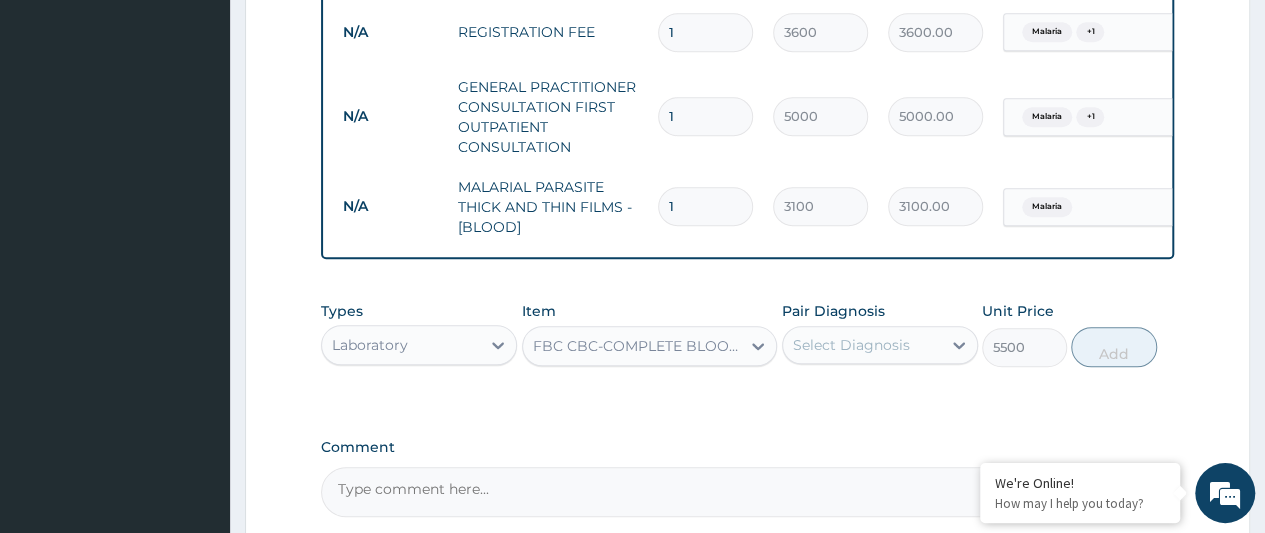 click on "Select Diagnosis" at bounding box center (862, 345) 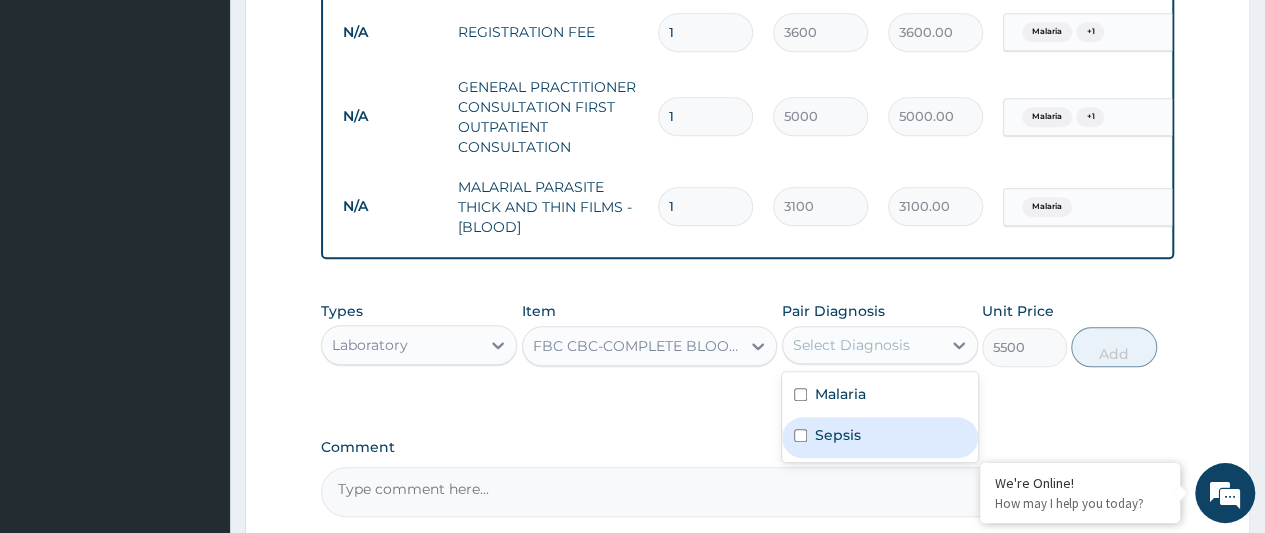 click on "Sepsis" at bounding box center (880, 437) 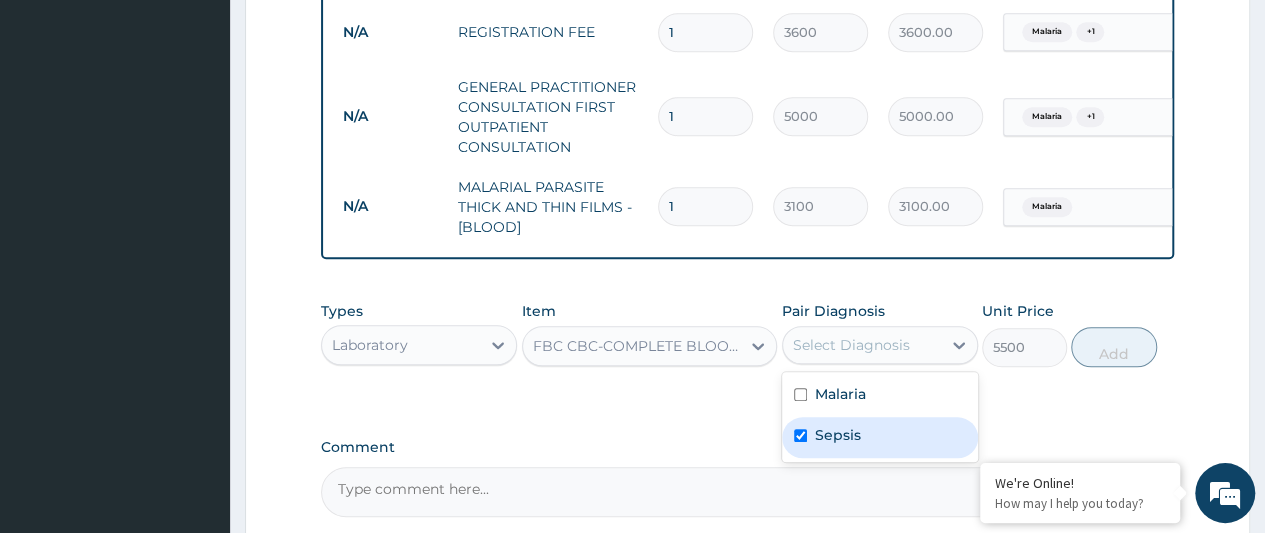 checkbox on "true" 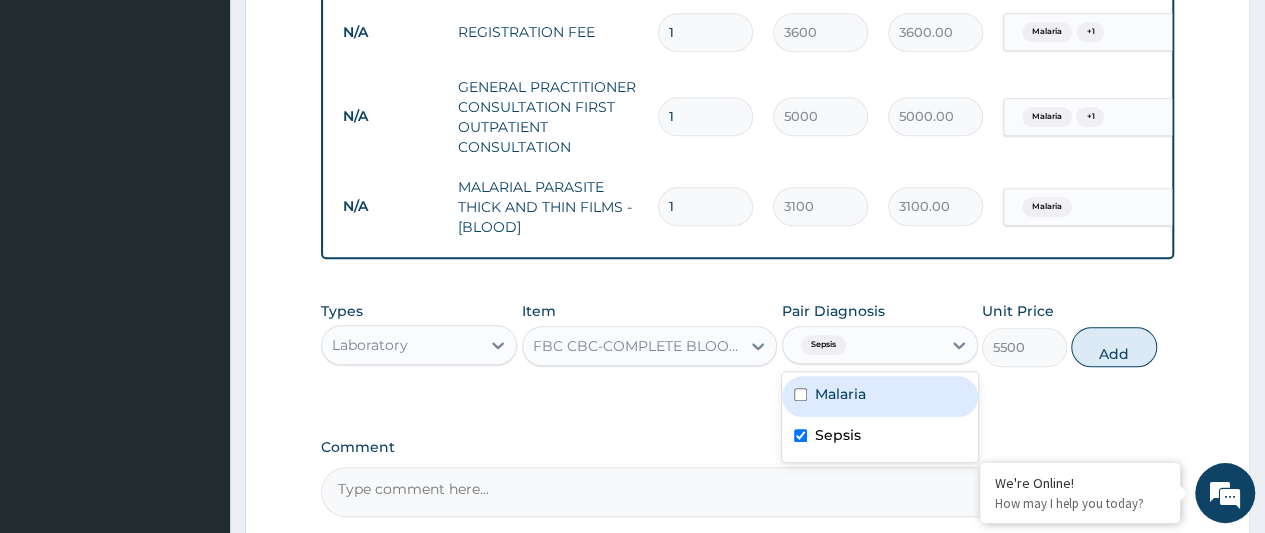drag, startPoint x: 1100, startPoint y: 363, endPoint x: 1075, endPoint y: 363, distance: 25 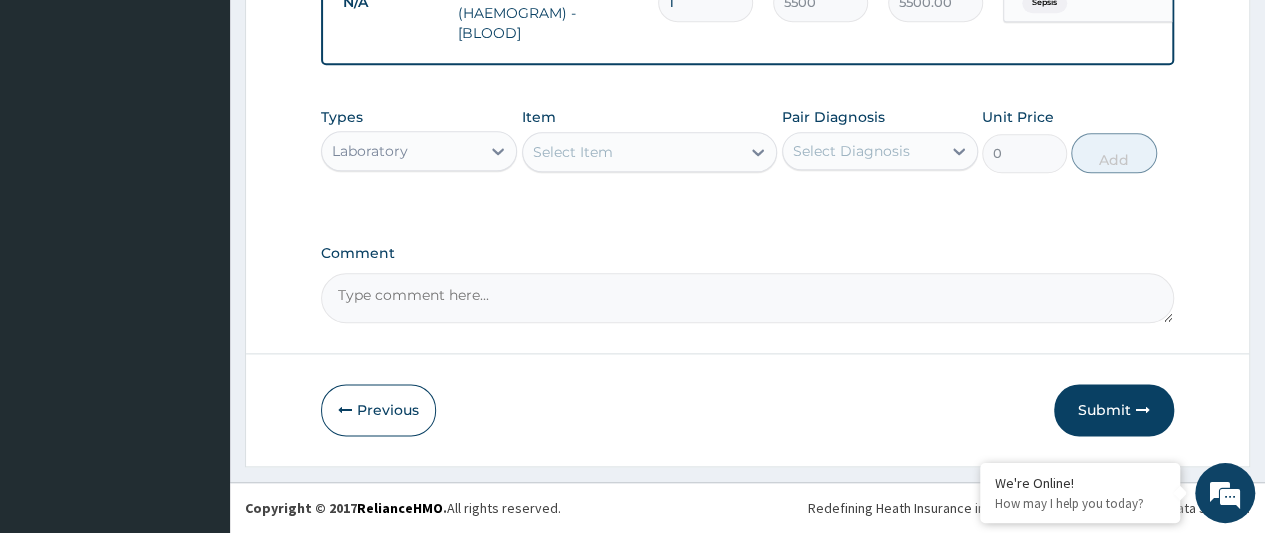 scroll, scrollTop: 1106, scrollLeft: 0, axis: vertical 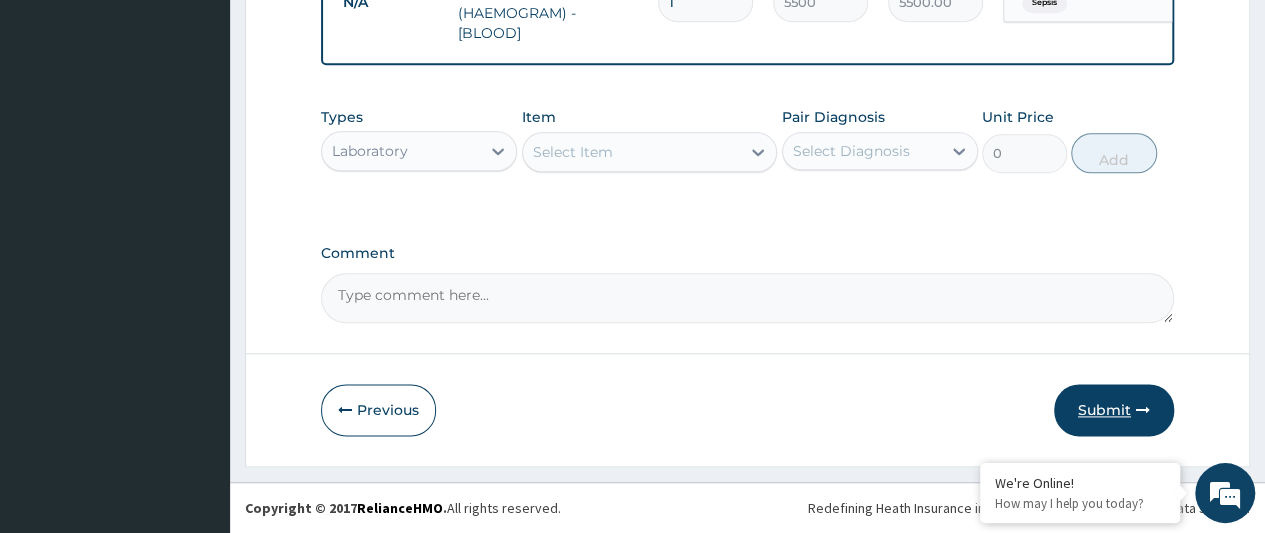 click on "Submit" at bounding box center (1114, 410) 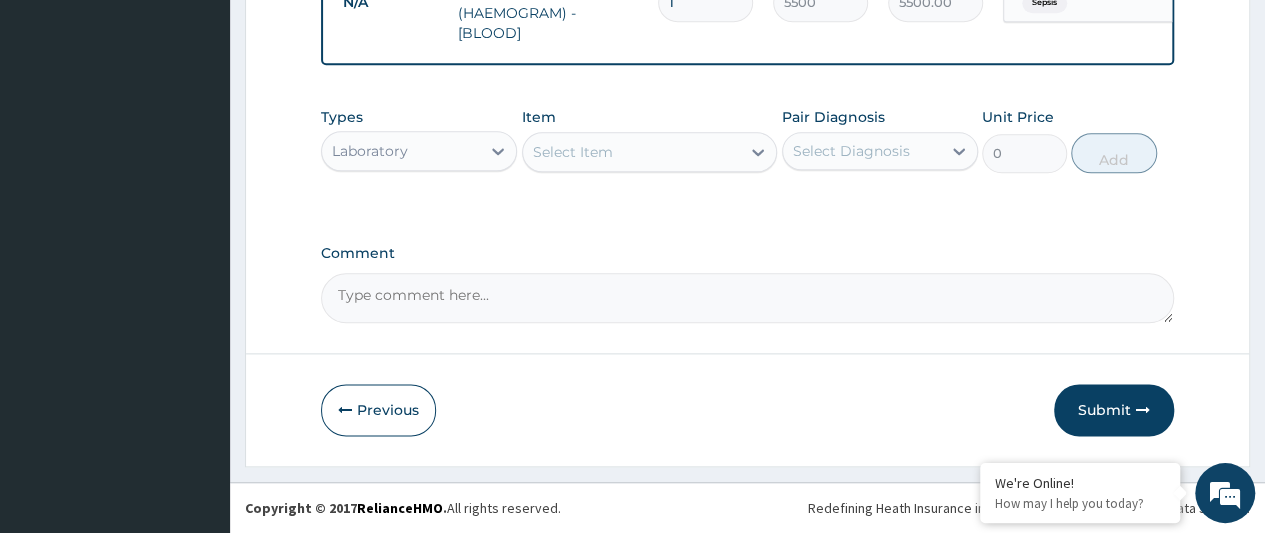 scroll, scrollTop: 109, scrollLeft: 0, axis: vertical 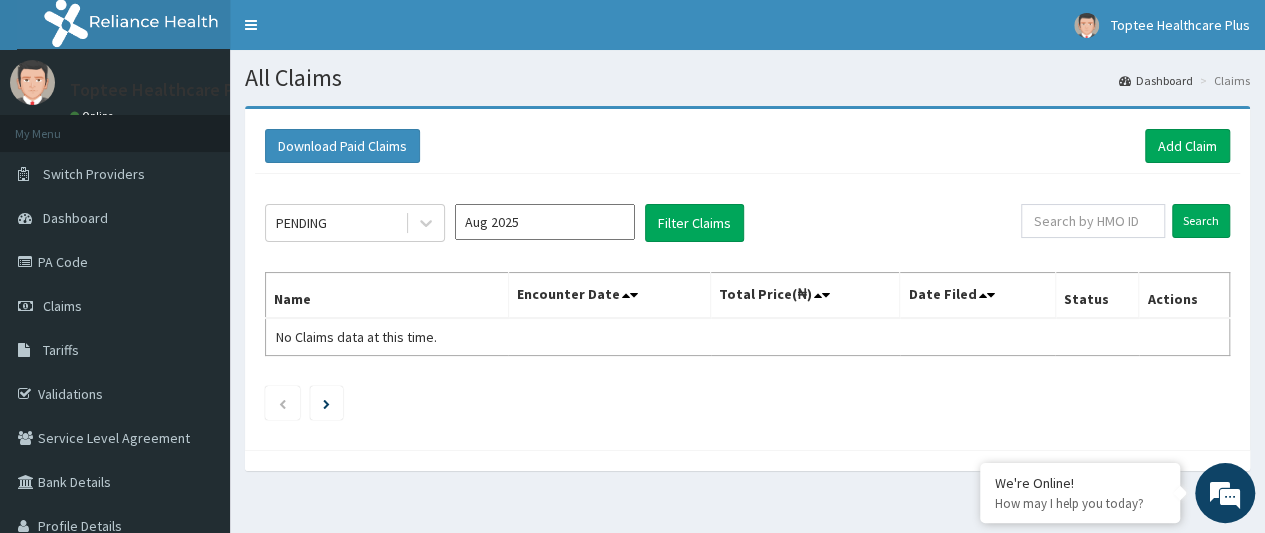 click on "Aug 2025" at bounding box center [545, 222] 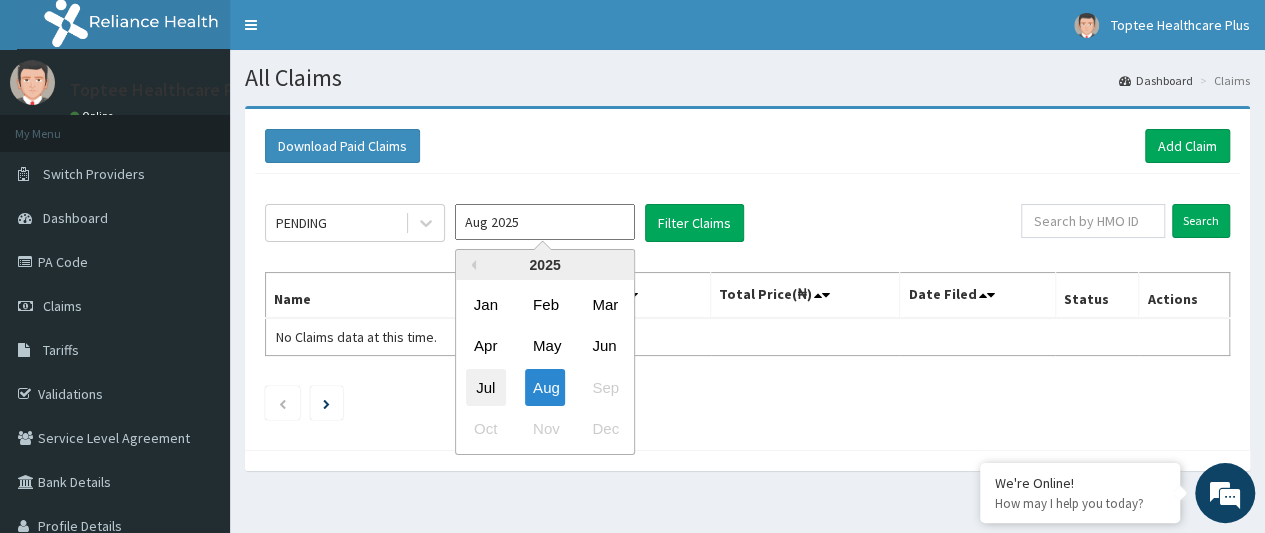 click on "Jul" at bounding box center (486, 387) 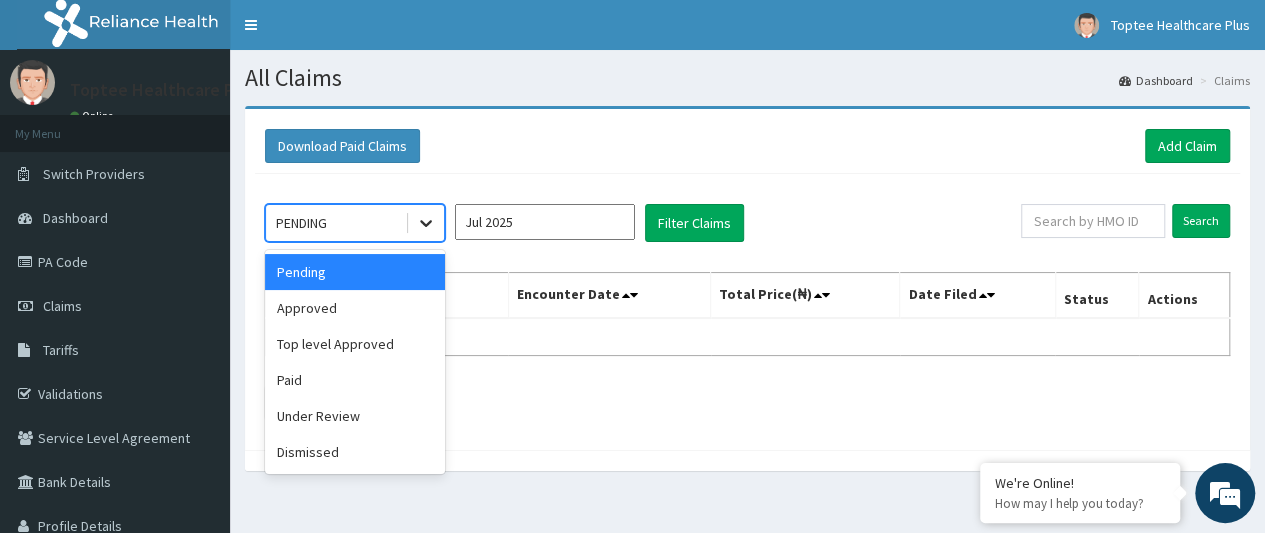 click 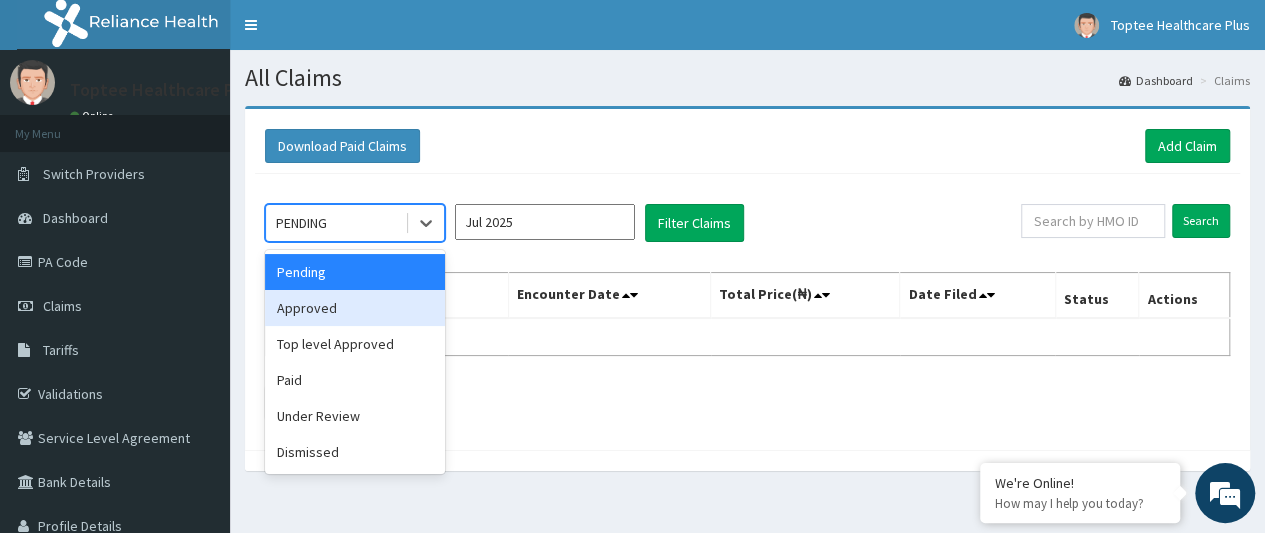 click on "Approved" at bounding box center [355, 308] 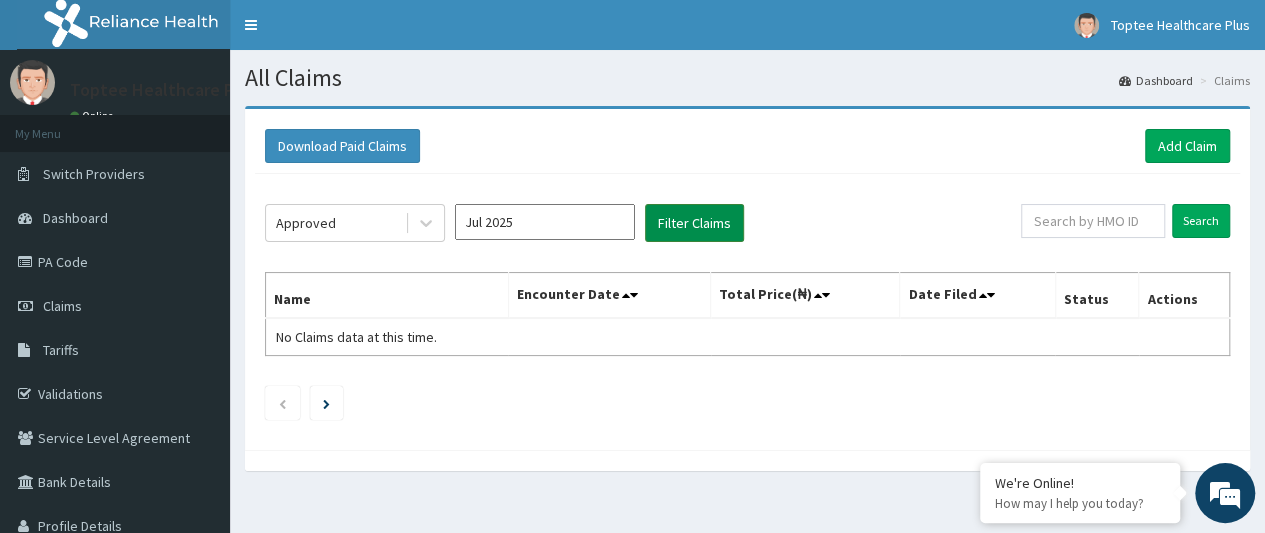 click on "Filter Claims" at bounding box center (694, 223) 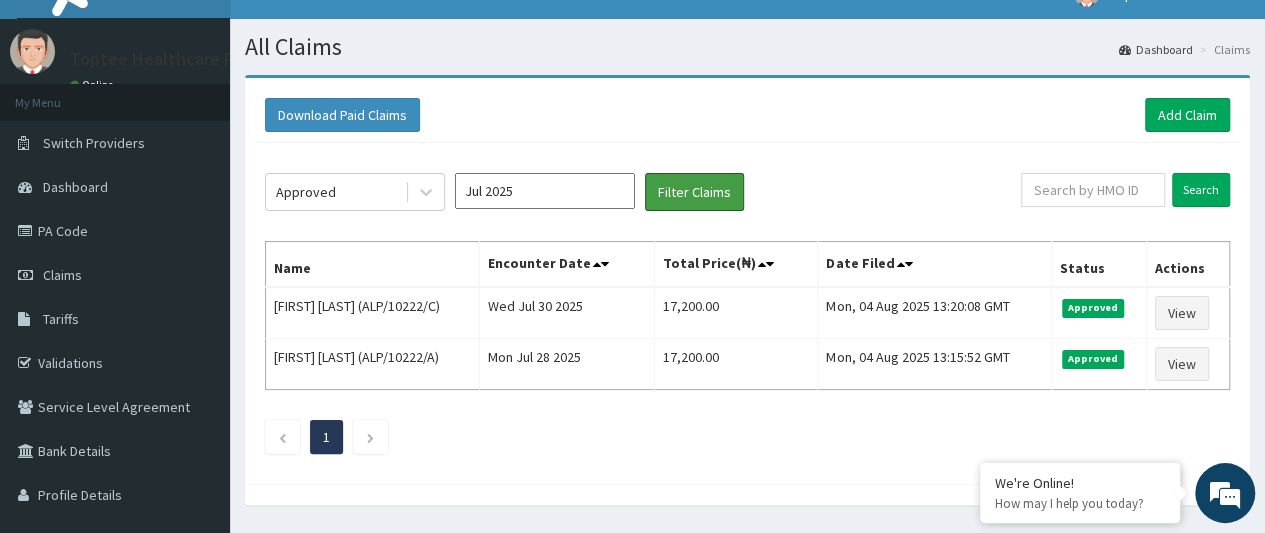 scroll, scrollTop: 0, scrollLeft: 0, axis: both 